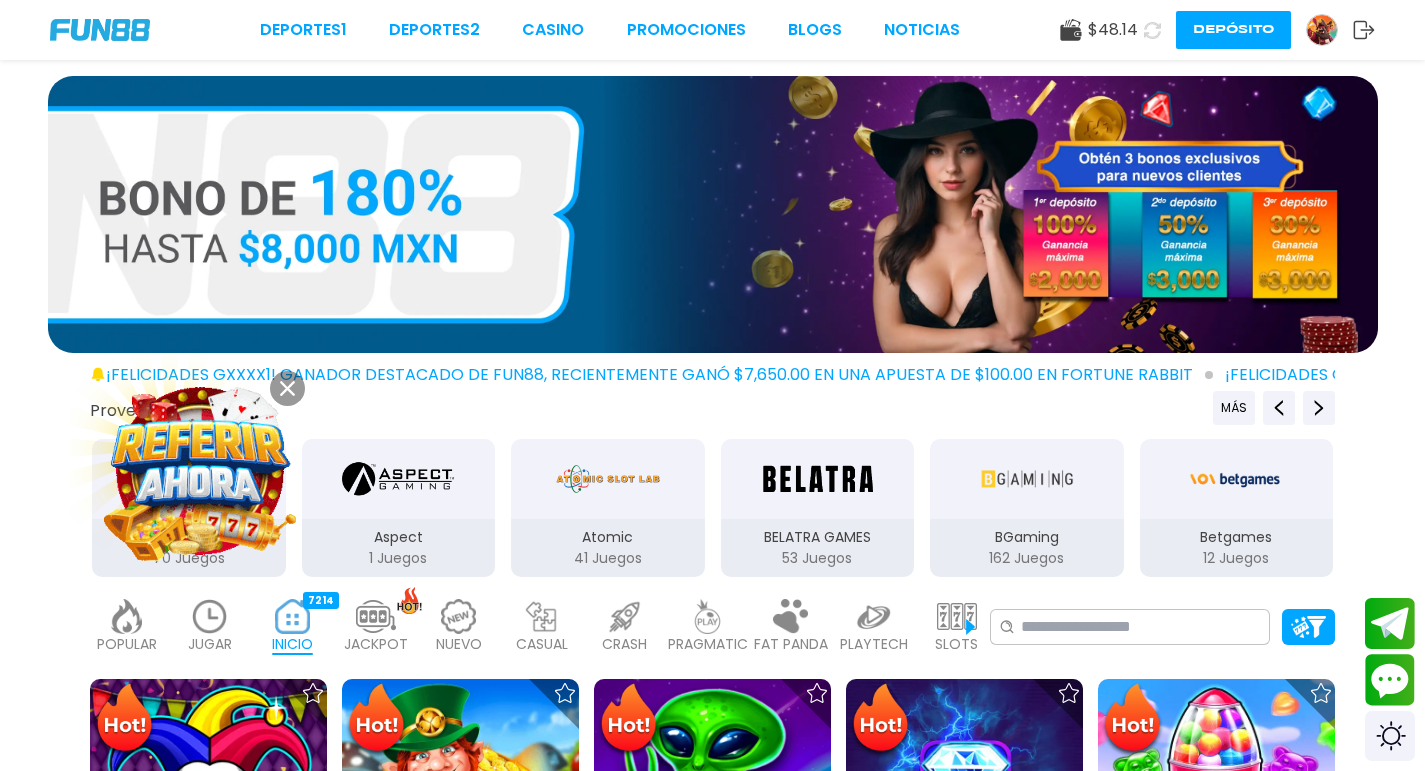 scroll, scrollTop: 0, scrollLeft: 0, axis: both 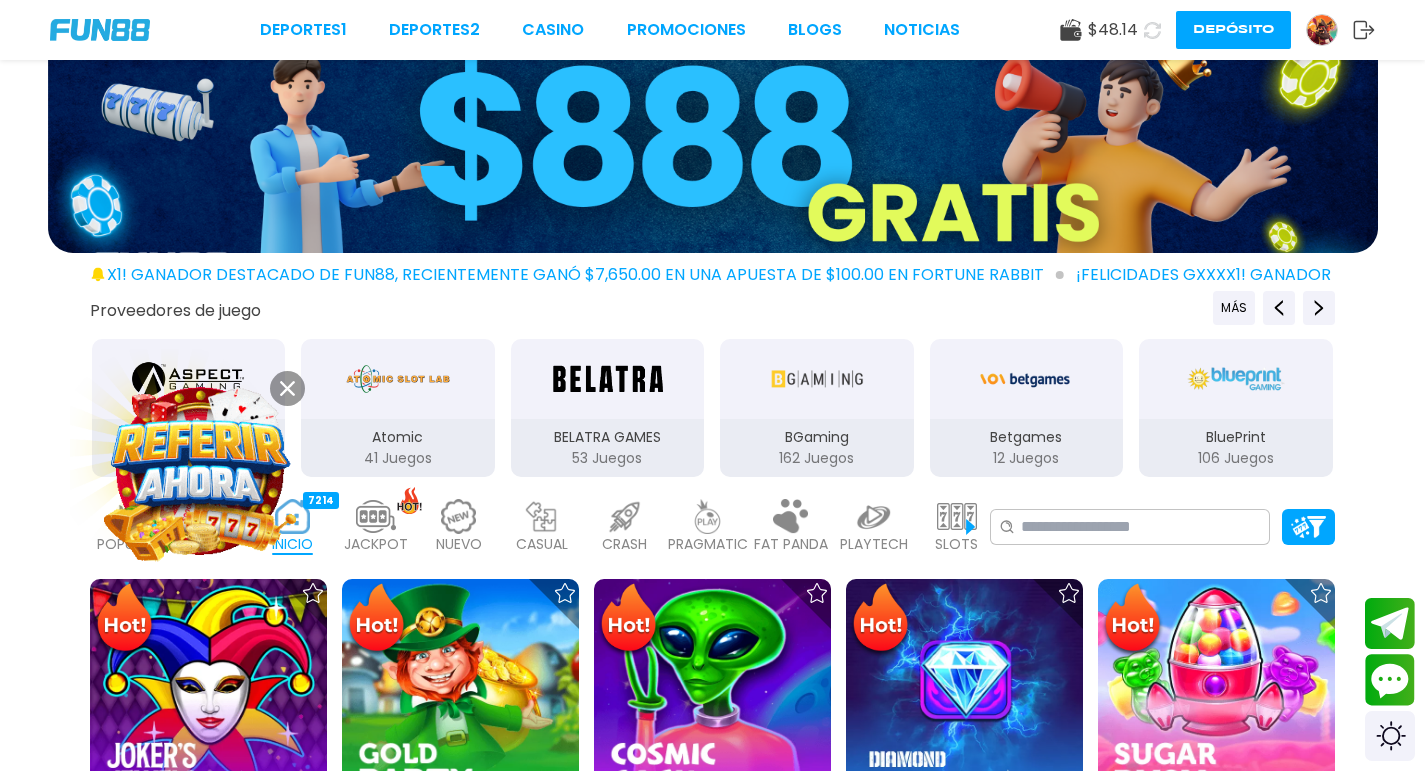 click at bounding box center (874, 516) 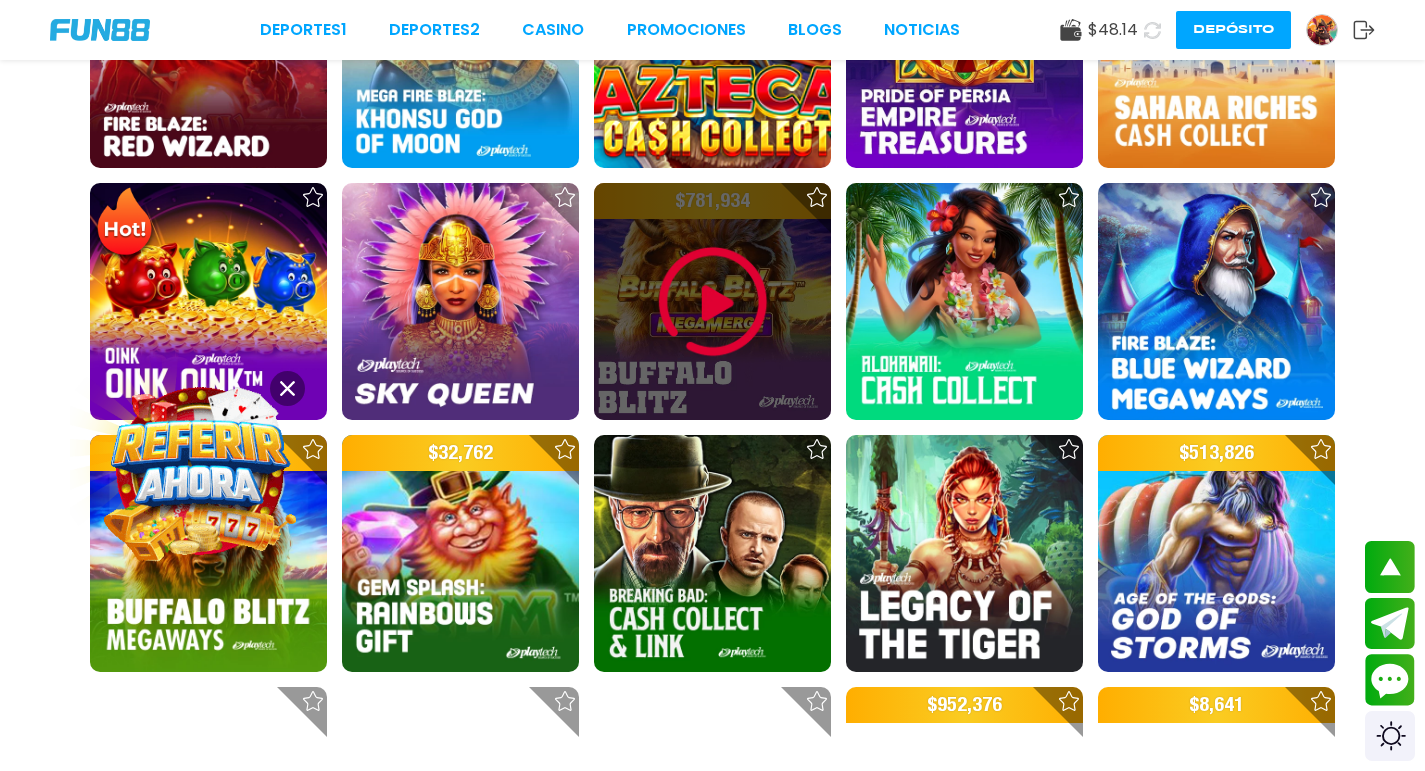 scroll, scrollTop: 1000, scrollLeft: 0, axis: vertical 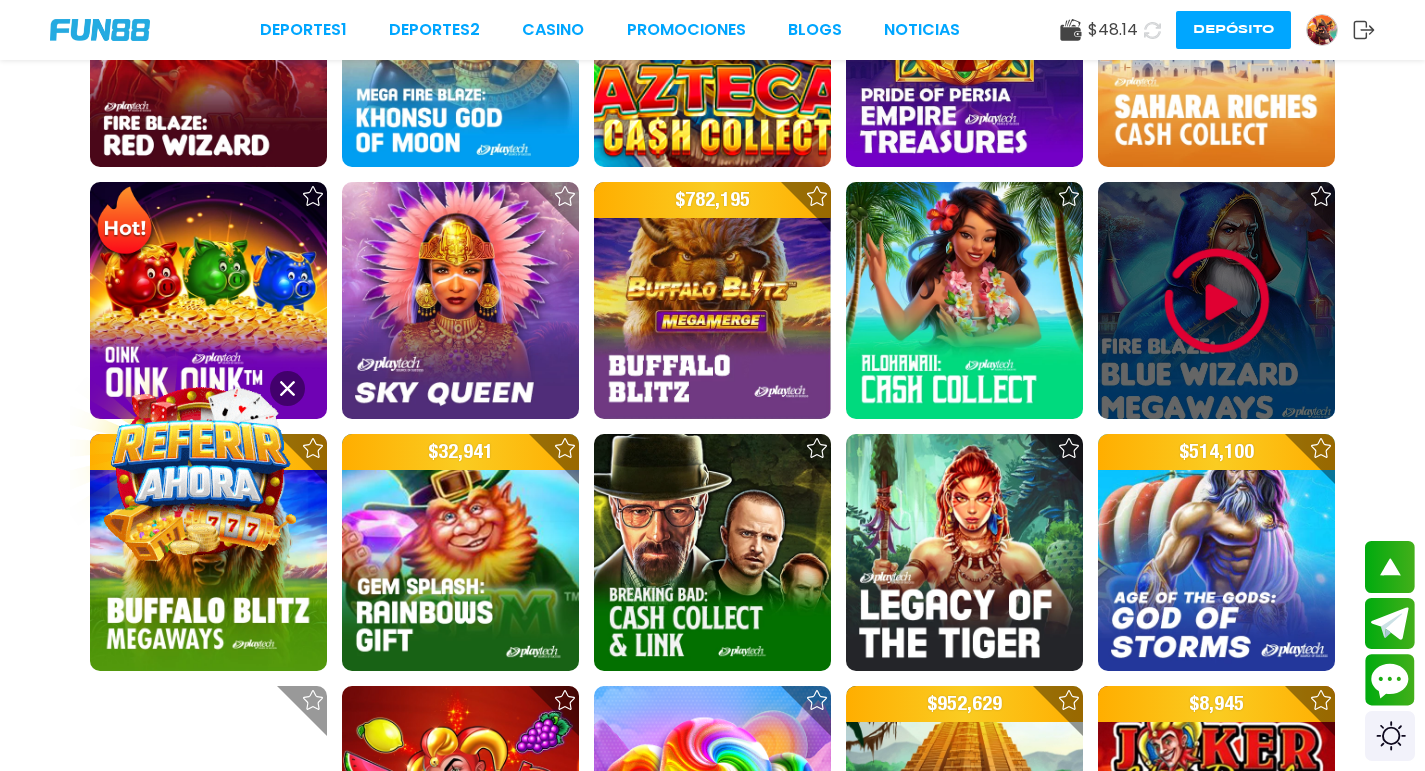 click at bounding box center (1217, 301) 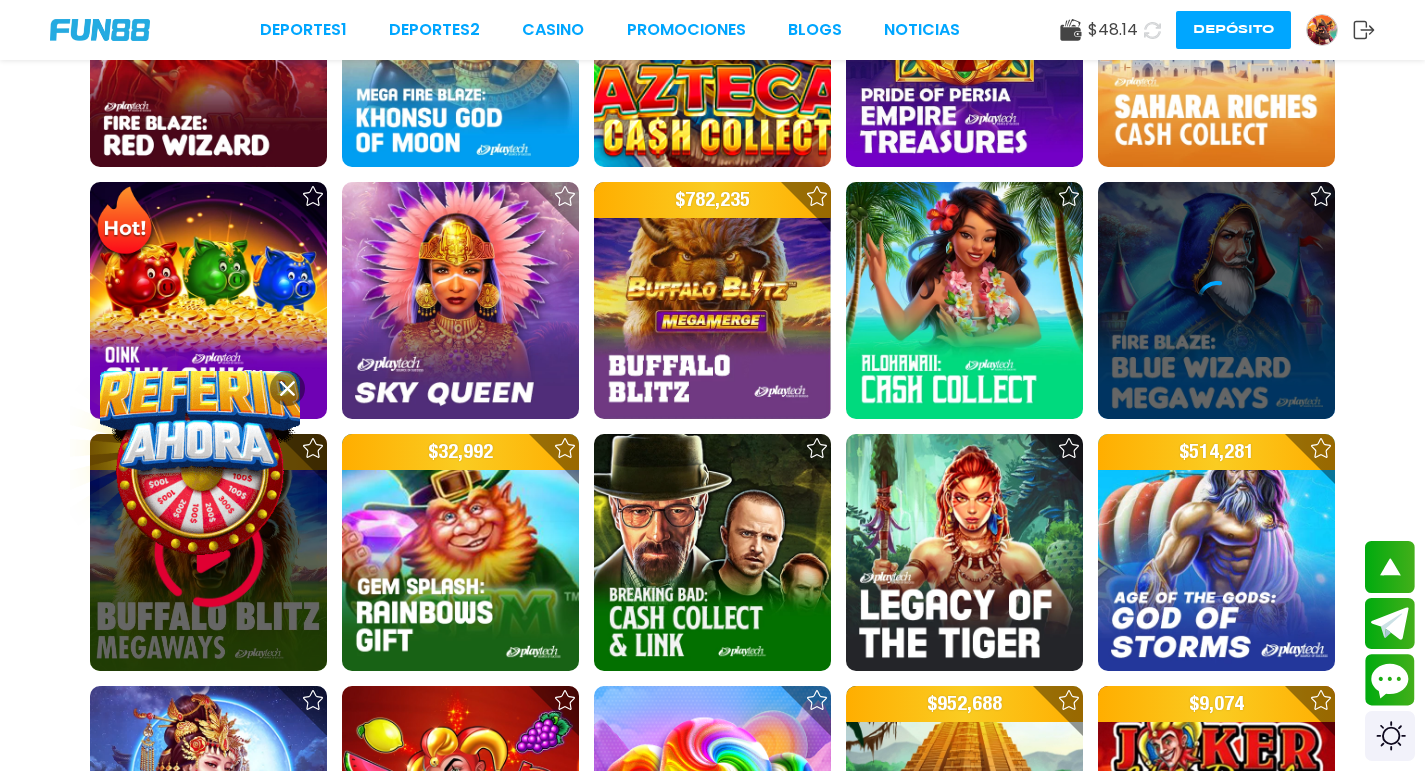 click at bounding box center [209, 553] 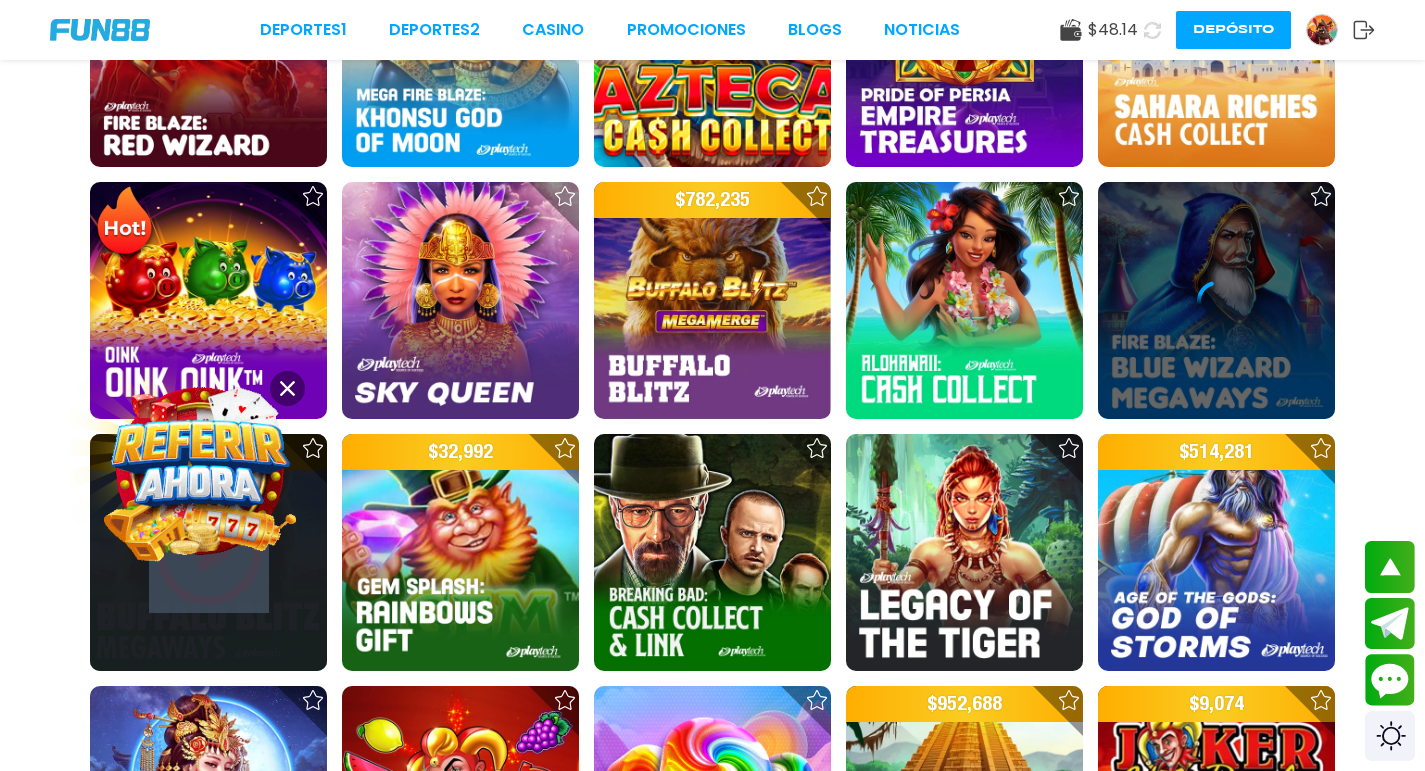 click at bounding box center (208, 552) 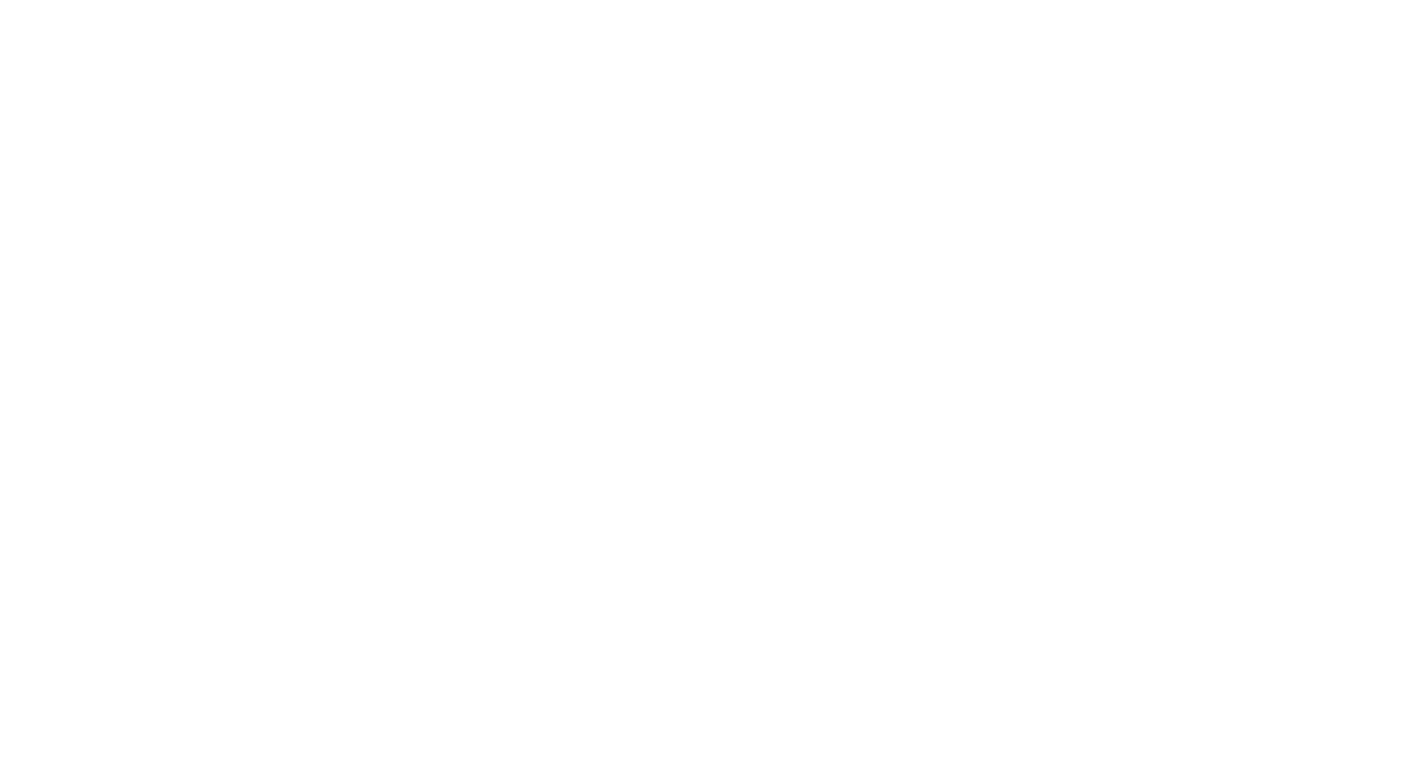 scroll, scrollTop: 0, scrollLeft: 0, axis: both 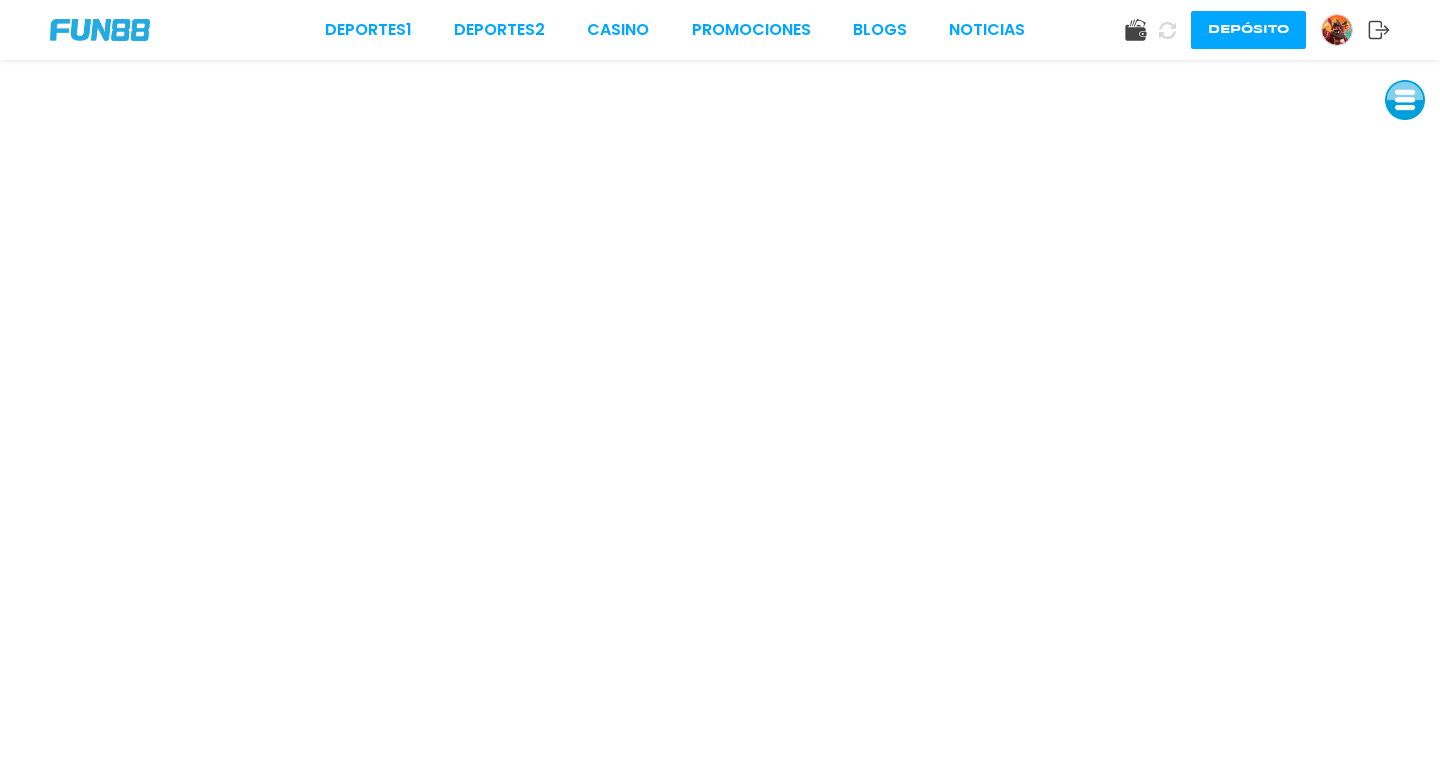 click at bounding box center (1405, 100) 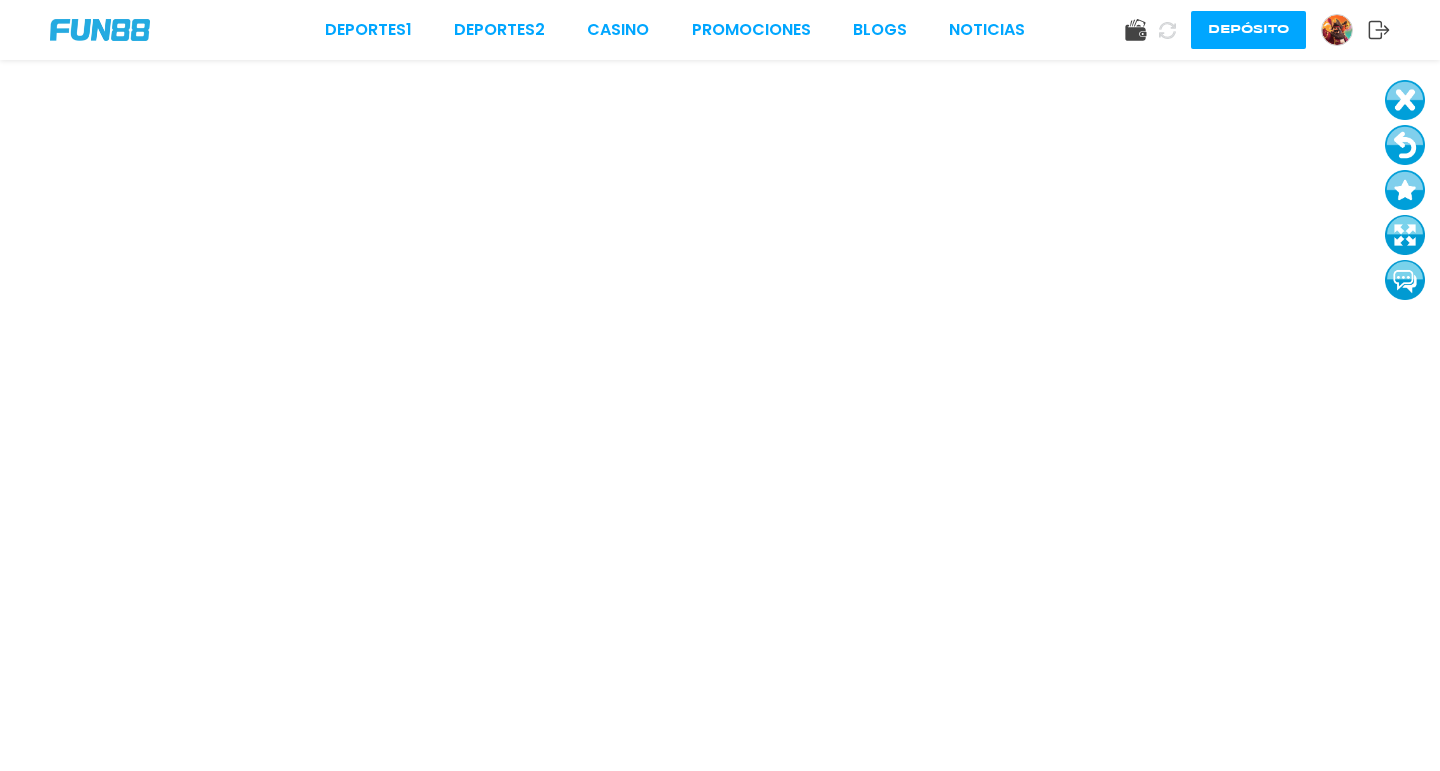 click at bounding box center (1405, 235) 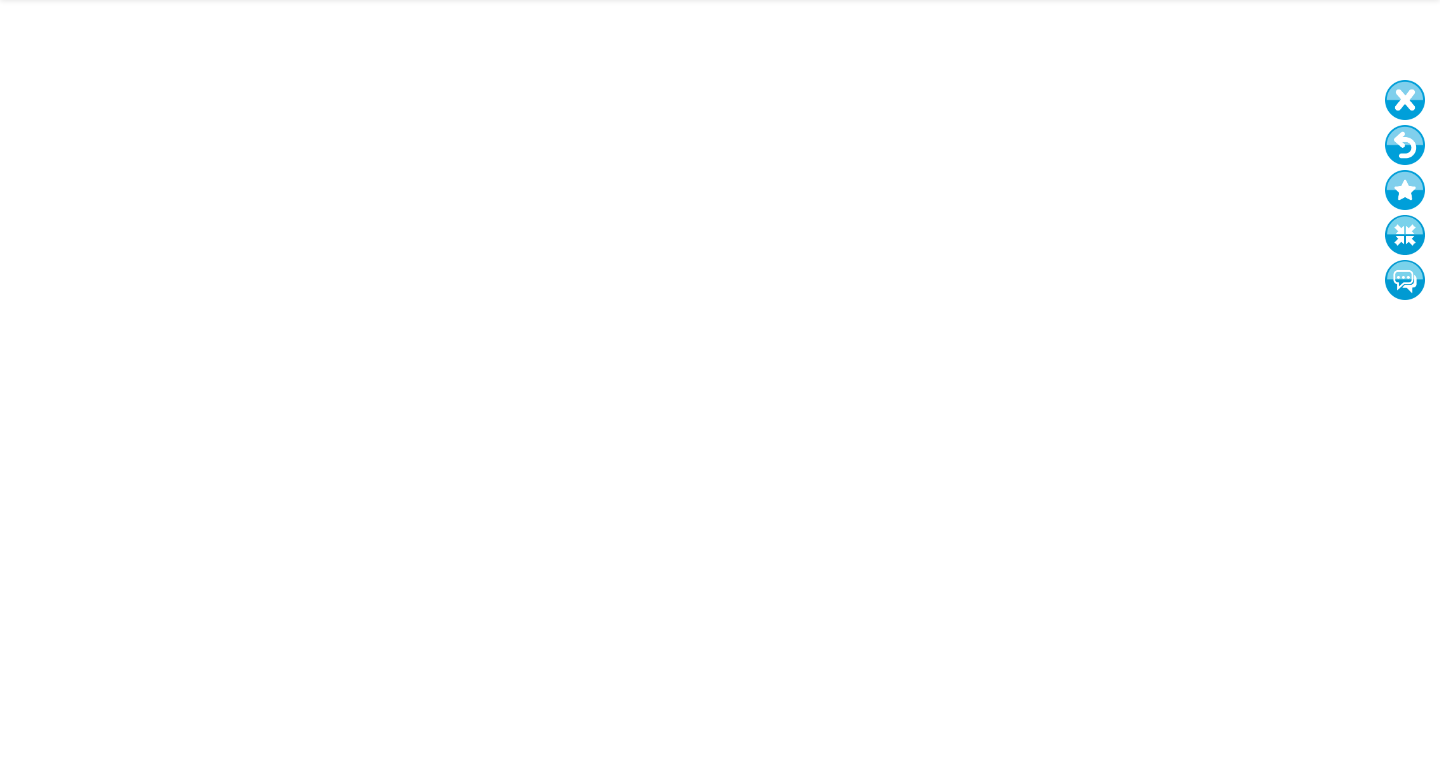 click at bounding box center (1405, 235) 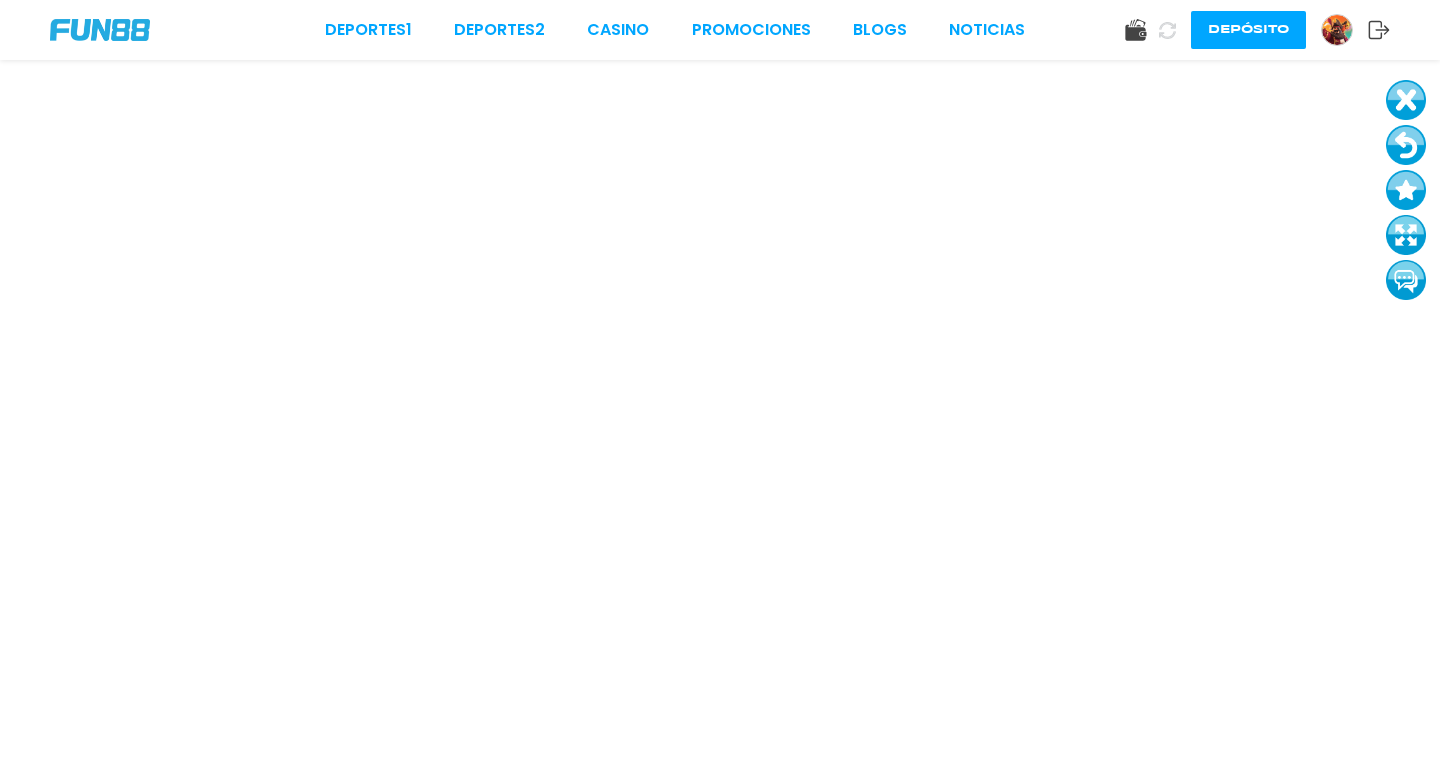 click at bounding box center [1406, 235] 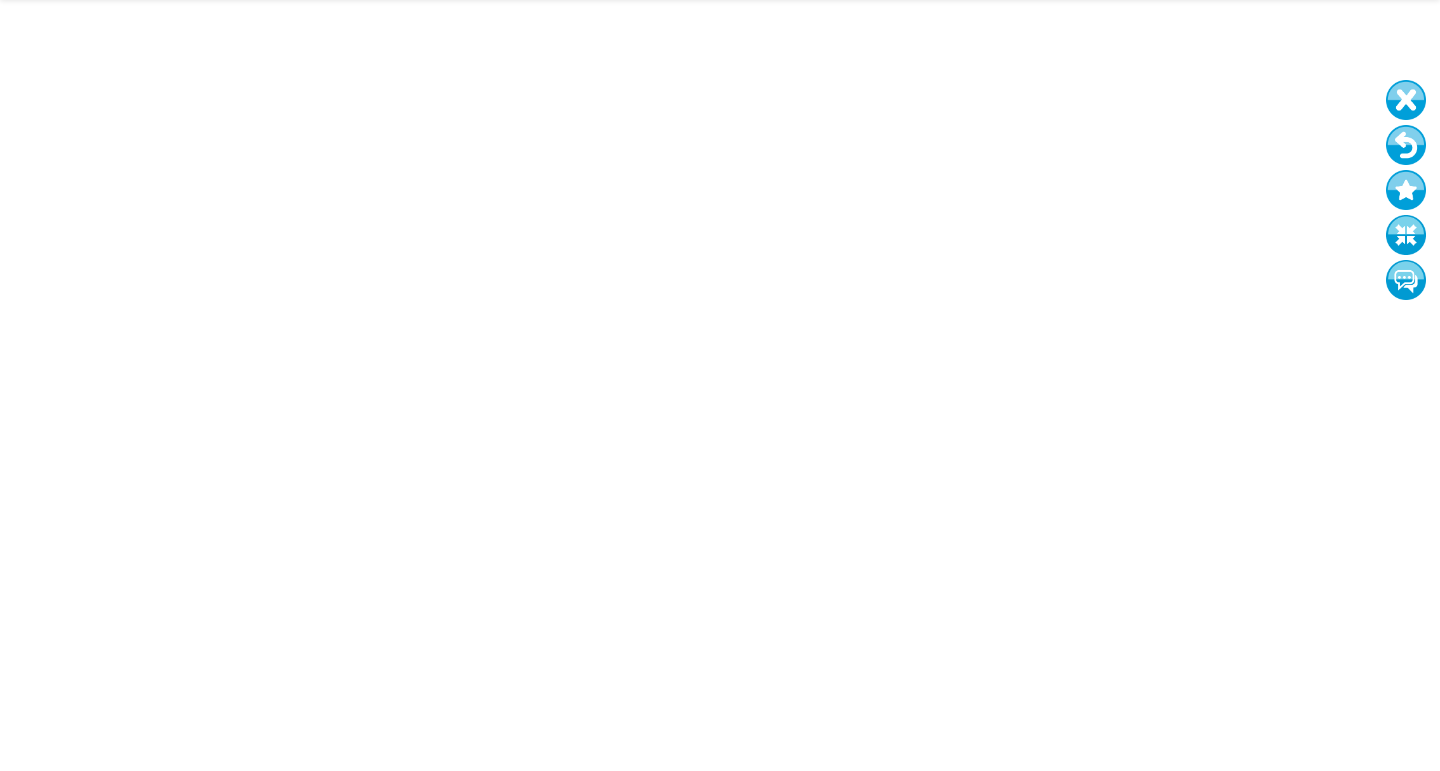 click at bounding box center [1406, 100] 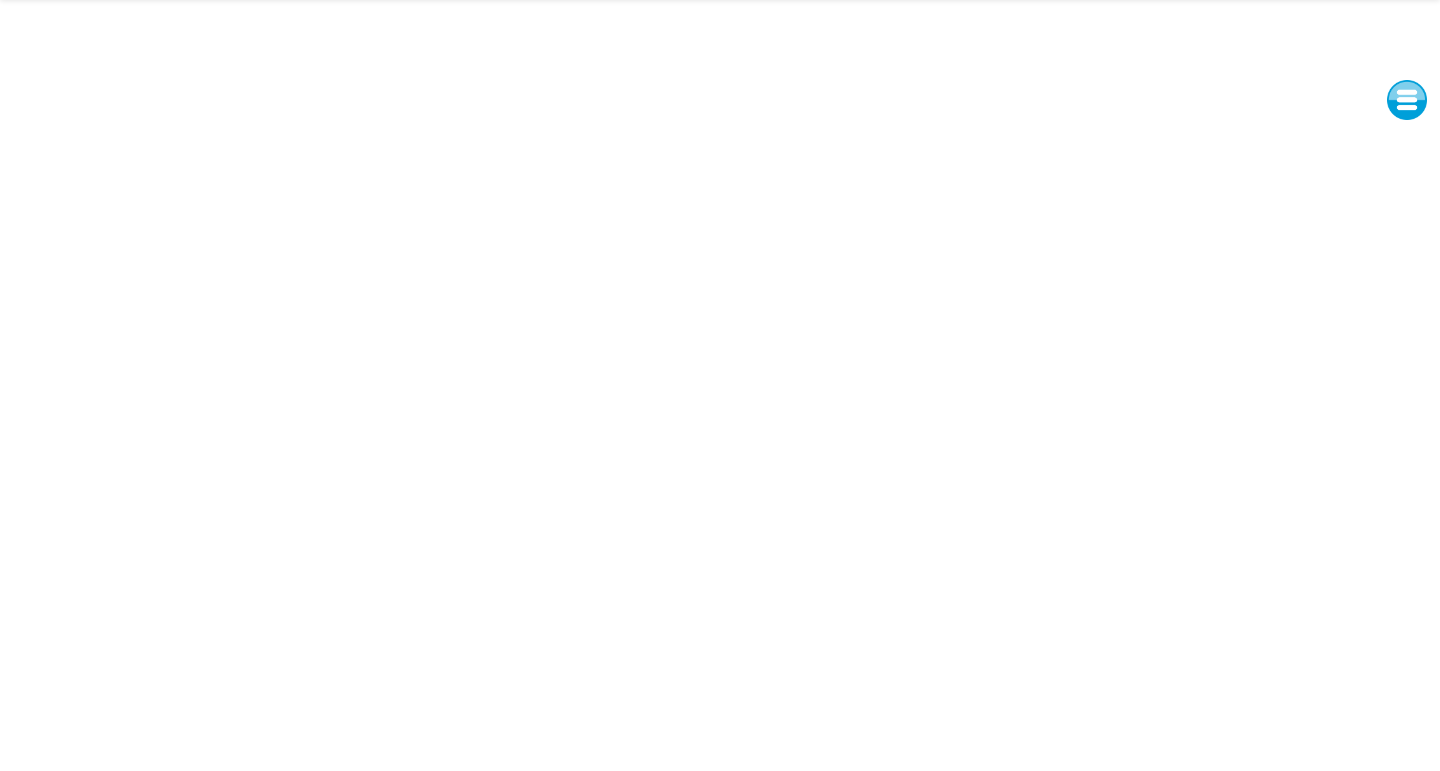 click at bounding box center (1407, 100) 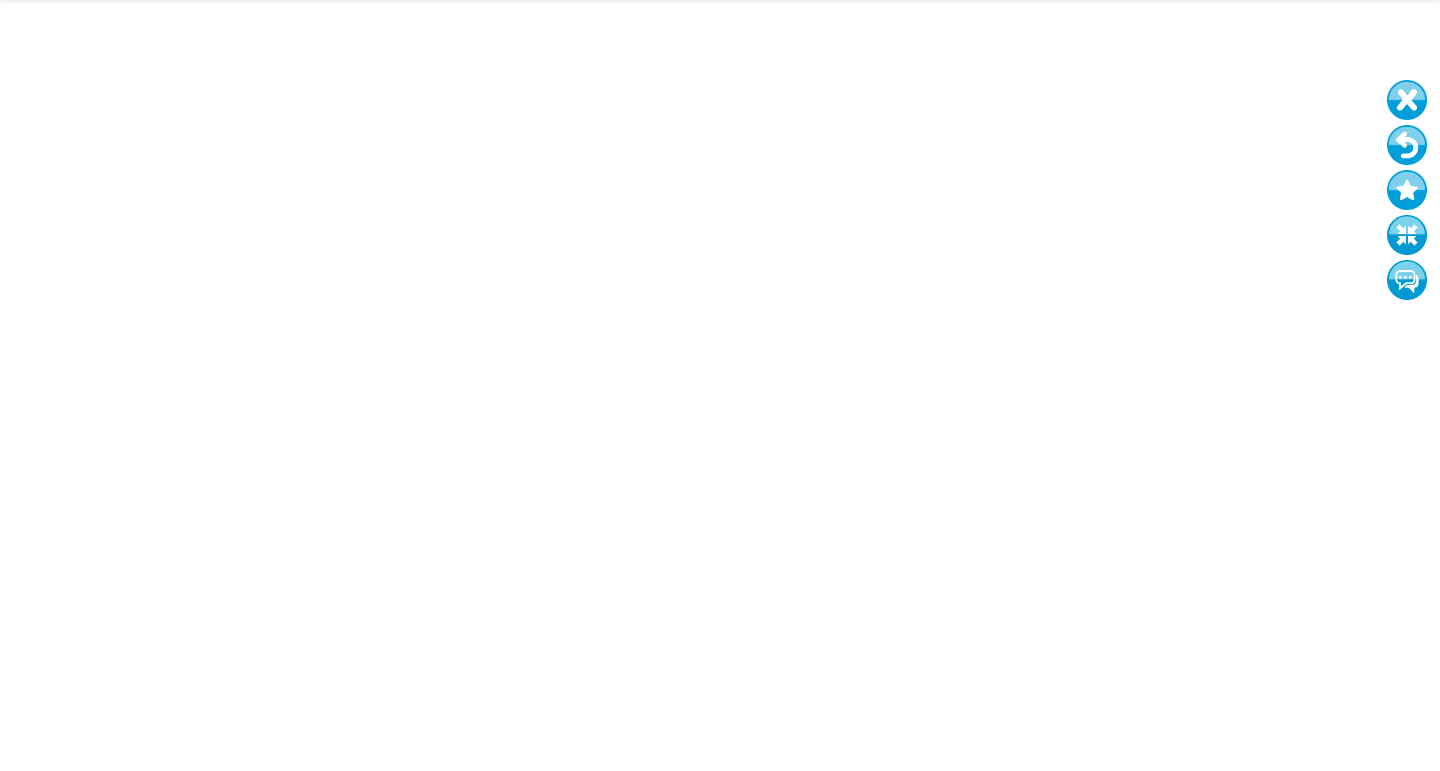 type 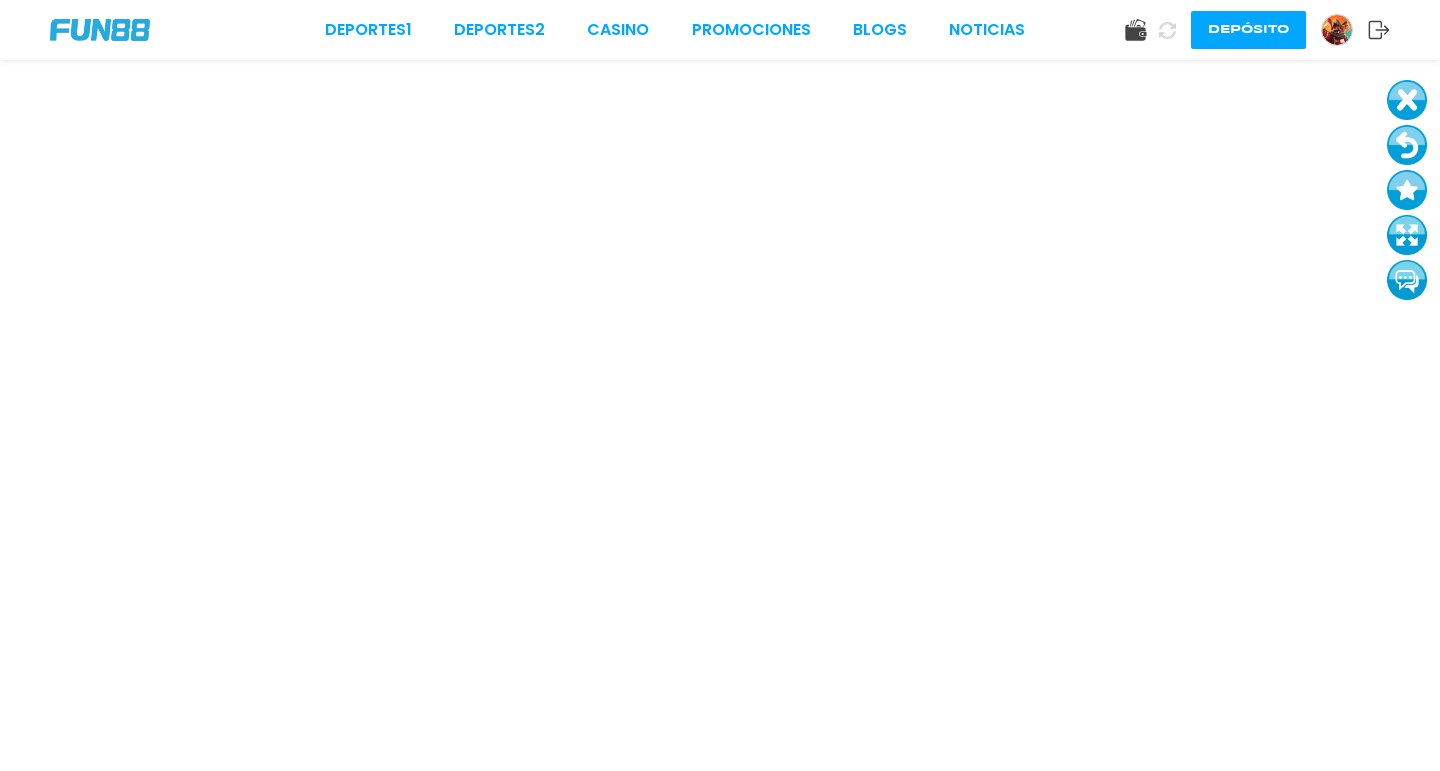click at bounding box center (1337, 30) 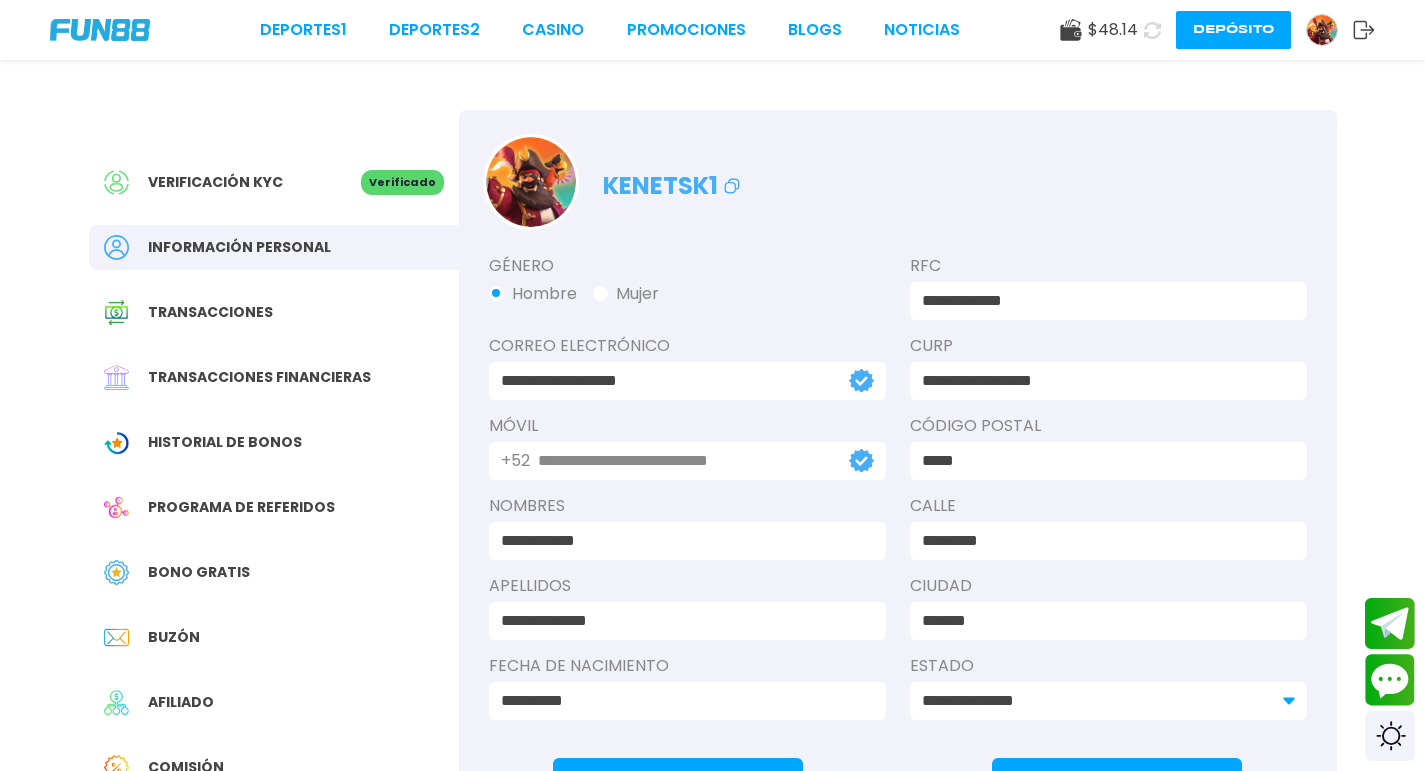 click on "Verificación KYC Verificado Información personal Transacciones Transacciones financieras Historial de Bonos Programa de referidos Bono Gratis Buzón Afiliado Comisión Sugerencias" at bounding box center [274, 517] 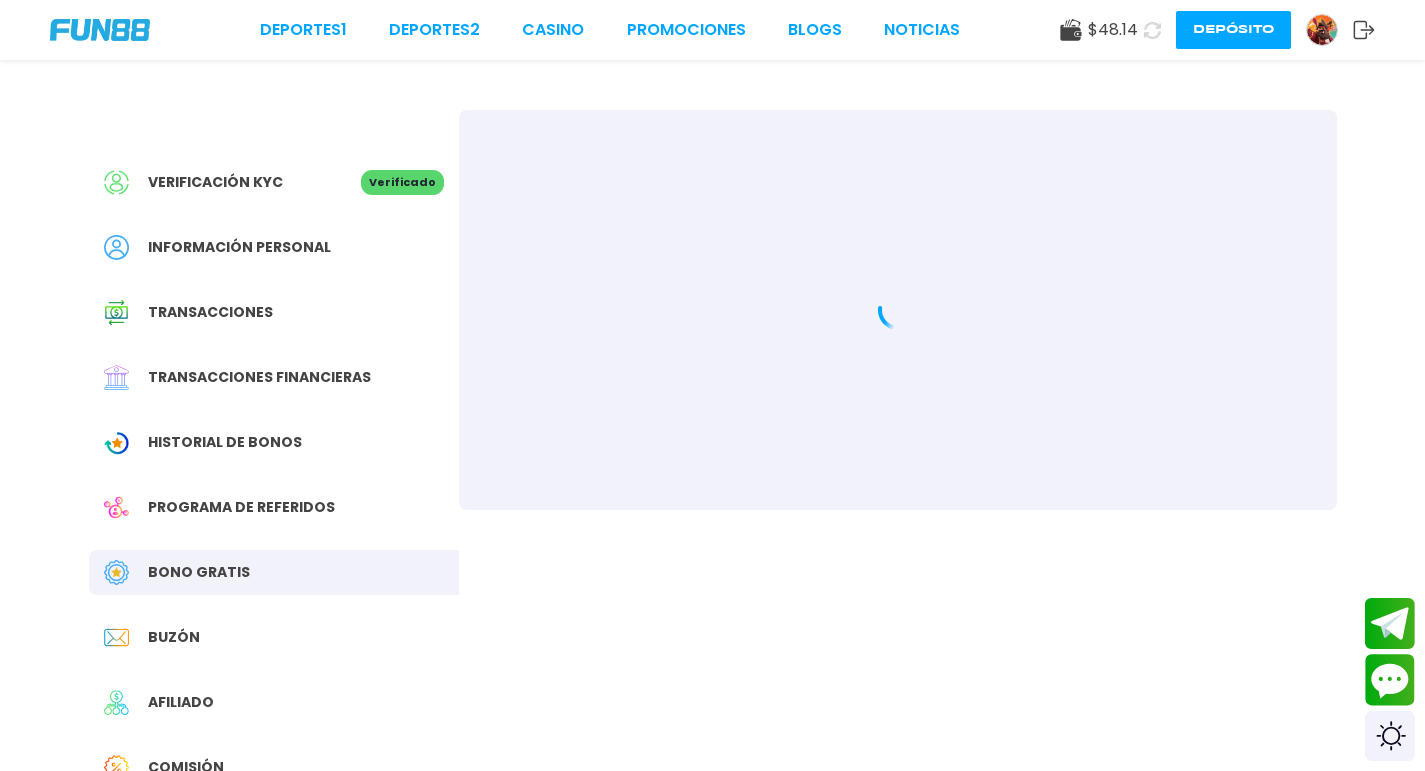 click on "Bono Gratis" at bounding box center [274, 572] 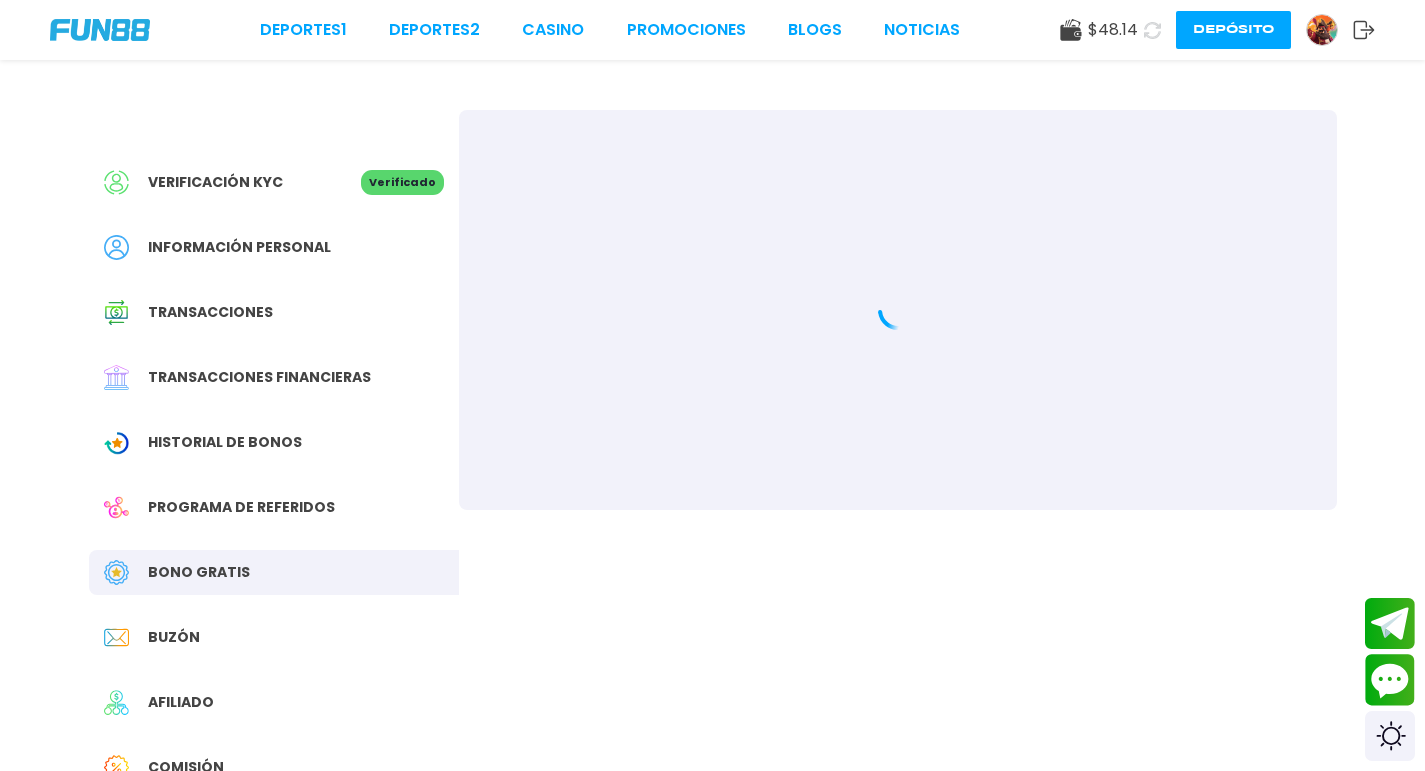 click on "Bono Gratis" at bounding box center (199, 572) 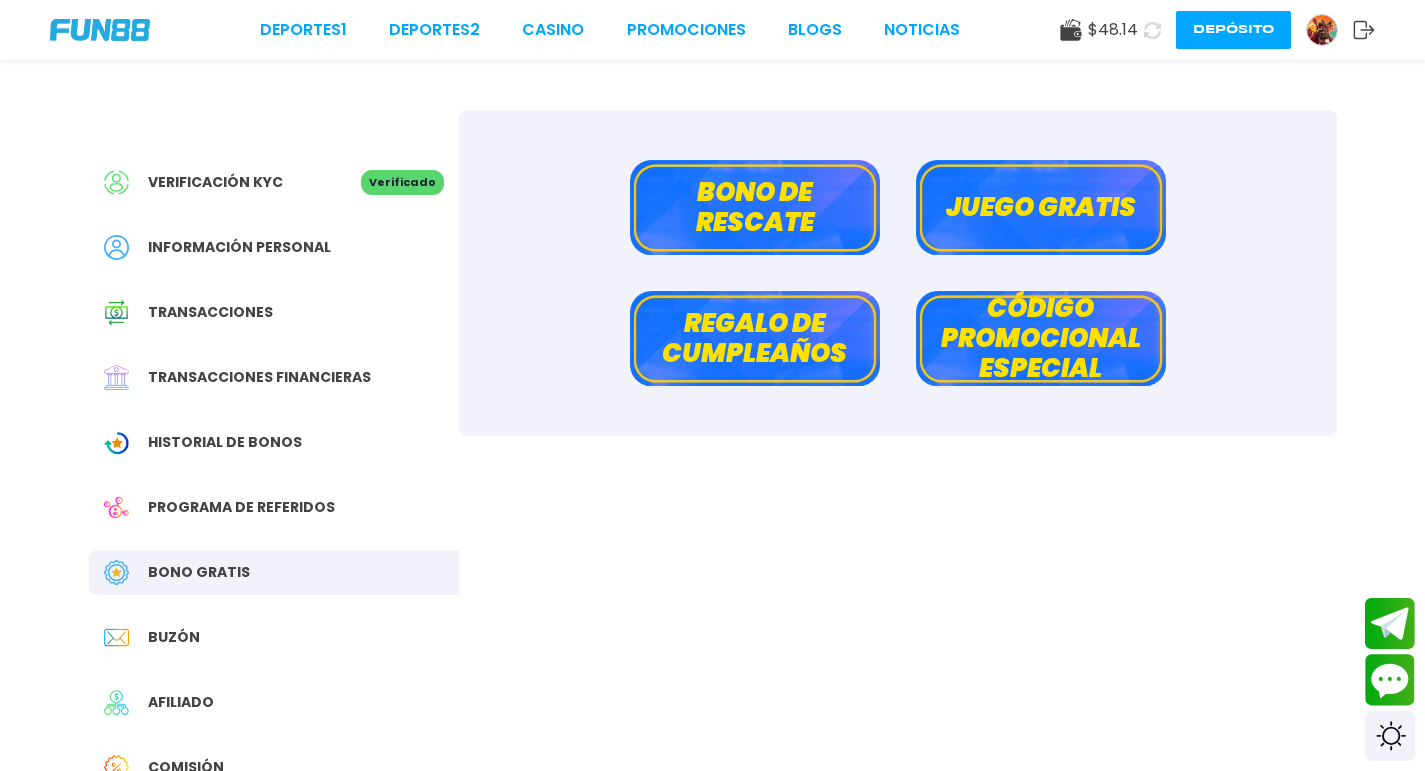 click on "Bono de rescate Juego gratis Regalo de cumpleaños Código promocional especial" at bounding box center (898, 273) 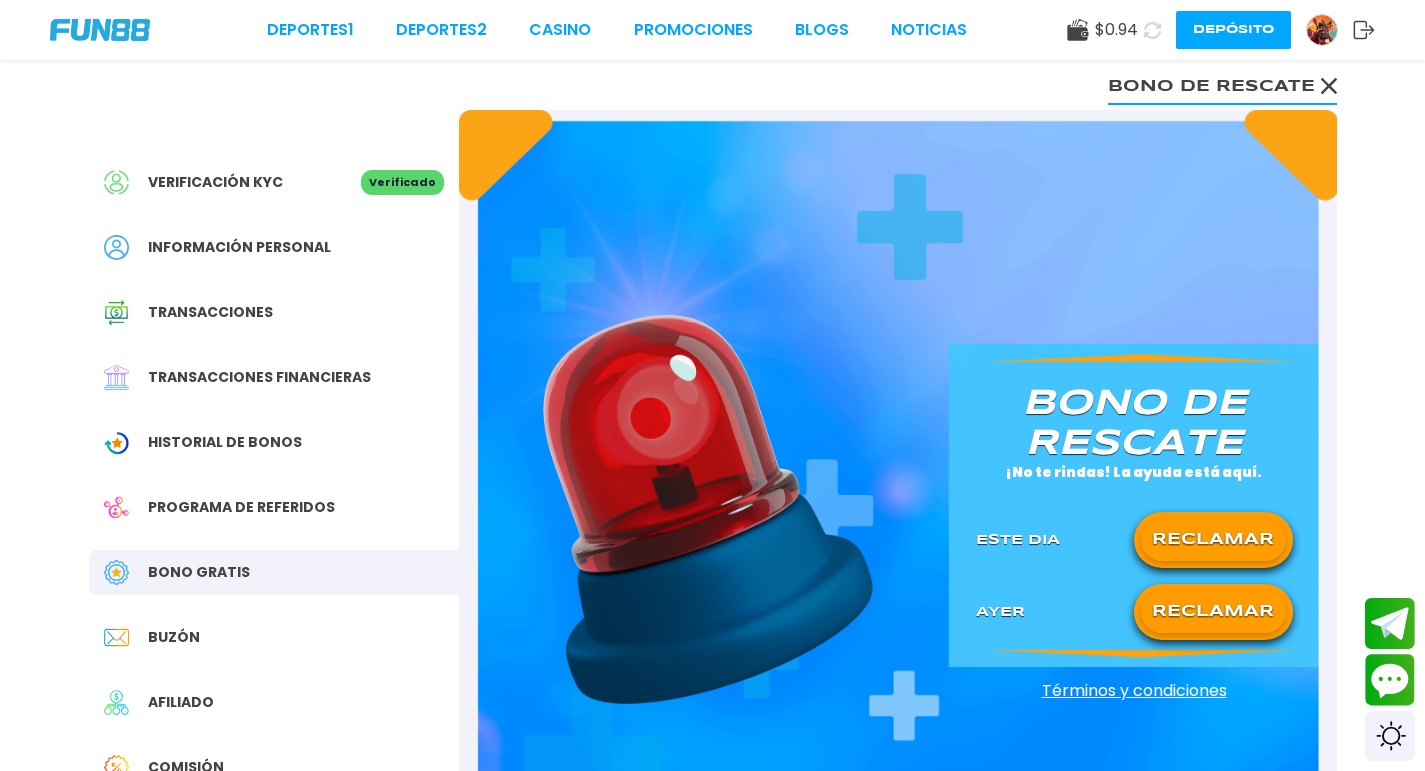 click on "RECLAMAR" at bounding box center [1213, 540] 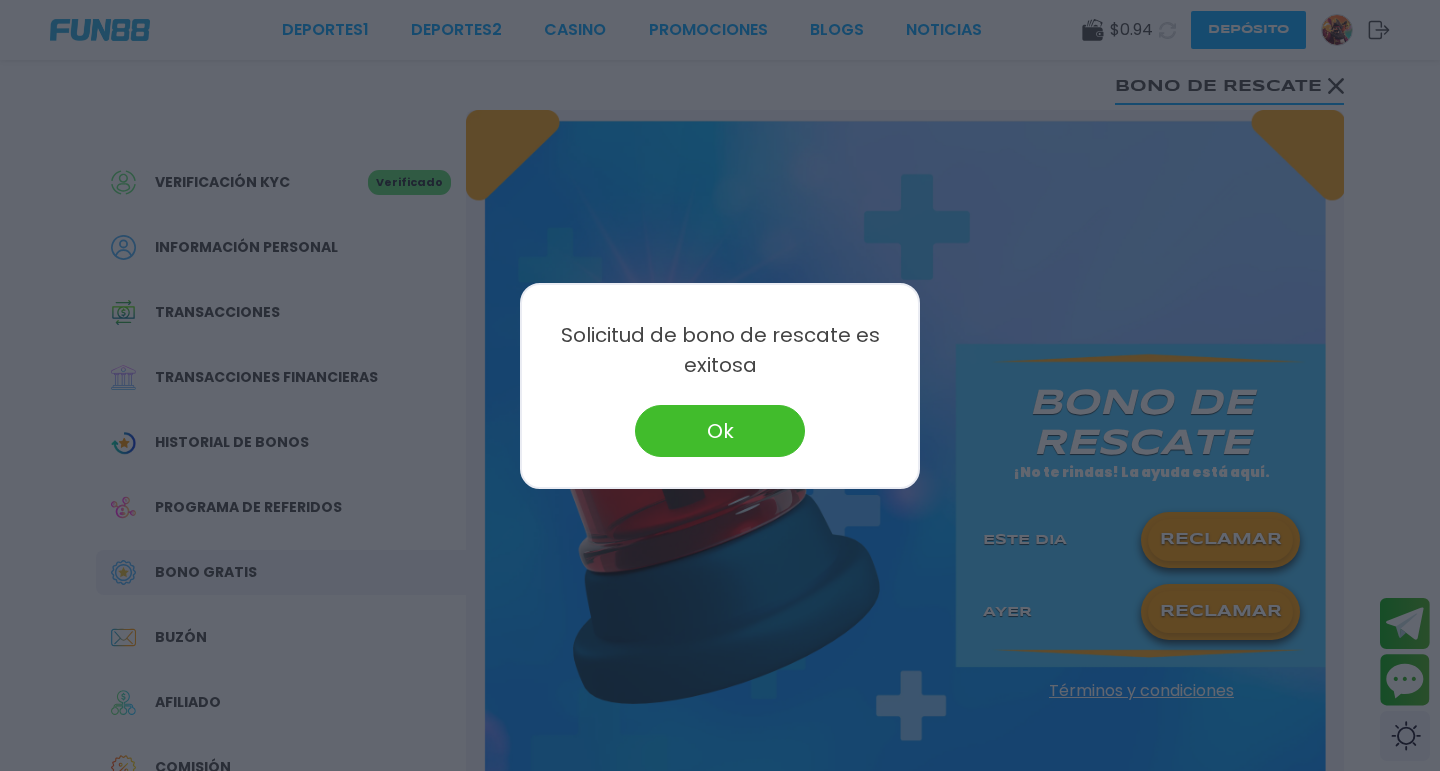 click on "Ok" at bounding box center [720, 431] 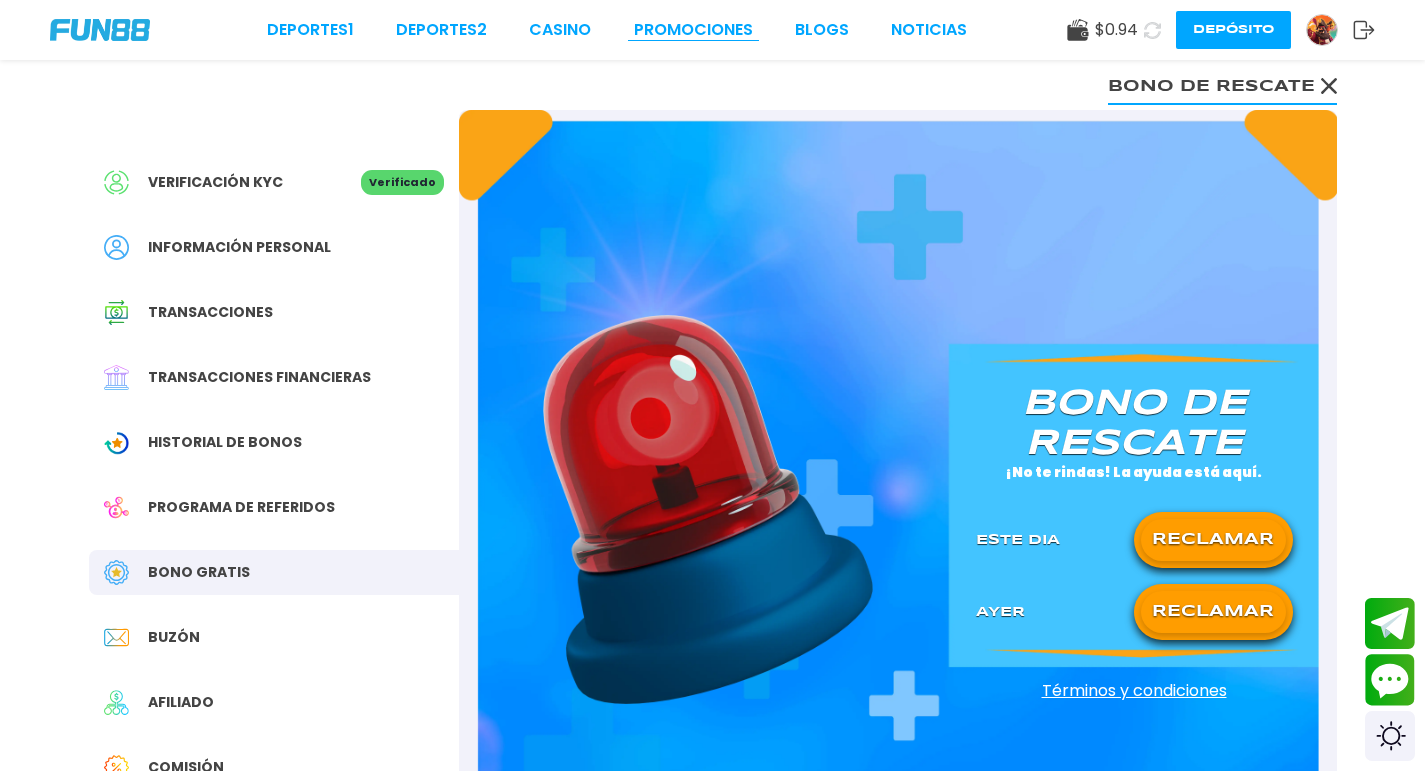 click on "Promociones" at bounding box center (693, 30) 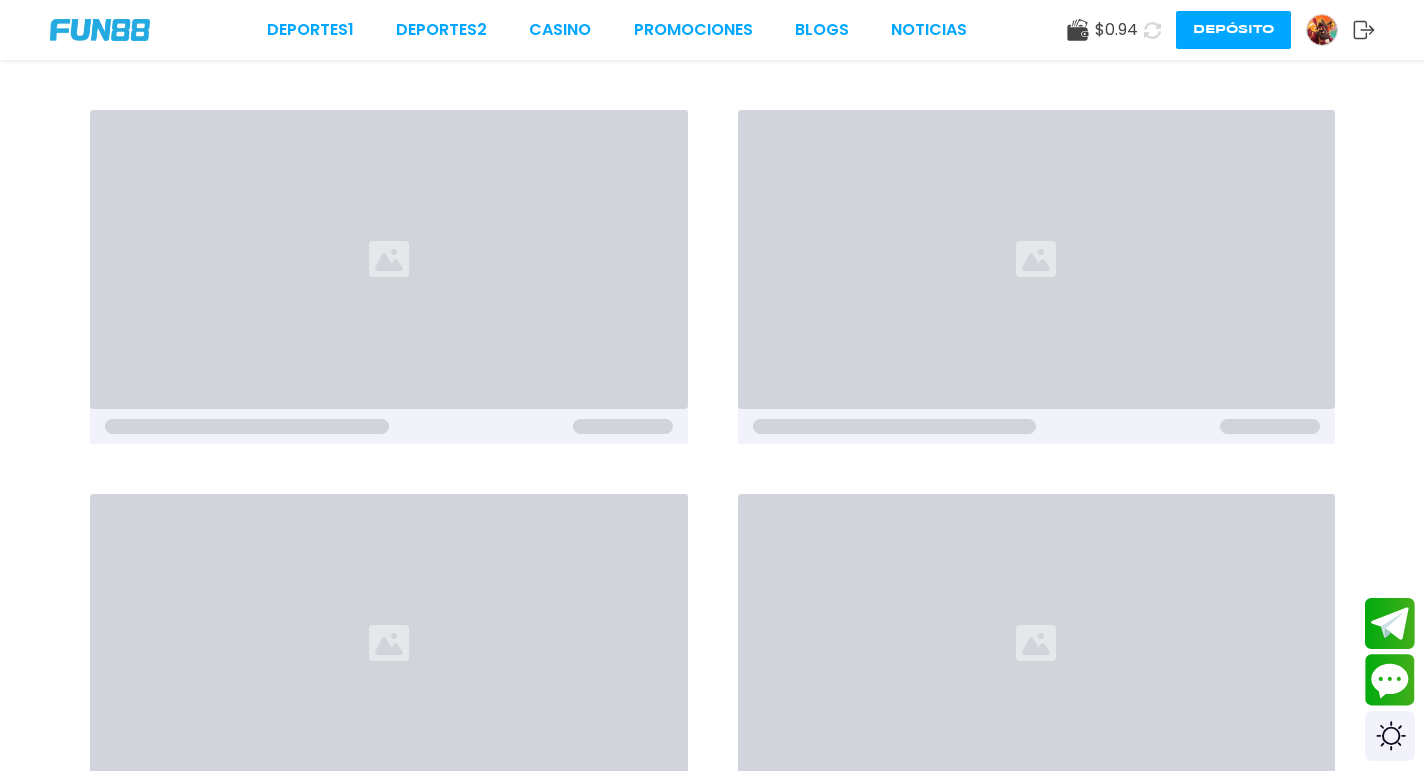 click on "Deportes  1 Deportes  2 CASINO Promociones BLOGS NOTICIAS" at bounding box center [617, 30] 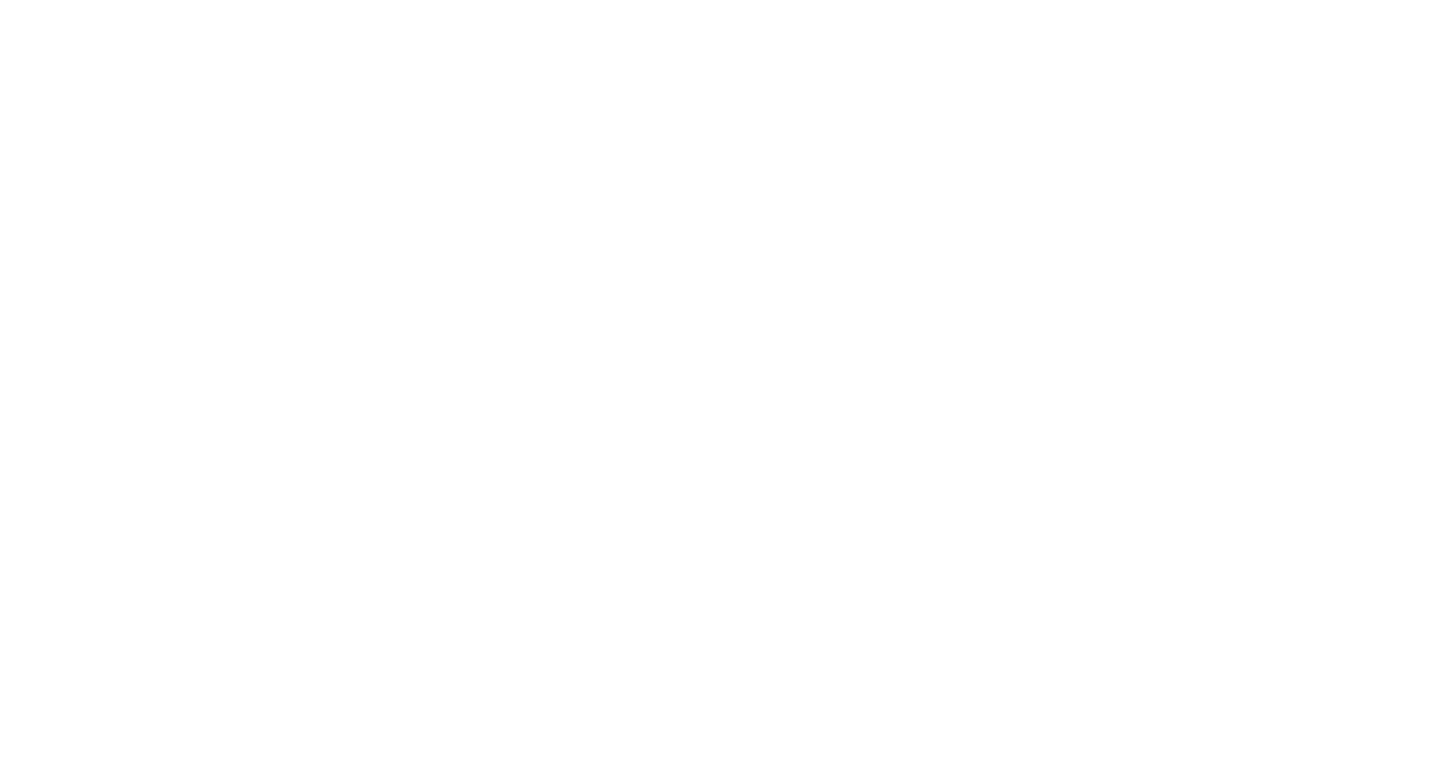 click on "Deportes  1 Deportes  2 CASINO Promociones BLOGS NOTICIAS $ 0.94 Depósito Oferta de Casino en vivo de FUN88 México
Lo que más te acerca a jugar en un casino de verdad es la oferta de casino en vivo de FUN88 México. Sus salas para apostar en directo y con crupier te permite vivir una experiencia de apuesta real desde la comodidad de tu hogar y con la misma emoción.
¿Qué encontrarás en FUN88 México para jugar en vivo? Pues todas las categorías en juego de mesa y ruleta que tanto les gusta a los jugadores mexicanos. Lo mejor es que tienen títulos en sus distintas variaciones, por lo cual hay más de 600 salas de juego en vivo.
Prueba suerte en el Blackjack
Tienes la oportunidad de jugar y ganar en las más de 200 salas de blackjack en vivo de esta plataforma. Como ves, tienes una gran variedad de salas, entre las cuales puedes elegir la que mejor te parezca según tus necesidades.
Royal Blackjack 2 de Playtech." at bounding box center (720, 385) 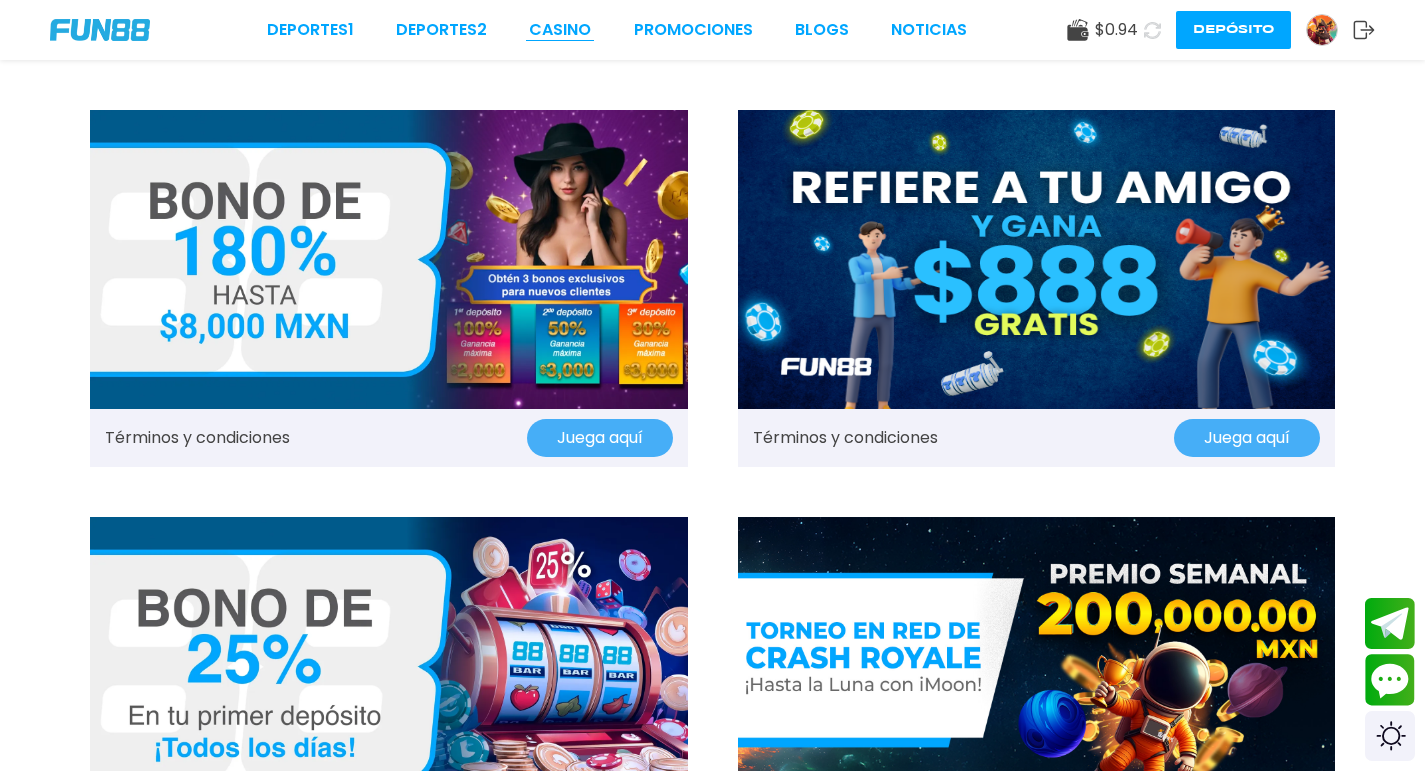click on "CASINO" at bounding box center (560, 30) 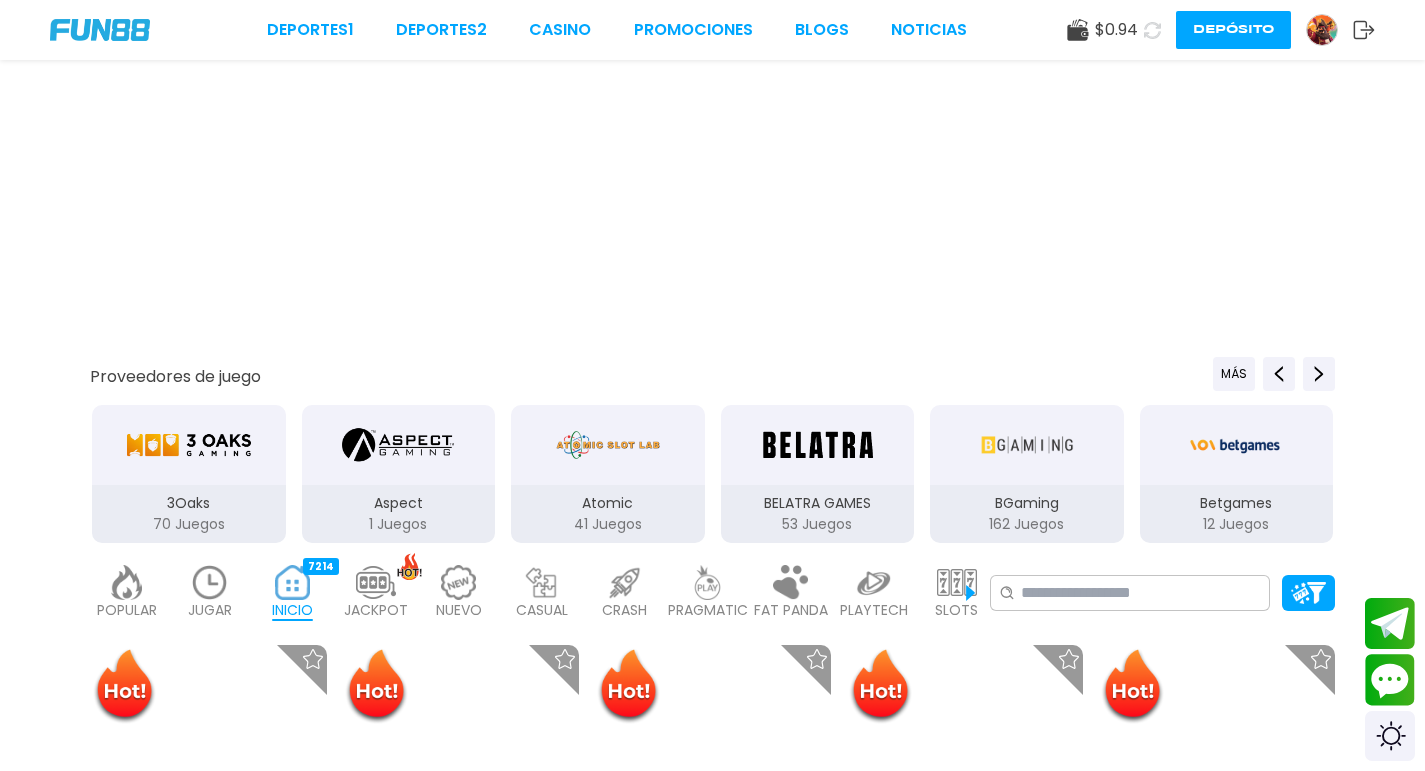 click on "CASINO" at bounding box center [560, 30] 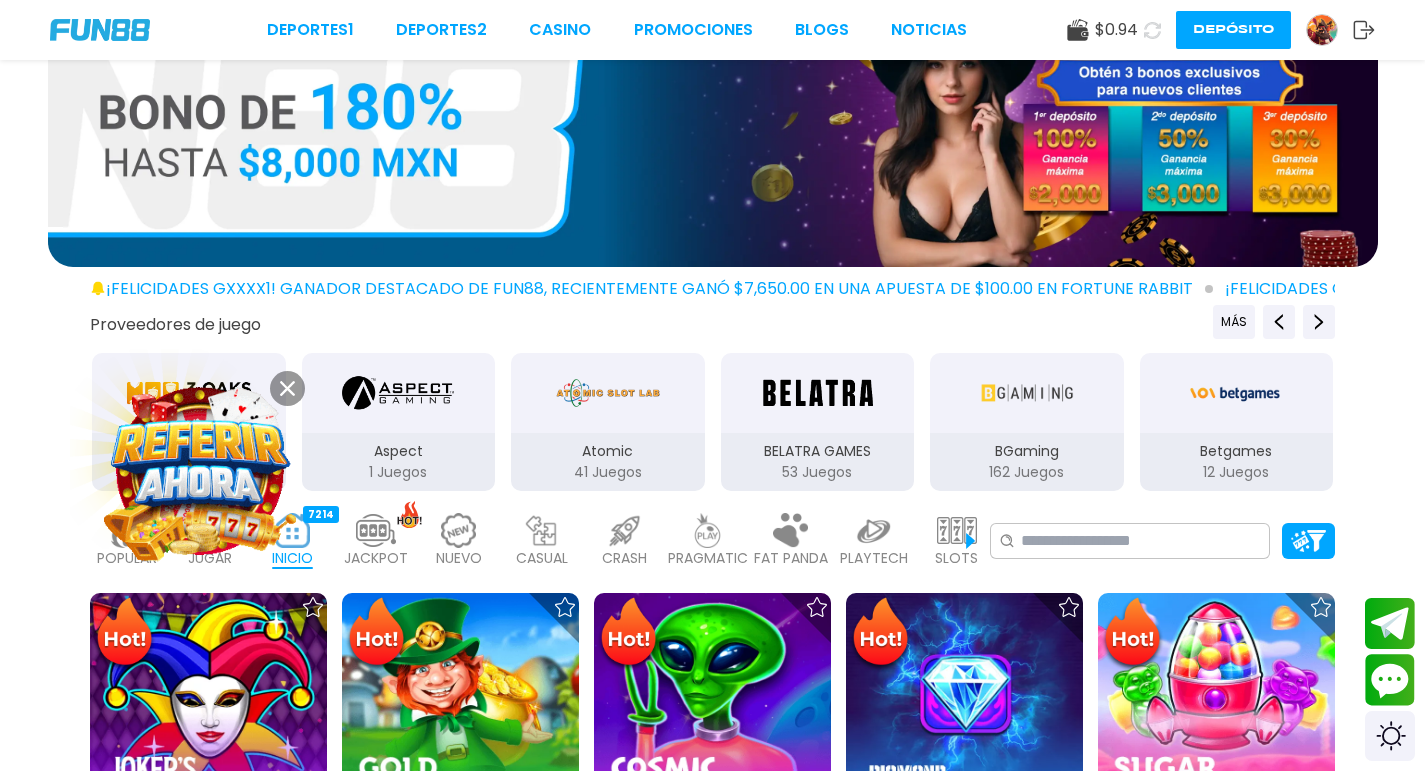 scroll, scrollTop: 400, scrollLeft: 0, axis: vertical 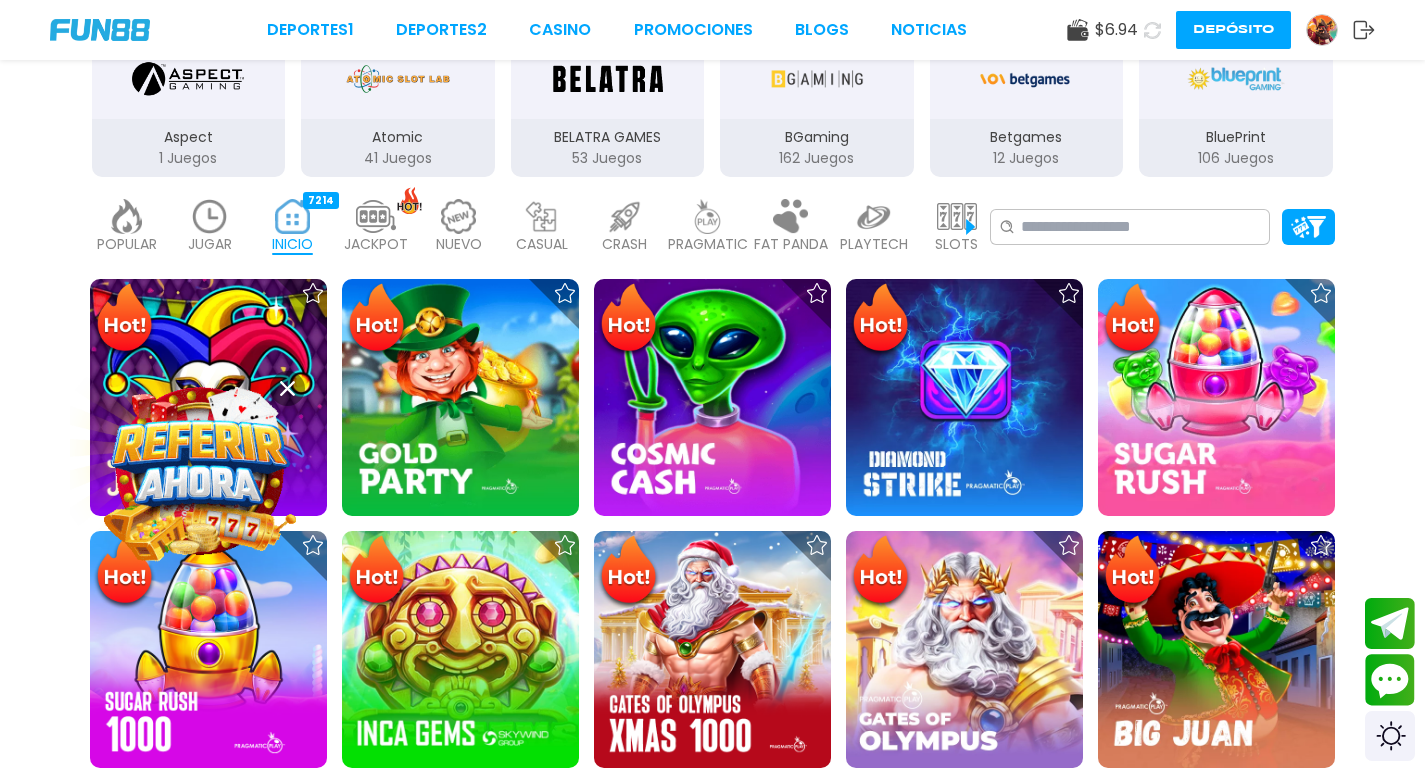 click at bounding box center [957, 216] 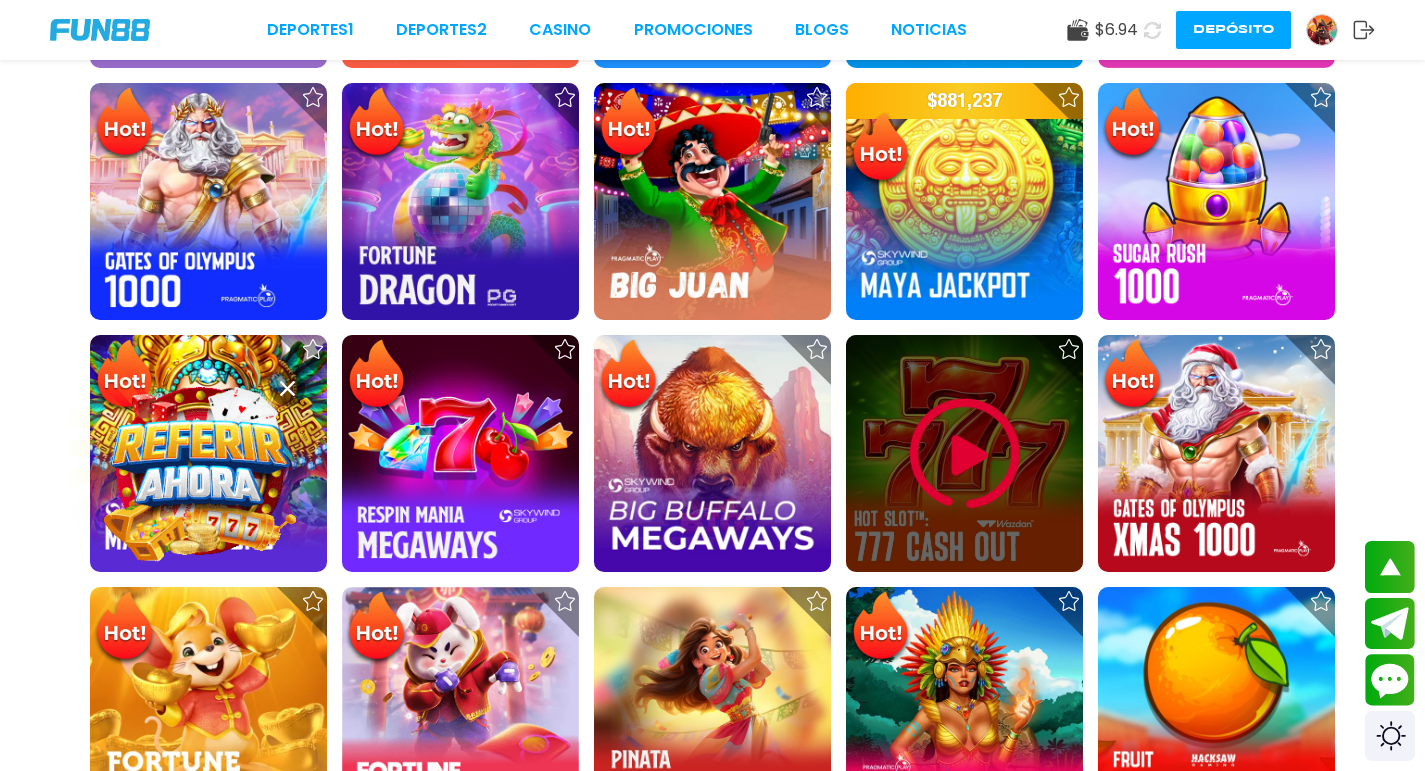 scroll, scrollTop: 1200, scrollLeft: 0, axis: vertical 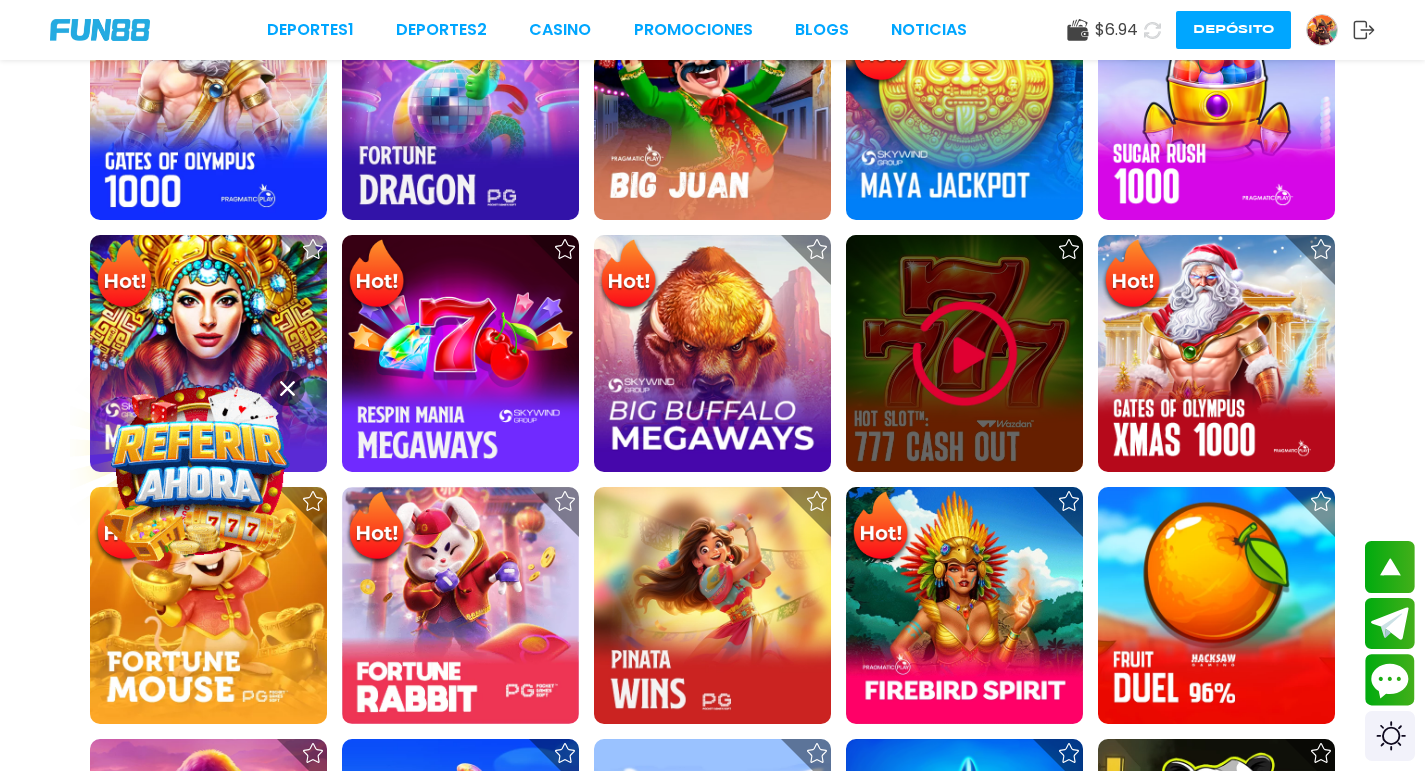 click at bounding box center (965, 354) 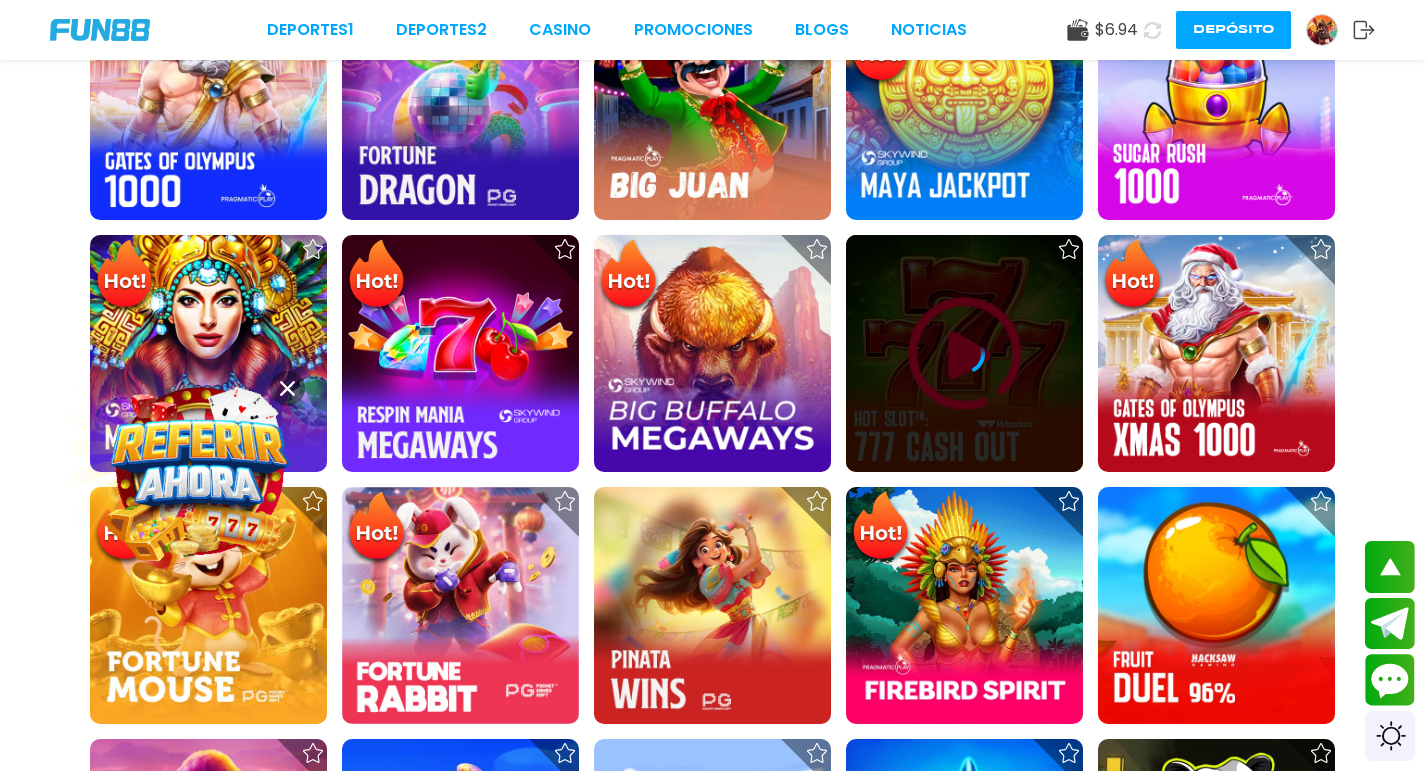 scroll, scrollTop: 0, scrollLeft: 0, axis: both 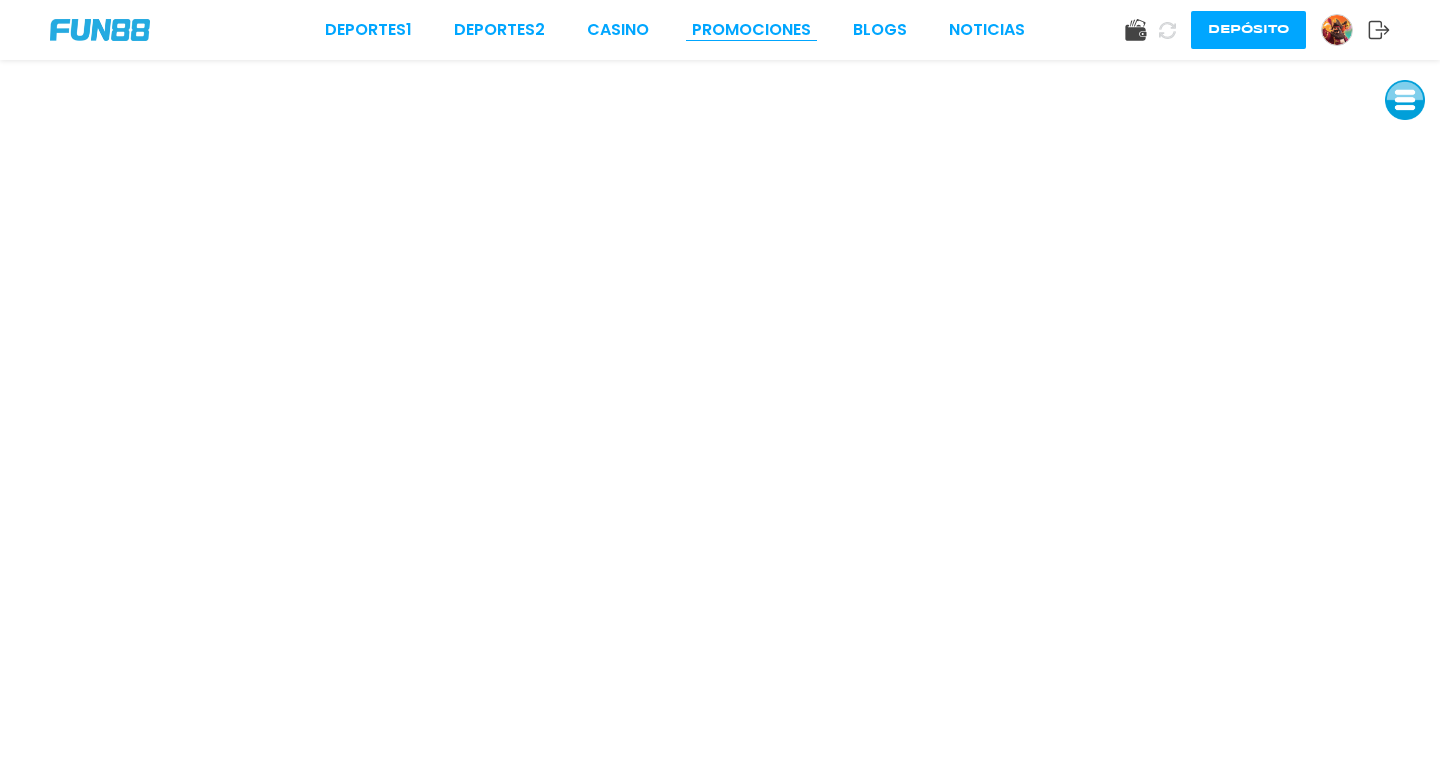 click on "Promociones" at bounding box center (751, 30) 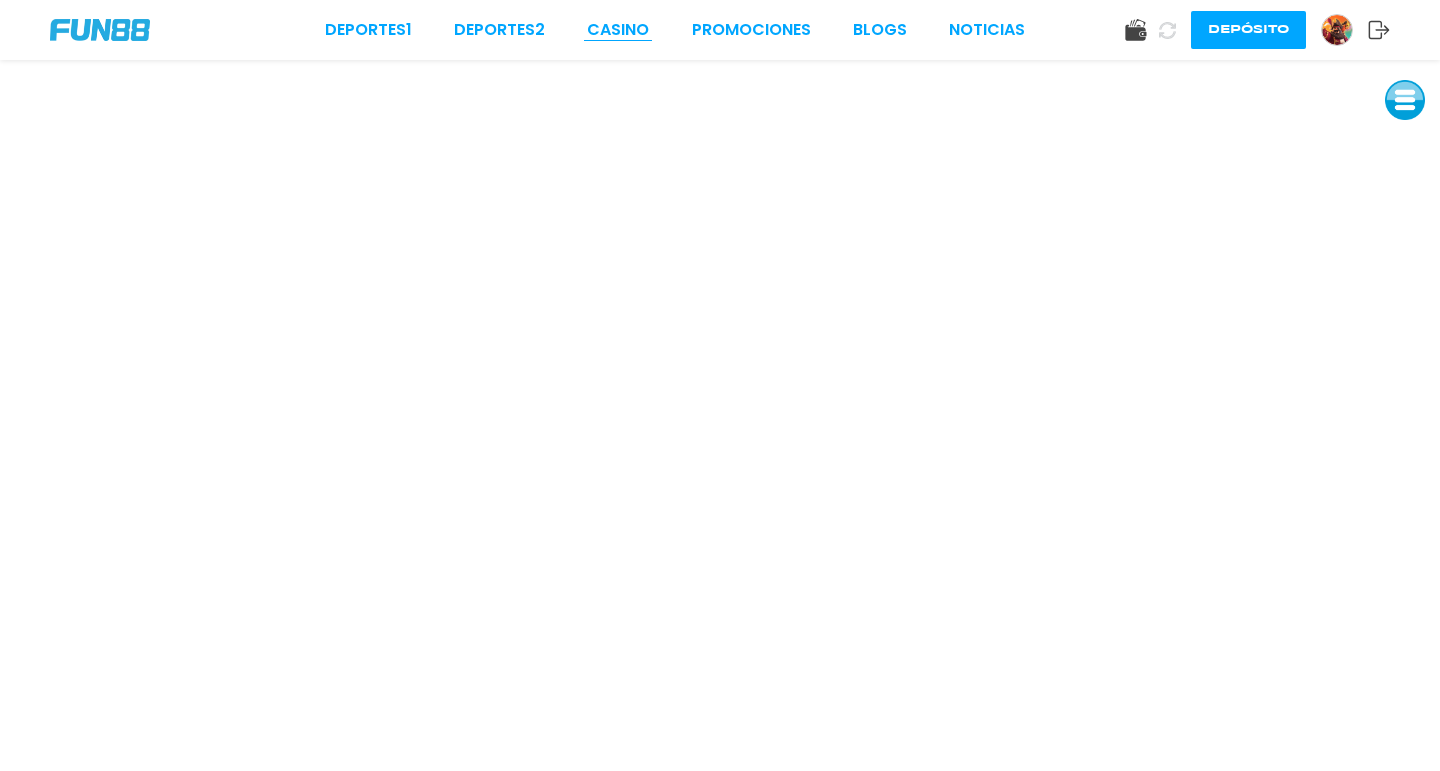 click on "CASINO" at bounding box center (618, 30) 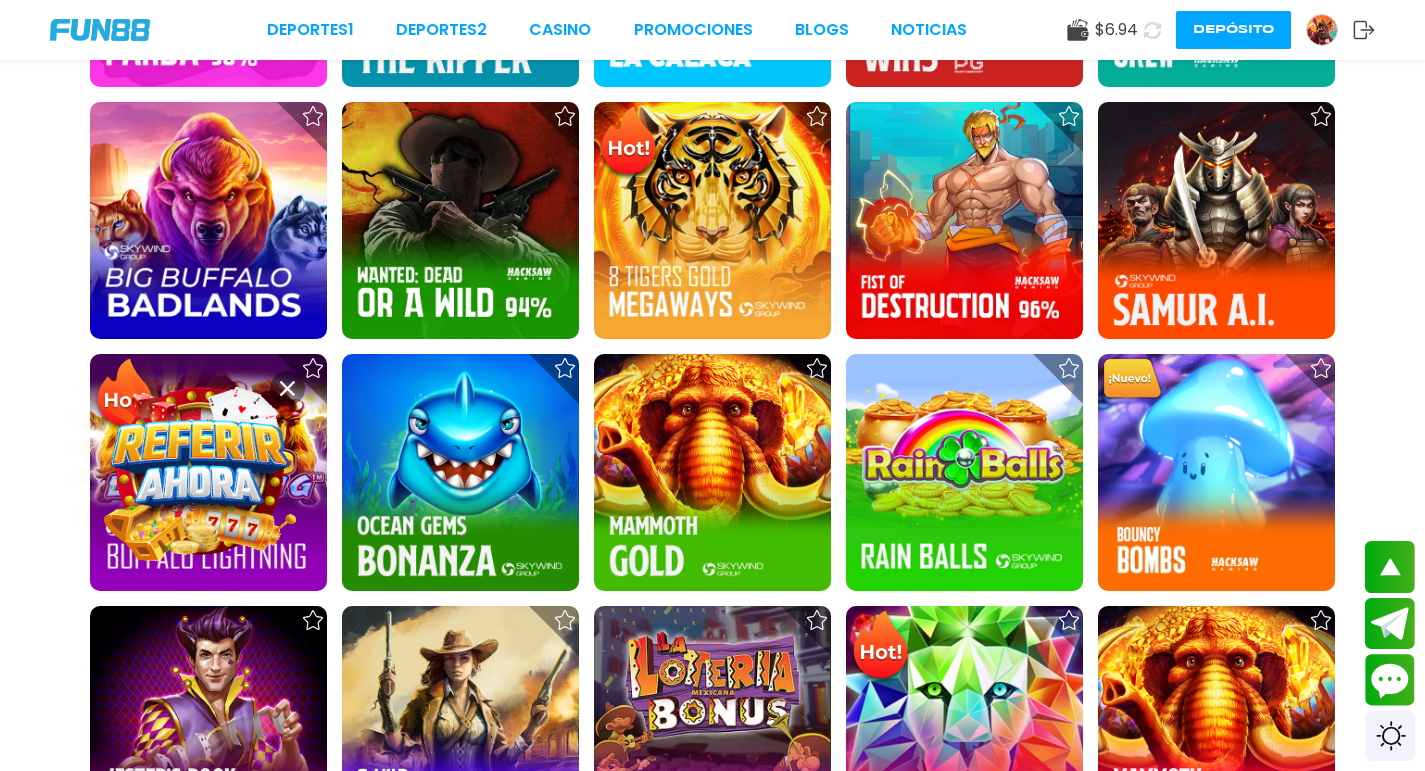 scroll, scrollTop: 2100, scrollLeft: 0, axis: vertical 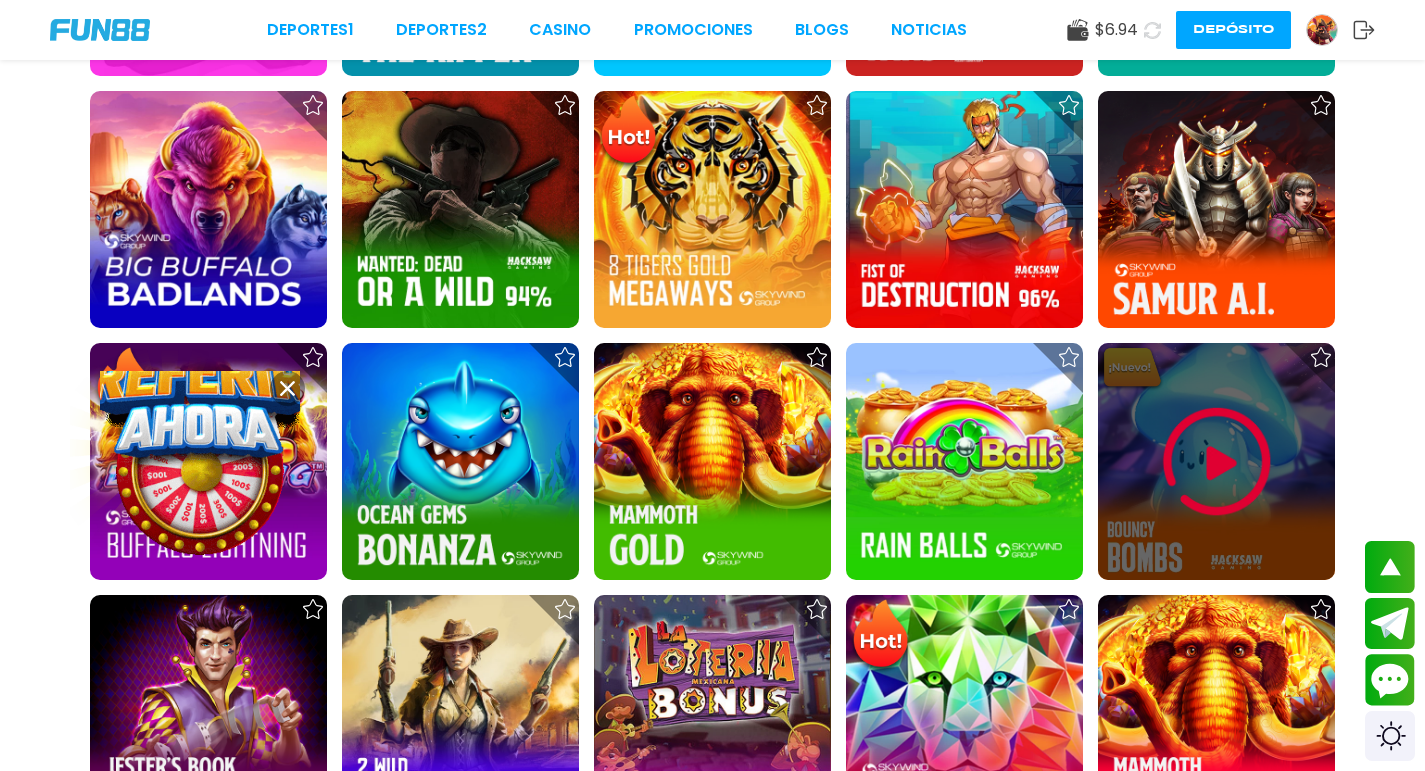 click at bounding box center (1217, 462) 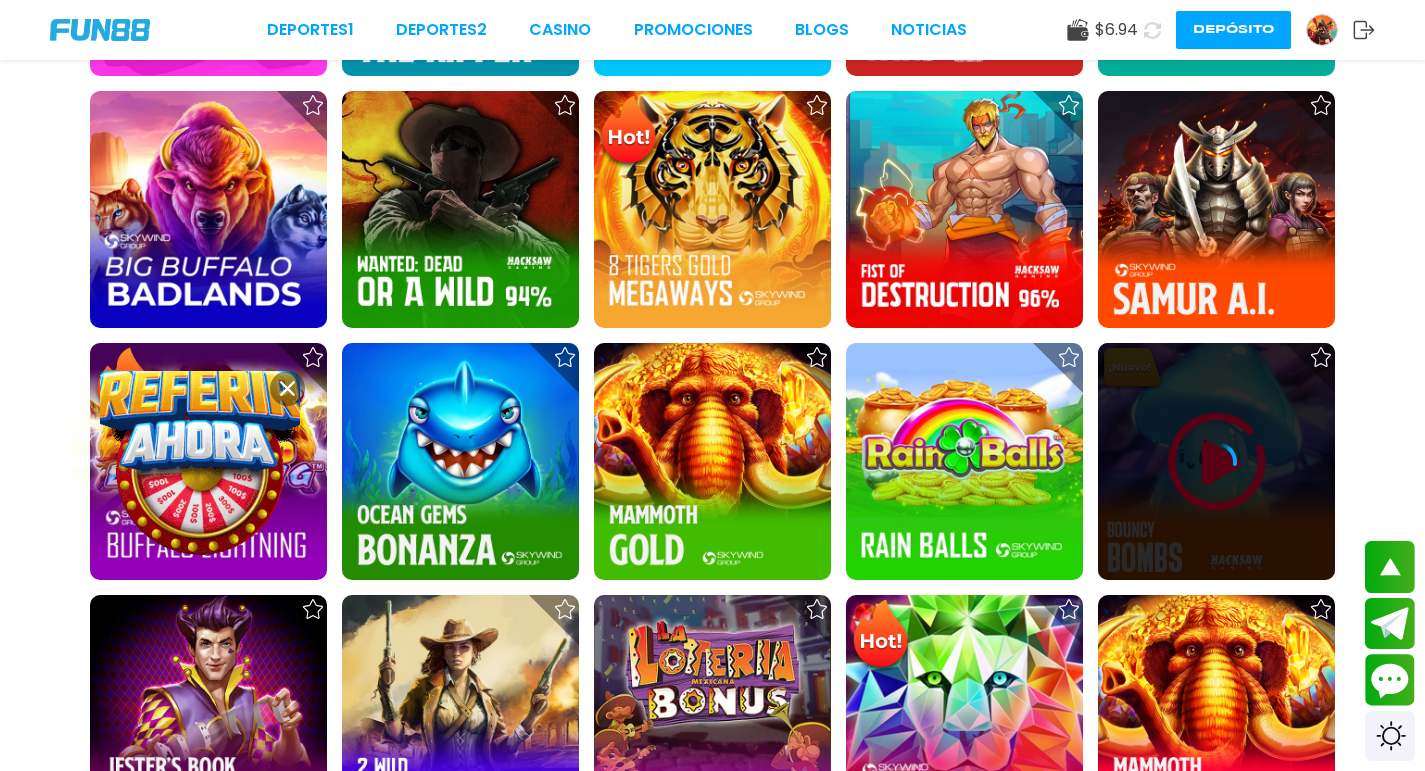 scroll, scrollTop: 0, scrollLeft: 0, axis: both 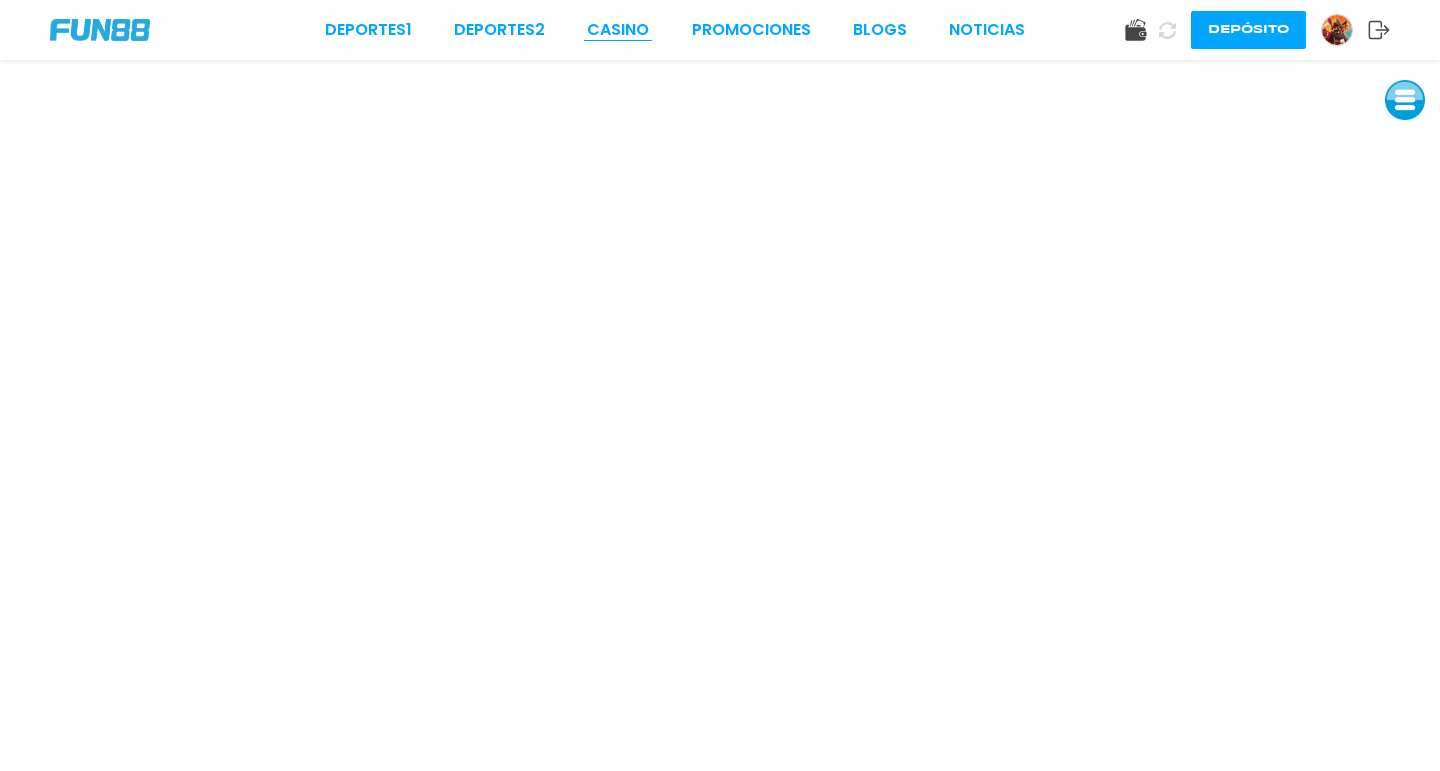 click on "CASINO" at bounding box center [618, 30] 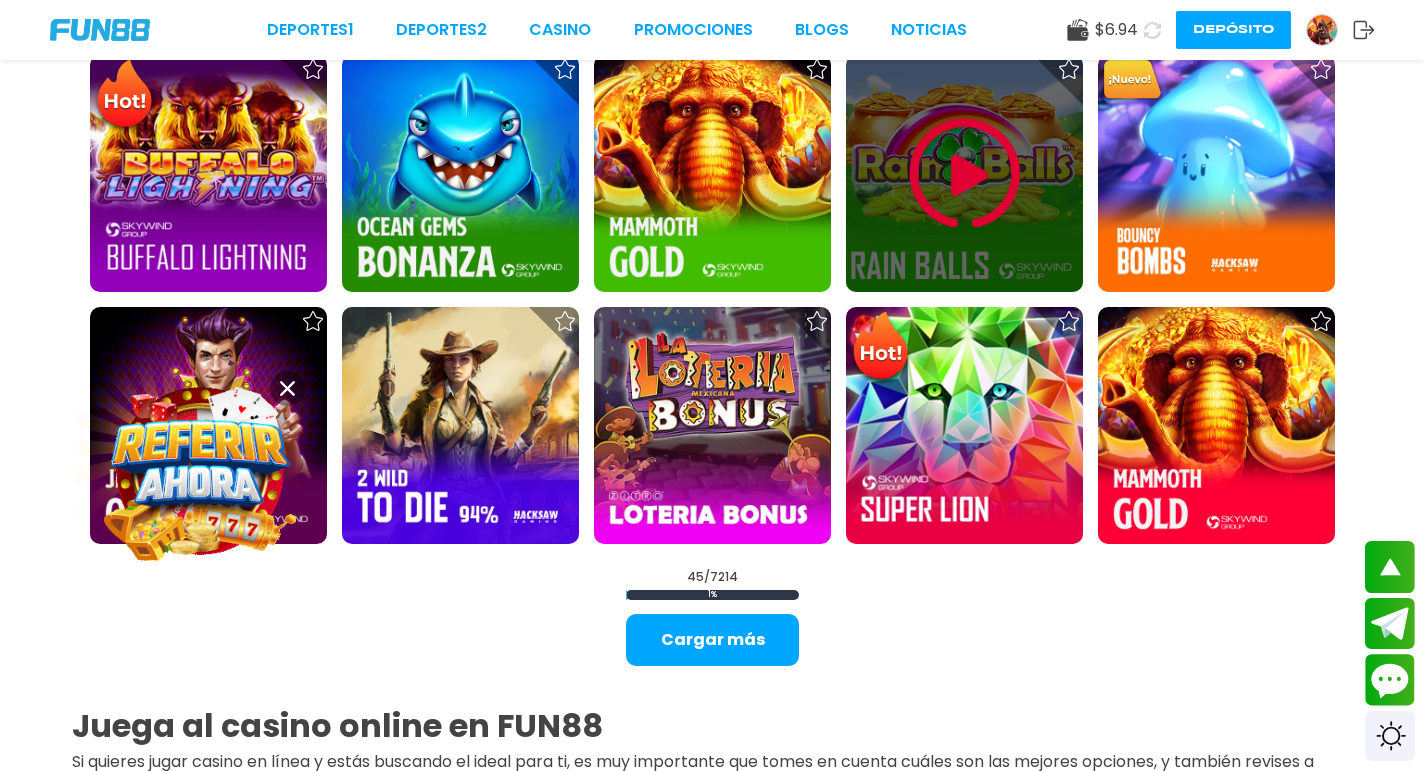 scroll, scrollTop: 2400, scrollLeft: 0, axis: vertical 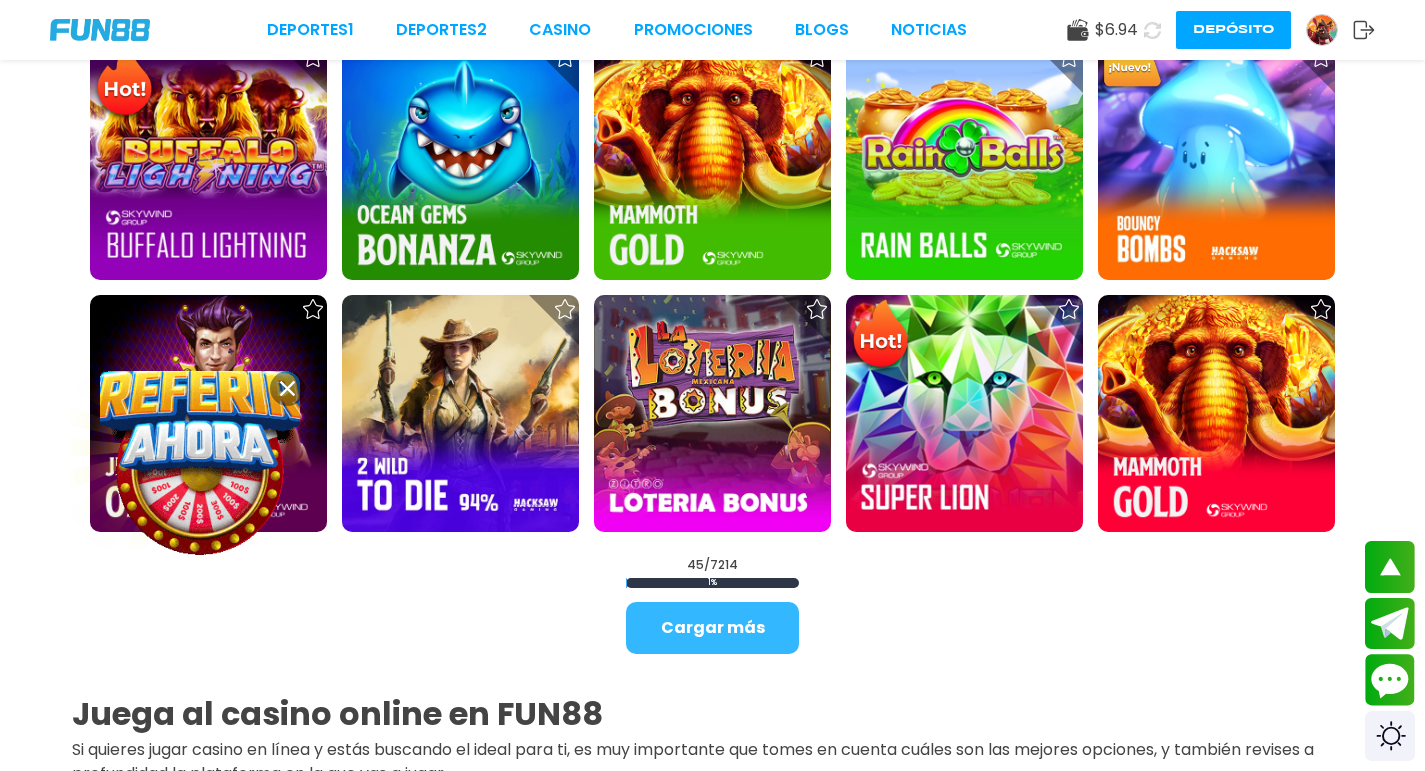 click on "Cargar más" at bounding box center [712, 628] 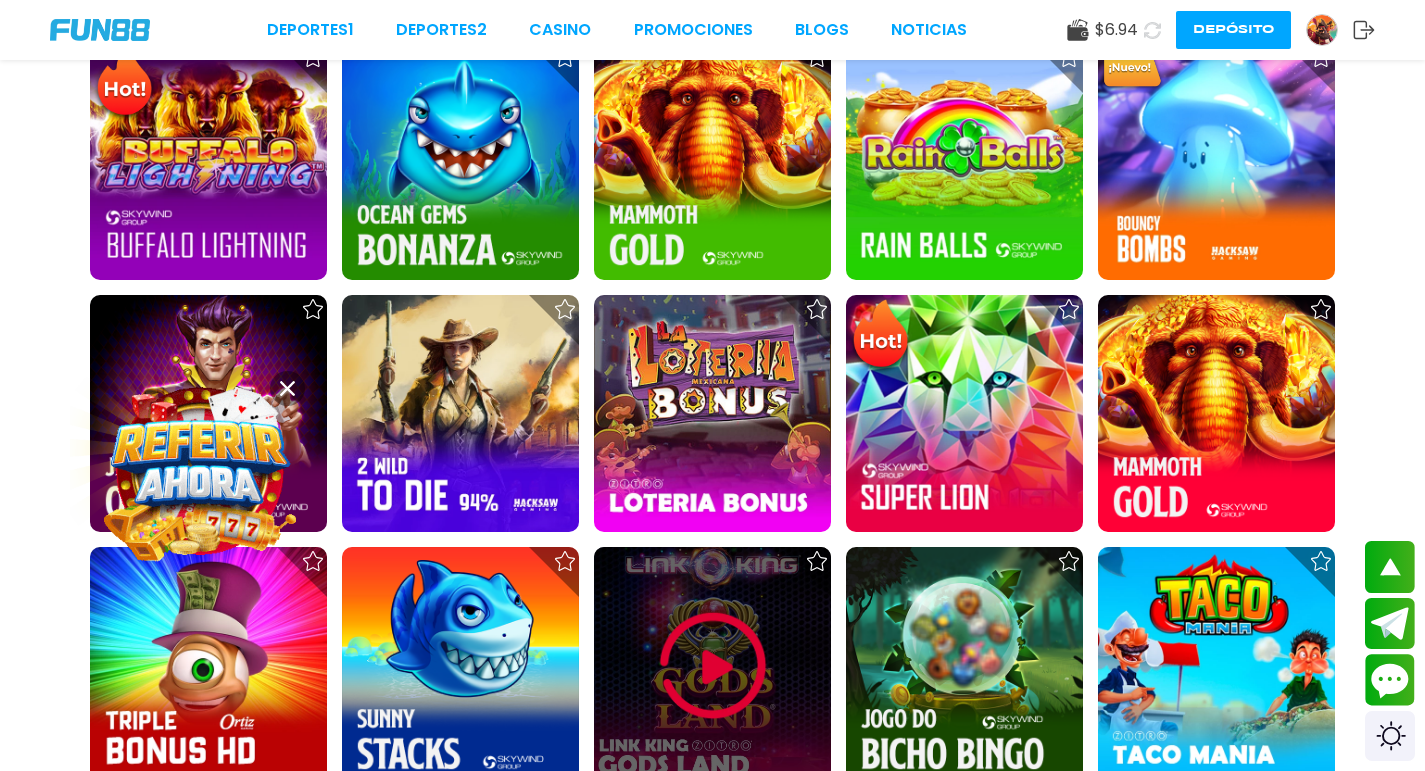 scroll, scrollTop: 2800, scrollLeft: 0, axis: vertical 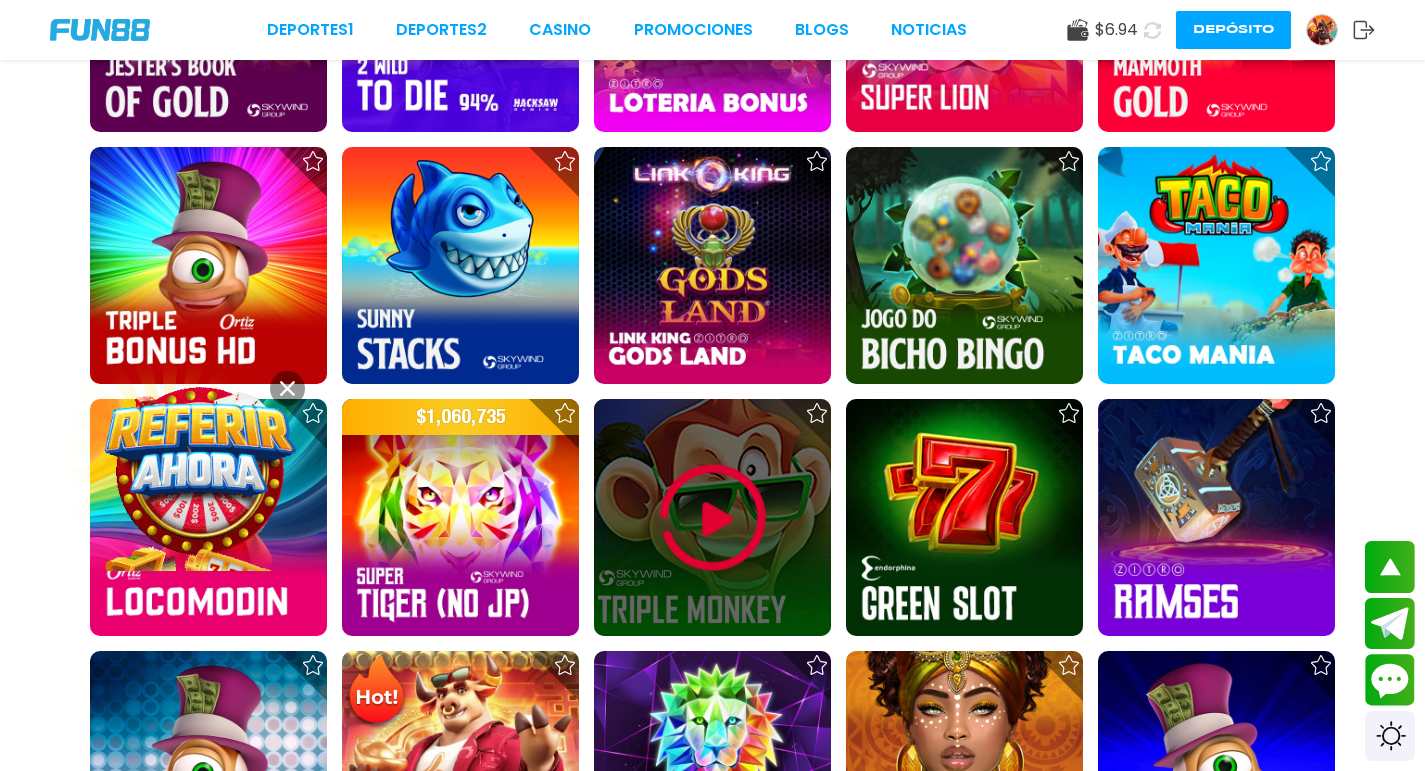 click at bounding box center [713, 518] 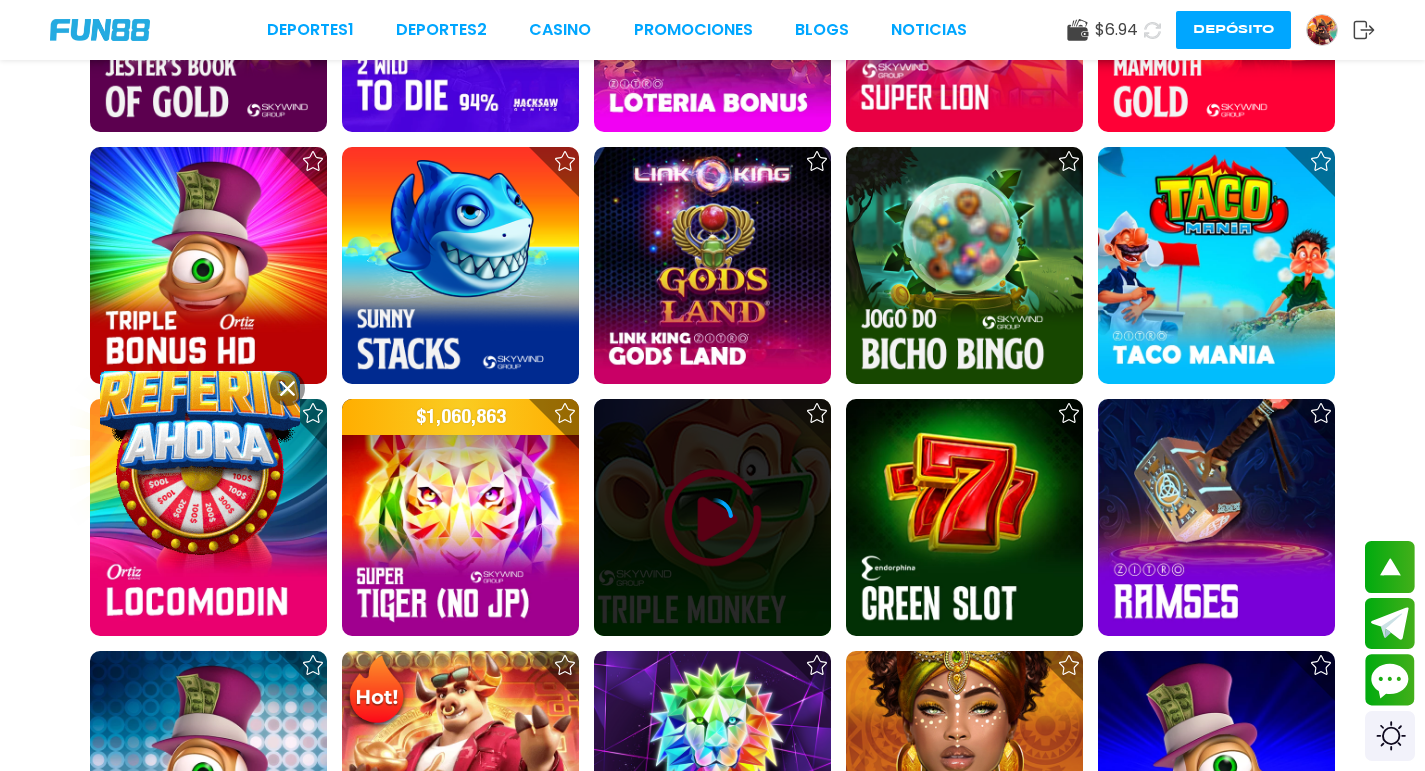 scroll, scrollTop: 0, scrollLeft: 0, axis: both 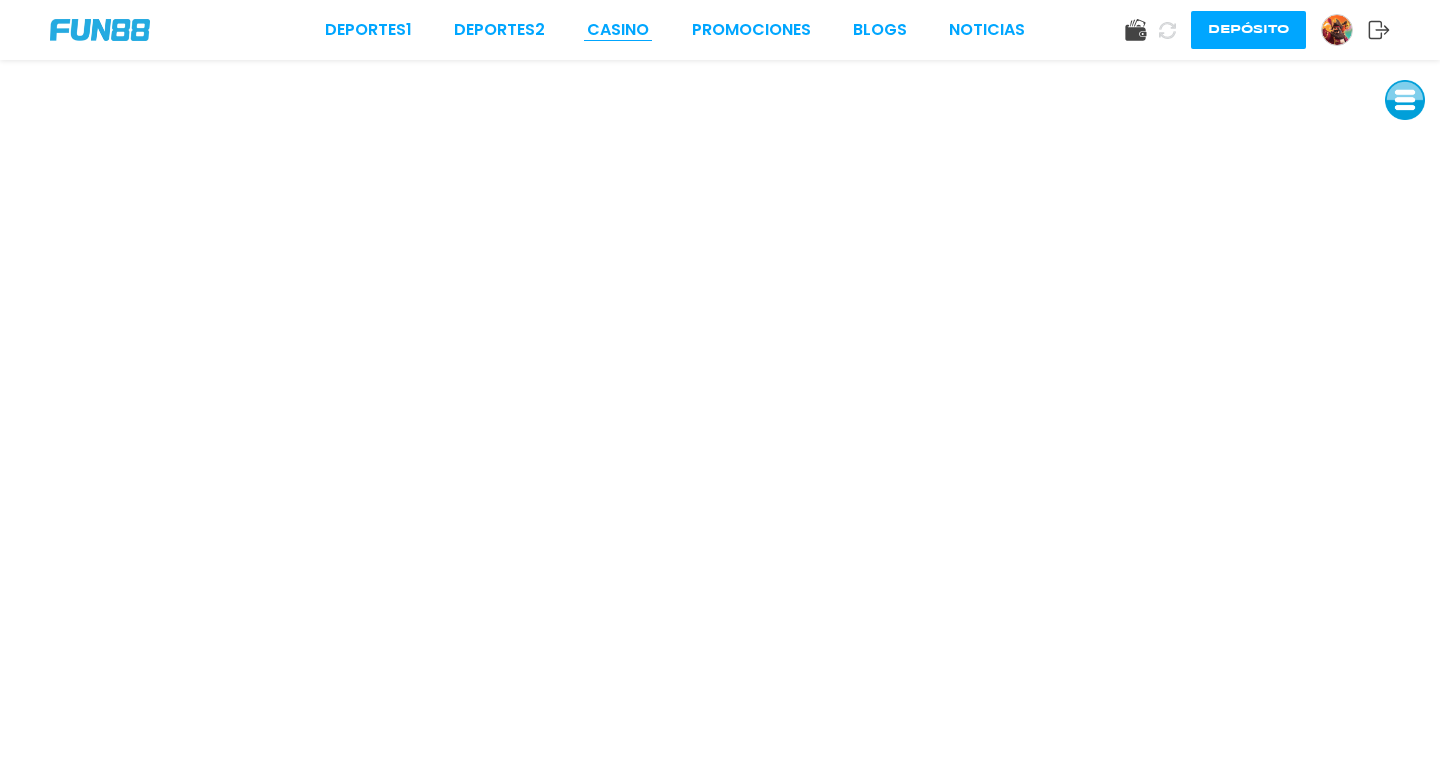 click on "CASINO" at bounding box center (618, 30) 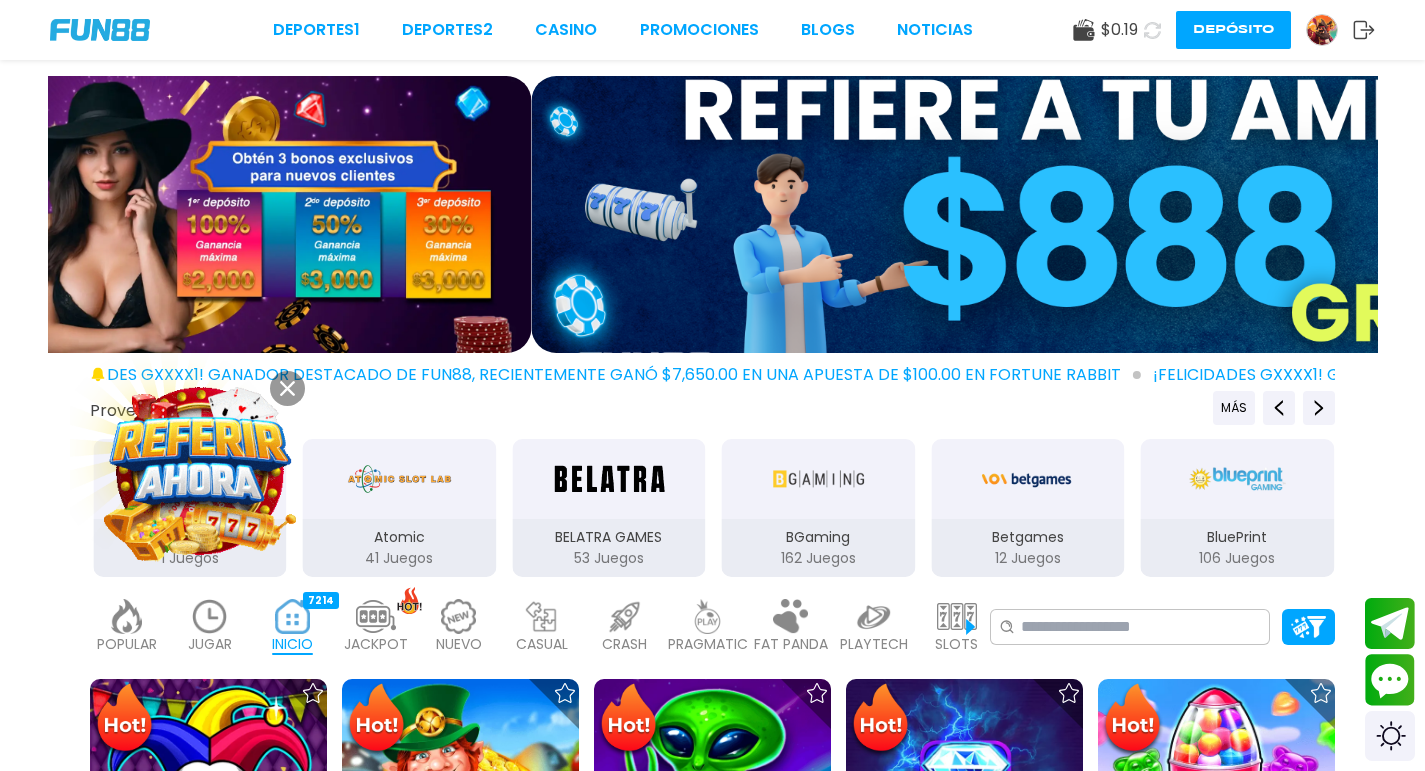 click on "¡FELICIDADES gxxxx1! GANADOR DESTACADO DE FUN88, RECIENTEMENTE GANÓ $7,650.00 EN UNA APUESTA DE $100.00 EN Fortune Rabbit ¡FELICIDADES gxxxx1! GANADOR DESTACADO DE FUN88, RECIENTEMENTE GANÓ $5,910.00 EN UNA APUESTA DE $100.00 EN Link Me Totem Of Spirit ¡FELICIDADES luixxxxxxz18! GANADOR DESTACADO DE FUN88, RECIENTEMENTE GANÓ $14,400.00 EN UNA APUESTA DE $100.00 EN Link King Gods Land Proveedores de juego MÁS 3Oaks 70   Juegos Aspect 1   Juegos Atomic 41   Juegos BELATRA GAMES 53   Juegos BGaming 162   Juegos Betgames 12   Juegos BluePrint 106   Juegos Booming Games 109   Juegos Caleta 114   Juegos EVOPLAY 211   Juegos Endorphina 168   Juegos Everymatrix 130   Juegos Evolution 339   Juegos Expanse 47   Juegos Ezugi 95   Juegos FC 45   Juegos Funky 2   Juegos GameArt 87   Juegos Games Global 79   Juegos GamoMat 192   Juegos Habanero 207   Juegos Hacksaw 458   Juegos IMoon 2   Juegos InBet 430   Juegos IndigoMagic 53   Juegos JiLi 164   Juegos Kalamba 111   Juegos Kiron 27   Juegos MICRO GAMING 326   20" at bounding box center (712, 3570) 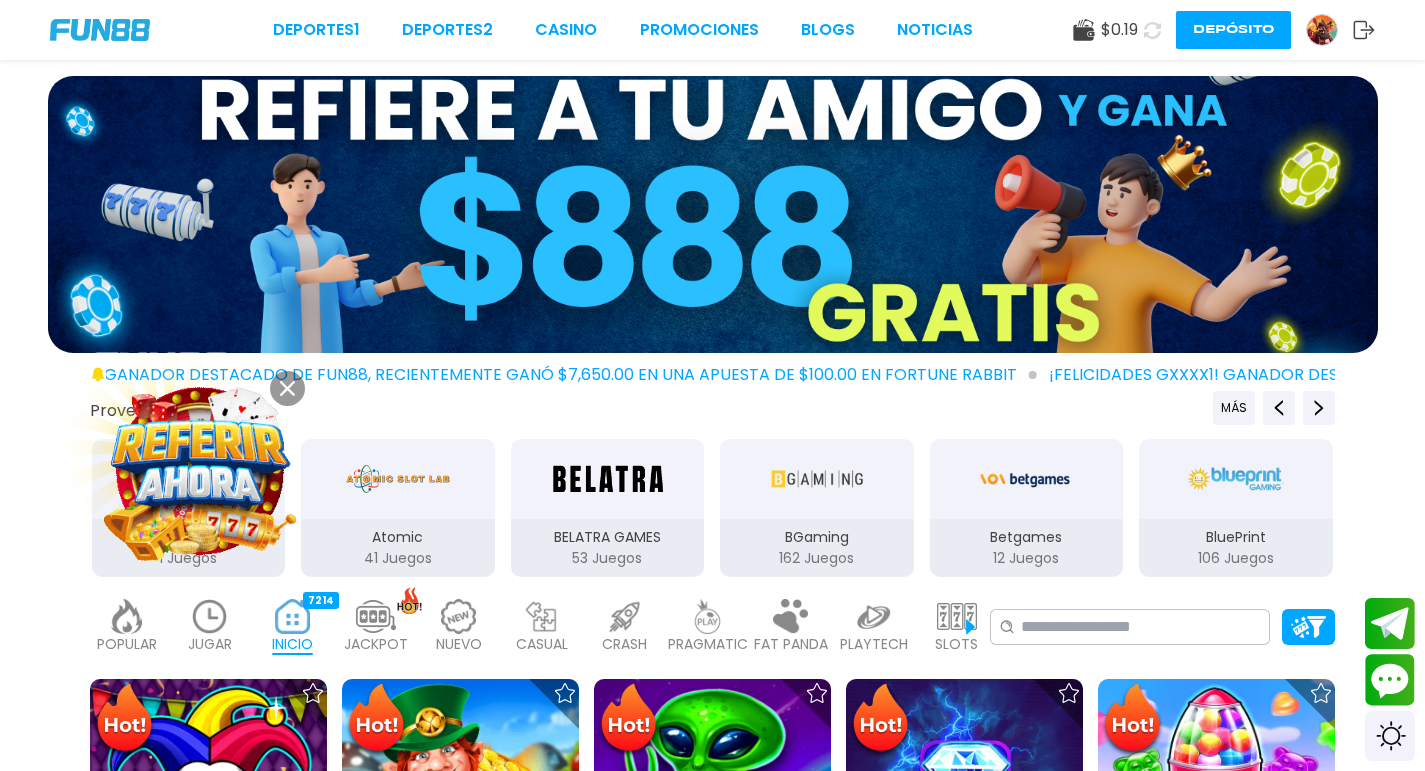 scroll, scrollTop: 100, scrollLeft: 0, axis: vertical 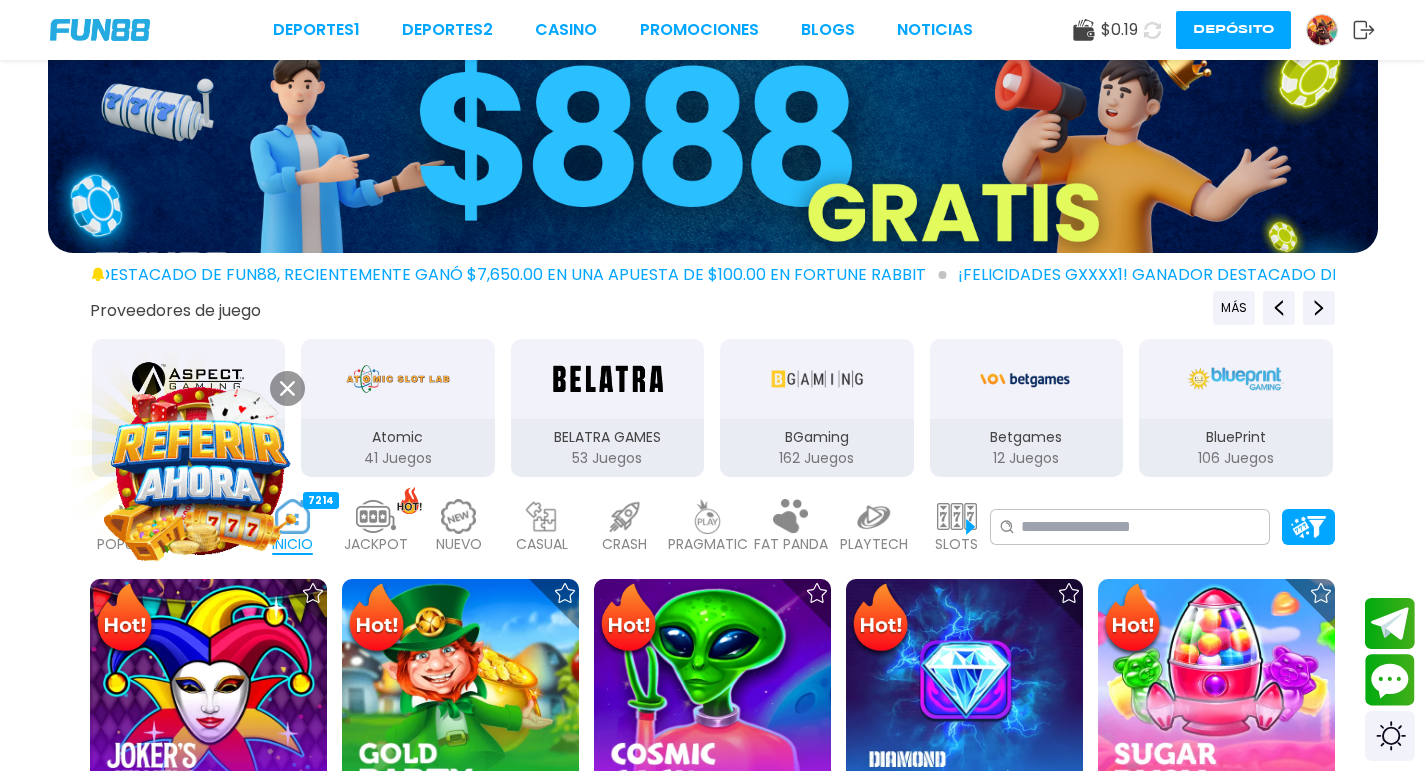 click at bounding box center (542, 516) 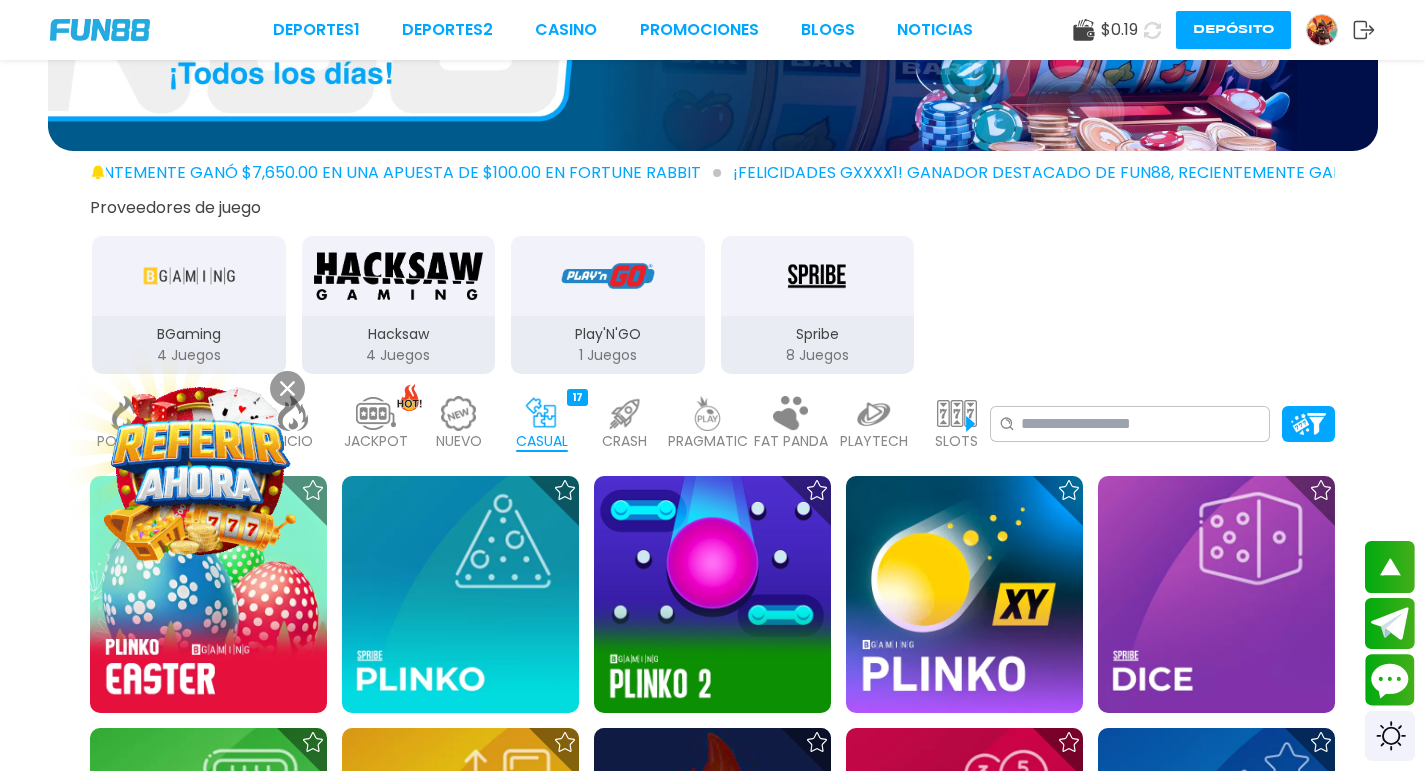 scroll, scrollTop: 200, scrollLeft: 0, axis: vertical 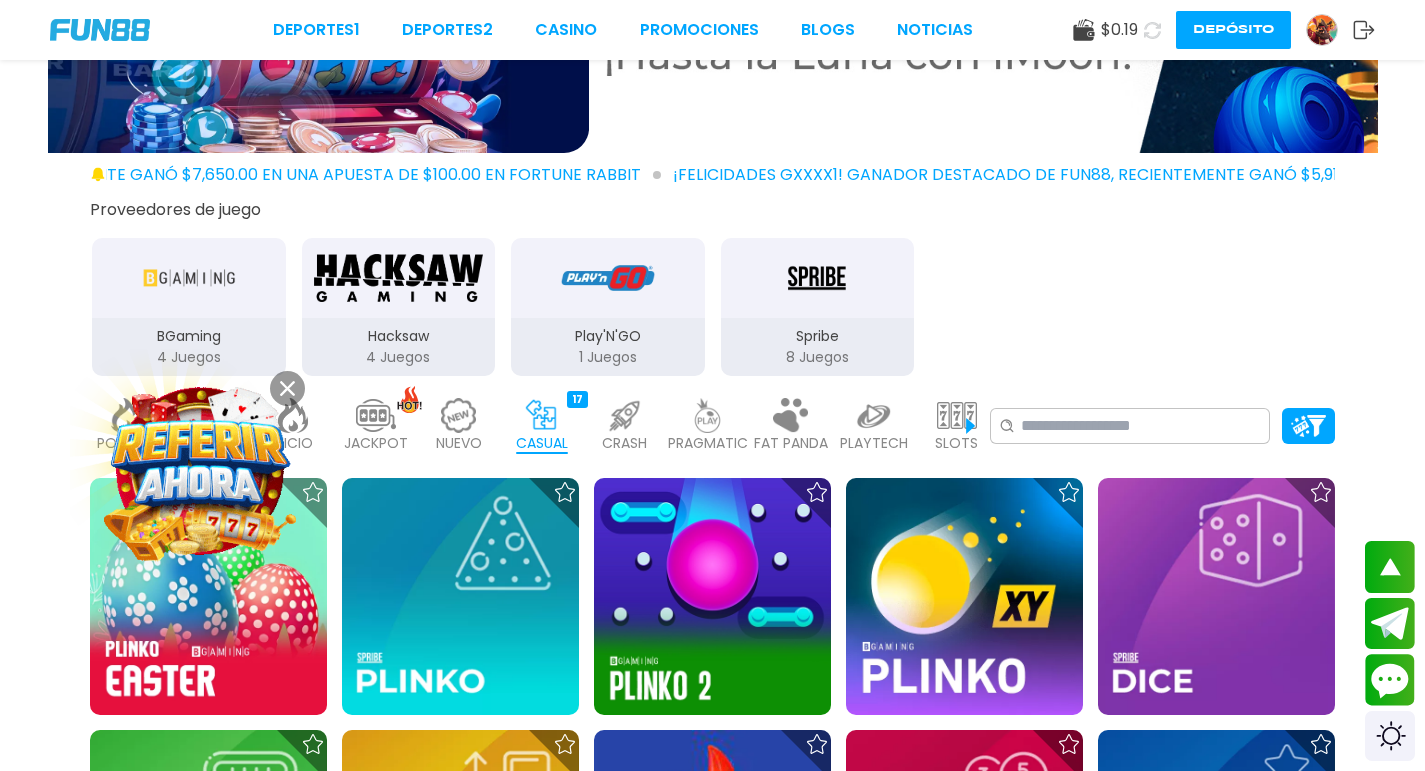 click at bounding box center [376, 415] 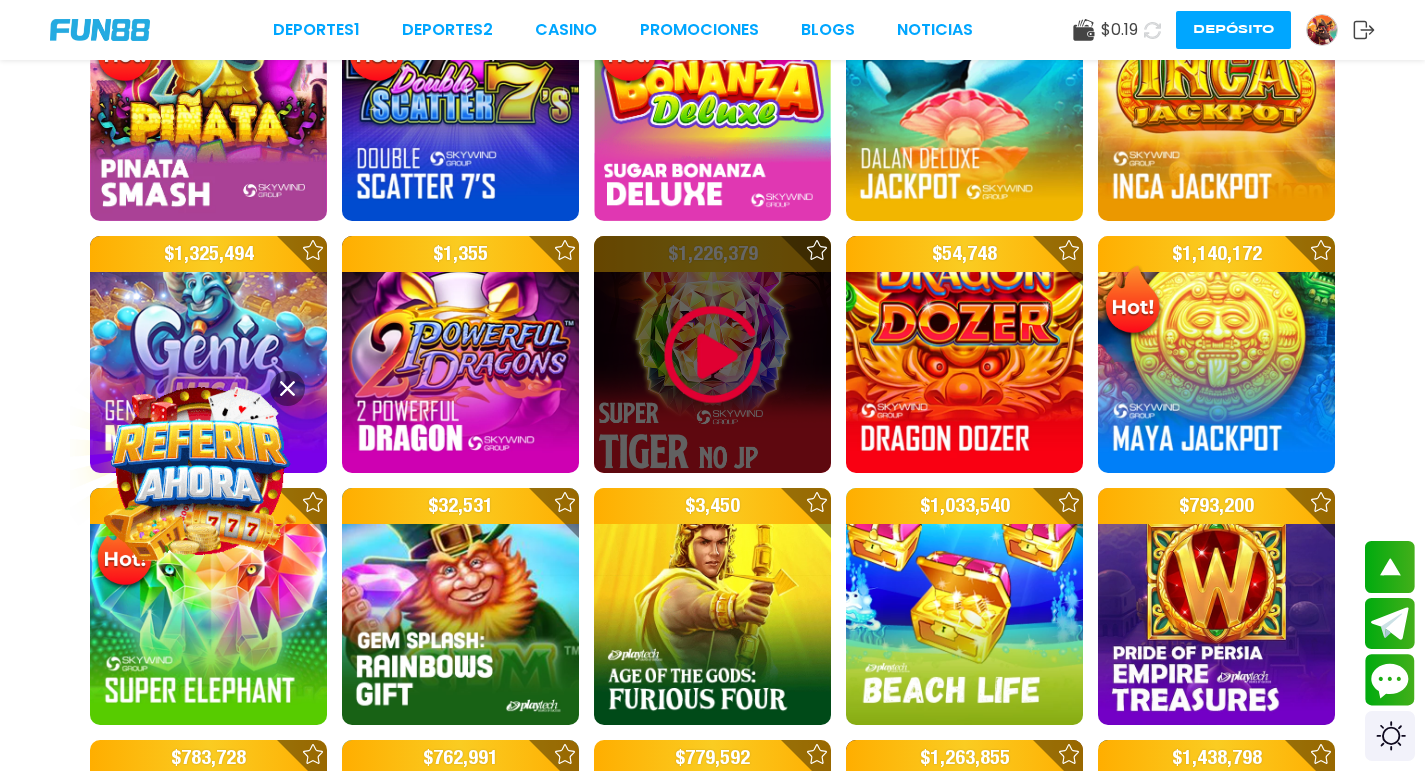 scroll, scrollTop: 700, scrollLeft: 0, axis: vertical 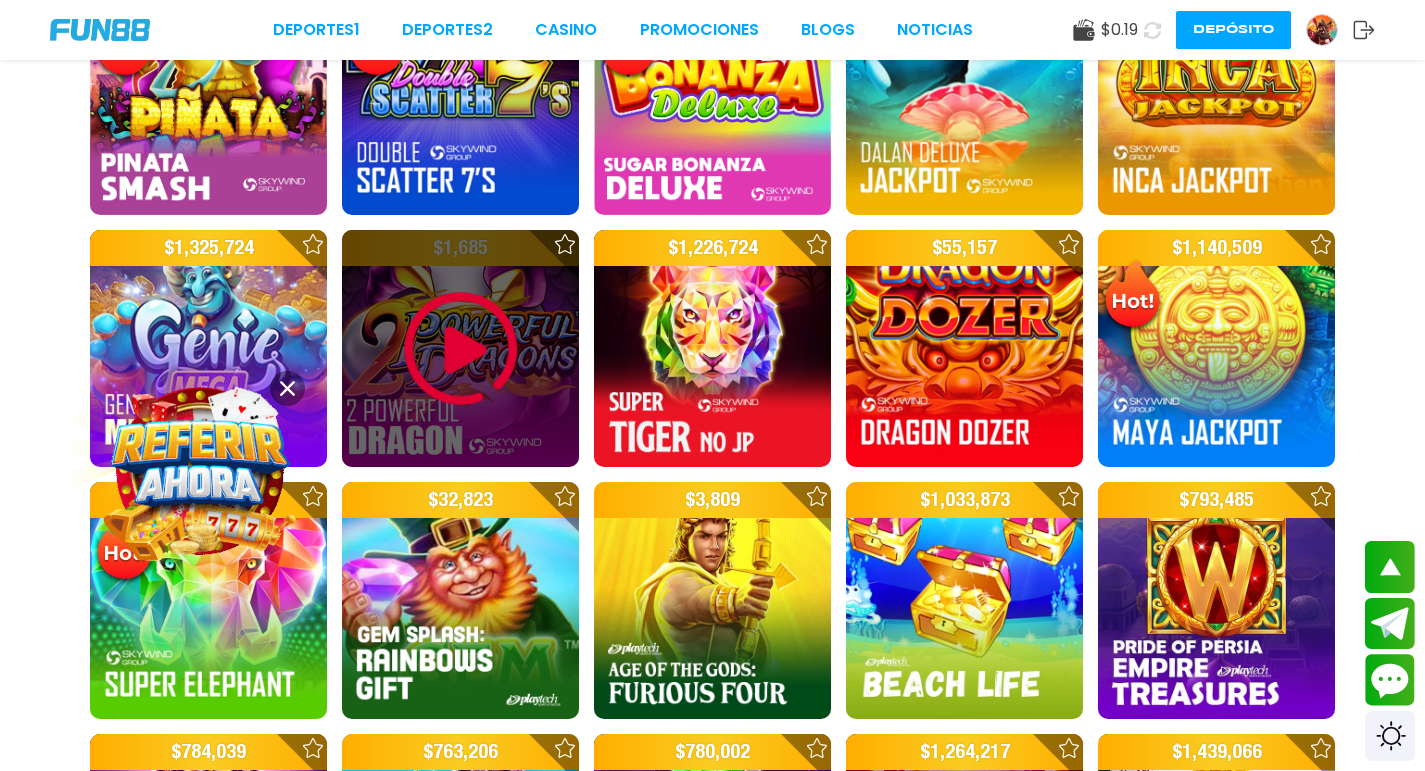 click at bounding box center [461, 349] 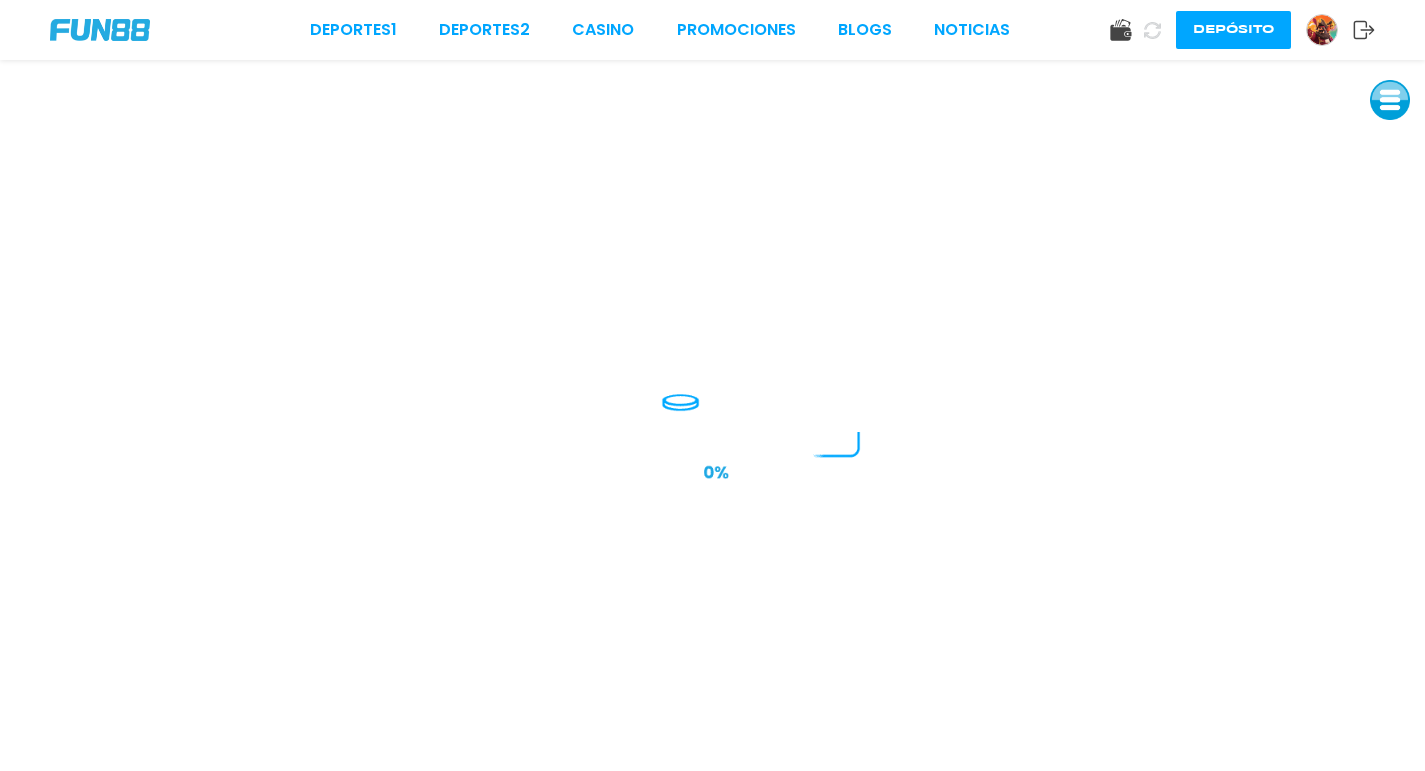 scroll, scrollTop: 0, scrollLeft: 0, axis: both 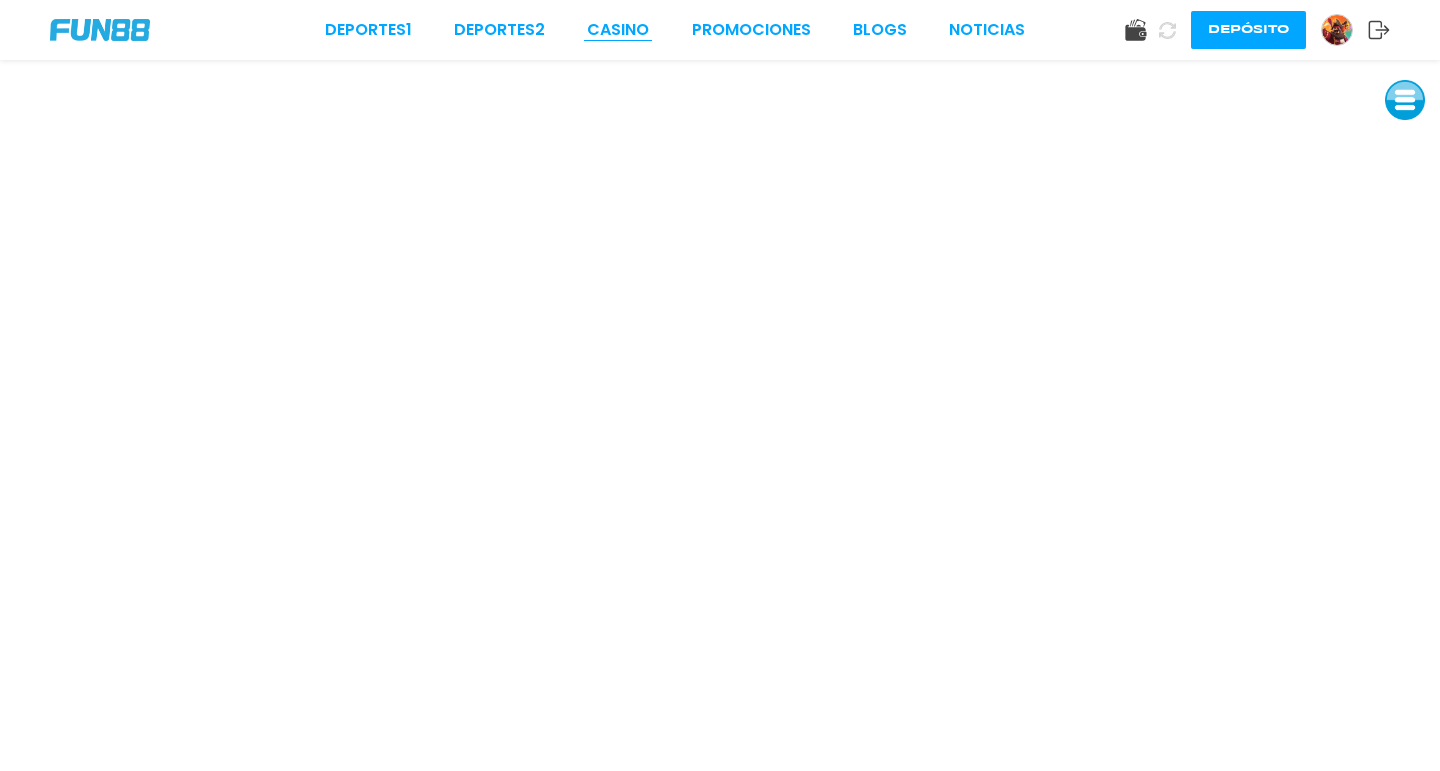 click on "CASINO" at bounding box center [618, 30] 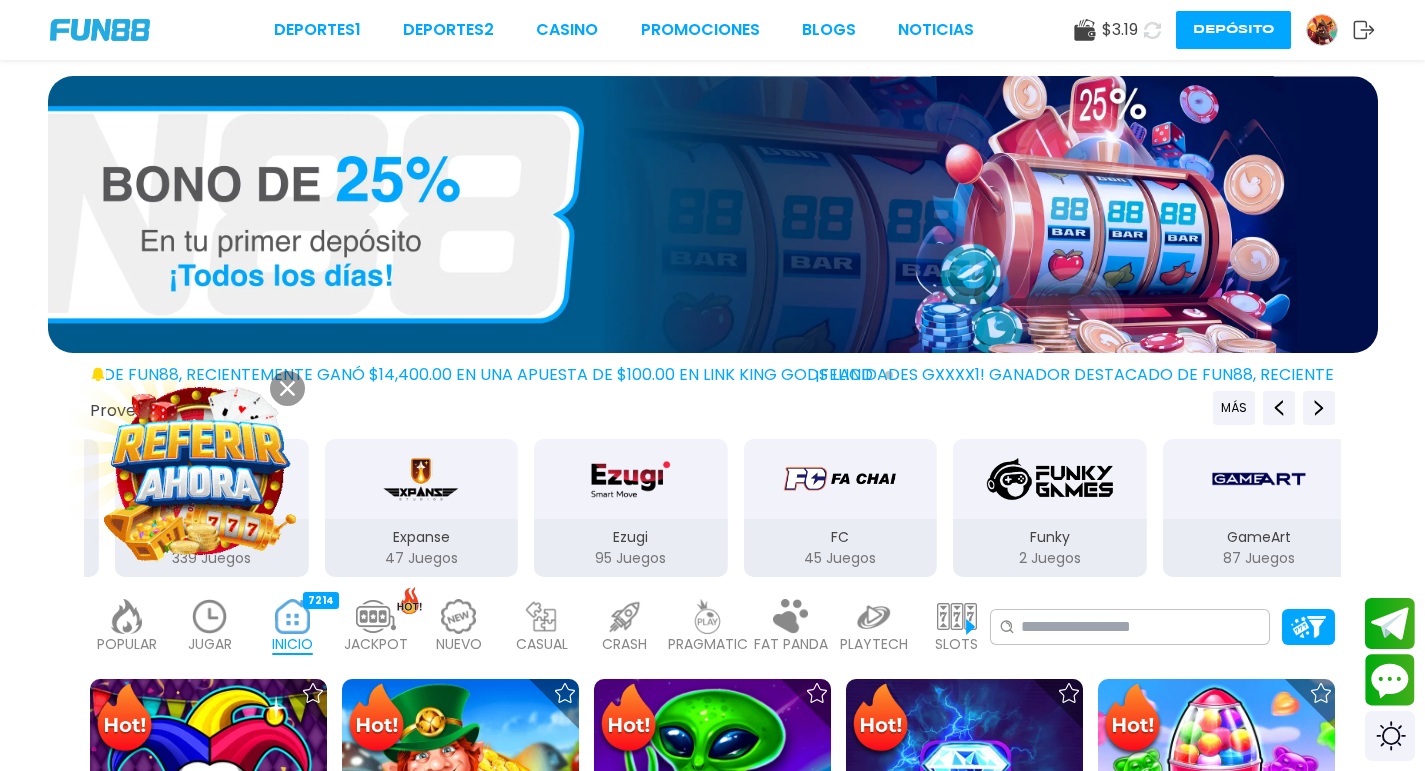 click on "¡FELICIDADES gxxxx1! GANADOR DESTACADO DE FUN88, RECIENTEMENTE GANÓ $7,650.00 EN UNA APUESTA DE $100.00 EN Fortune Rabbit ¡FELICIDADES gxxxx1! GANADOR DESTACADO DE FUN88, RECIENTEMENTE GANÓ $5,910.00 EN UNA APUESTA DE $100.00 EN Link Me Totem Of Spirit ¡FELICIDADES luixxxxxxz18! GANADOR DESTACADO DE FUN88, RECIENTEMENTE GANÓ $14,400.00 EN UNA APUESTA DE $100.00 EN Link King Gods Land Proveedores de juego MÁS 3Oaks 70   Juegos Aspect 1   Juegos Atomic 41   Juegos BELATRA GAMES 53   Juegos BGaming 162   Juegos Betgames 12   Juegos BluePrint 106   Juegos Booming Games 109   Juegos Caleta 114   Juegos EVOPLAY 211   Juegos Endorphina 168   Juegos Everymatrix 130   Juegos Evolution 339   Juegos Expanse 47   Juegos Ezugi 95   Juegos FC 45   Juegos Funky 2   Juegos GameArt 87   Juegos Games Global 79   Juegos GamoMat 192   Juegos Habanero 207   Juegos Hacksaw 458   Juegos IMoon 2   Juegos InBet 430   Juegos IndigoMagic 53   Juegos JiLi 164   Juegos Kalamba 111   Juegos Kiron 27   Juegos MICRO GAMING 326   20" at bounding box center [712, 3532] 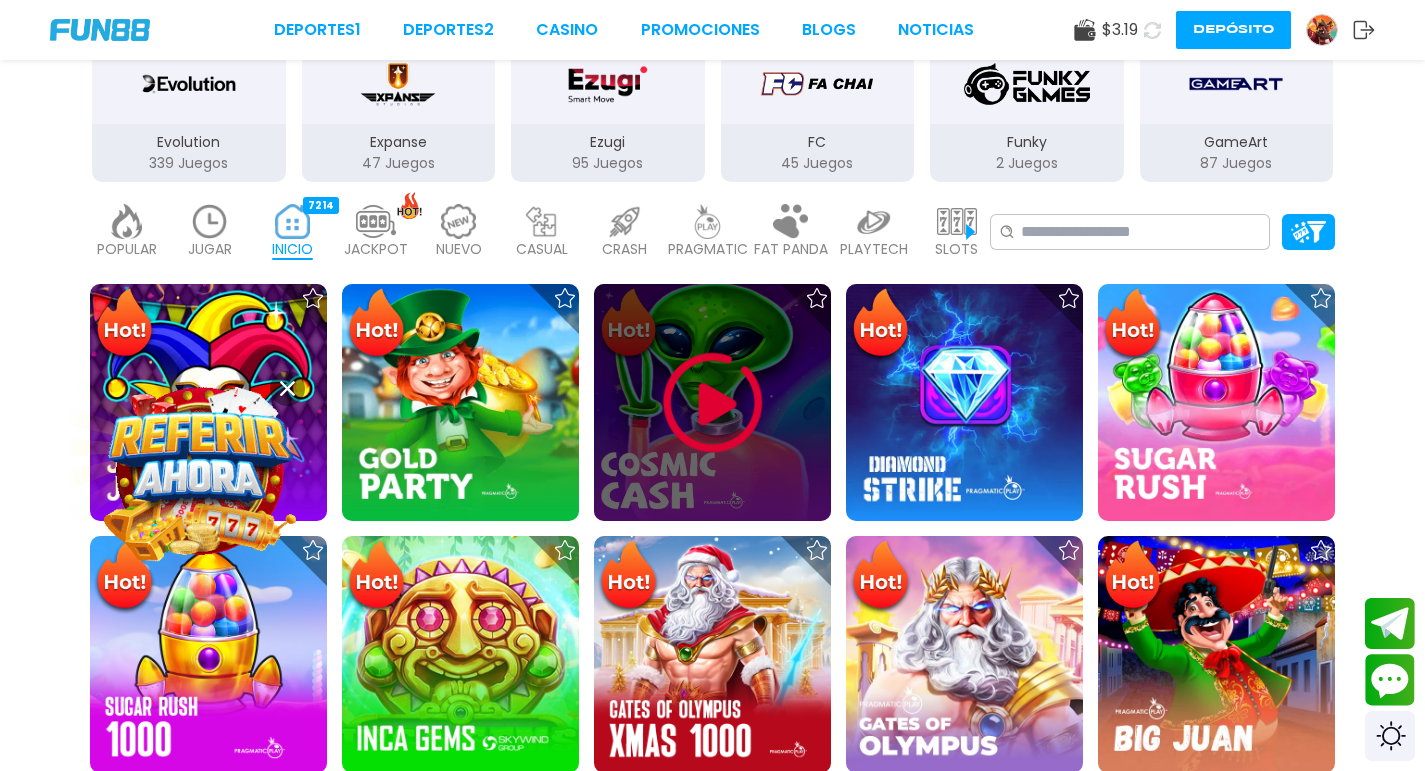scroll, scrollTop: 400, scrollLeft: 0, axis: vertical 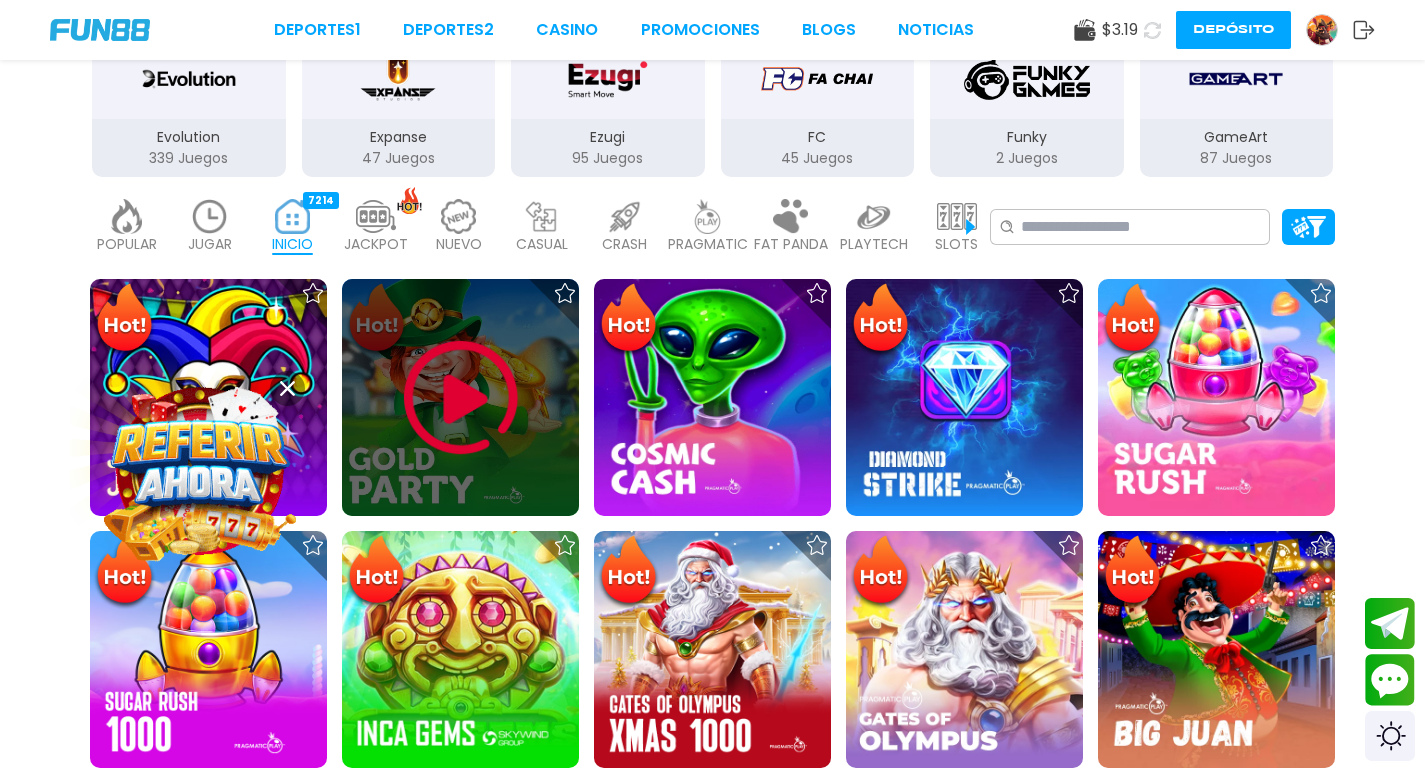 click at bounding box center [461, 398] 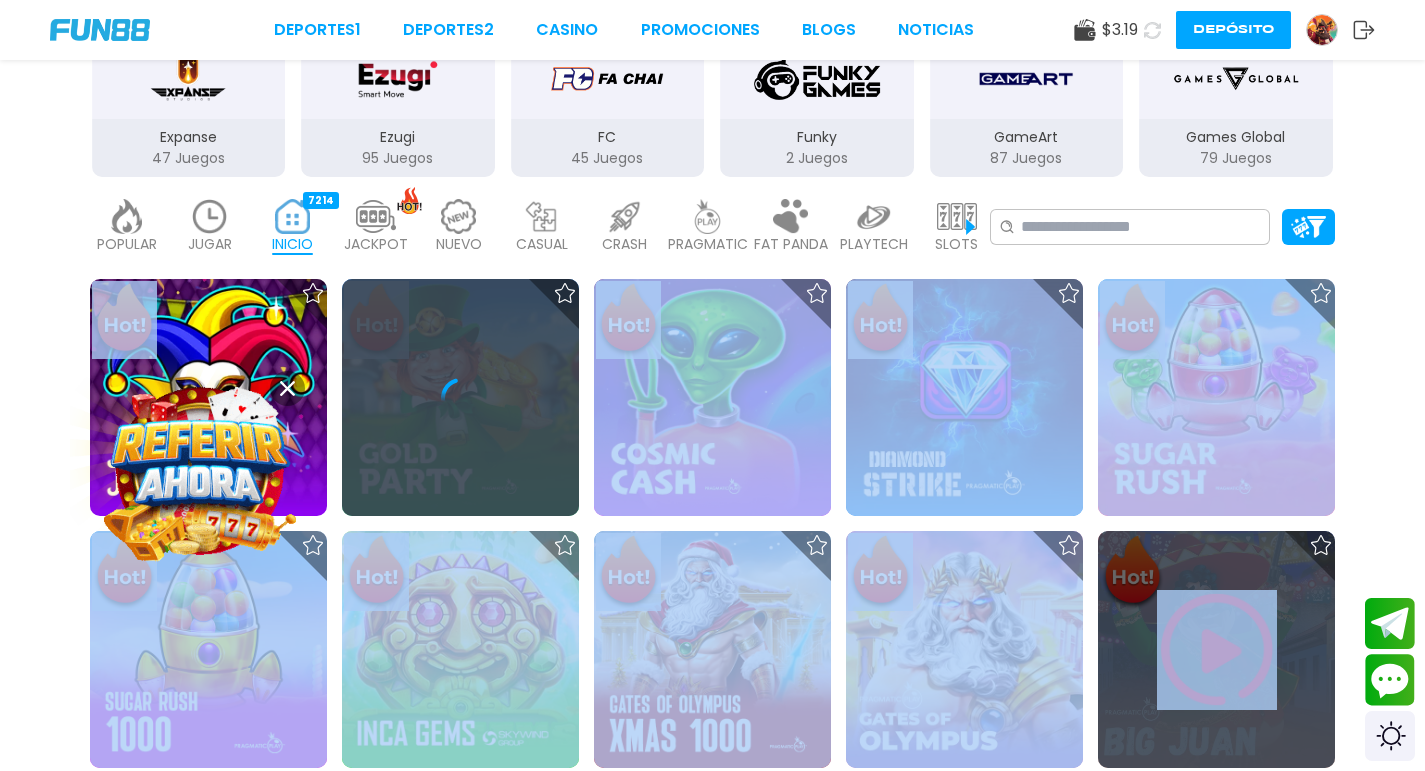 click on "$ 1,041,782 $ 977,031 $ 1,462,619 $ 13,788 $ 56,553 $ 552,666 $ 1,175,437 $ 513,740 $ 1,438,772" at bounding box center [712, 2539] 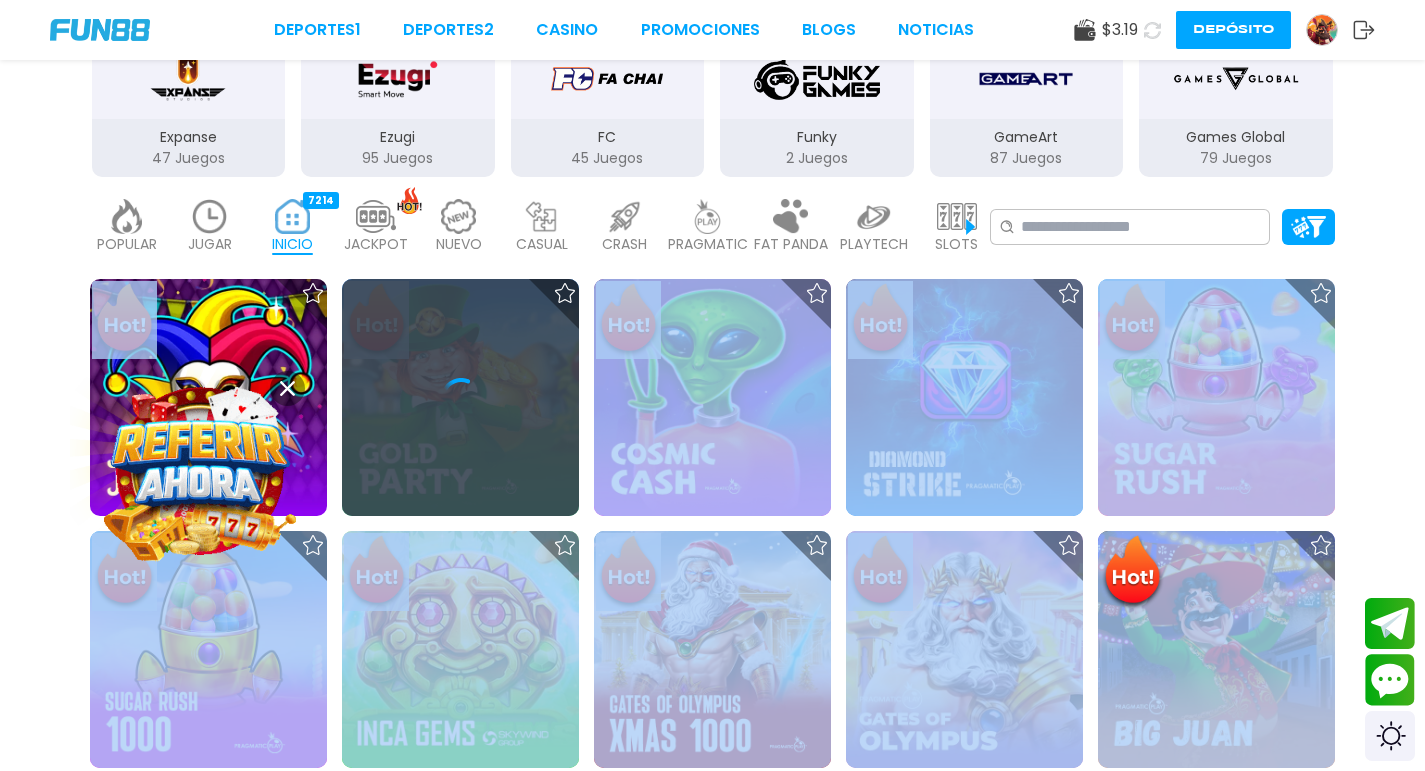 click on "$ 1,041,826 $ 977,037 $ 1,462,703 $ 13,854 $ 56,553 $ 552,666 $ 1,175,437 $ 513,740 $ 1,438,772" at bounding box center (712, 2539) 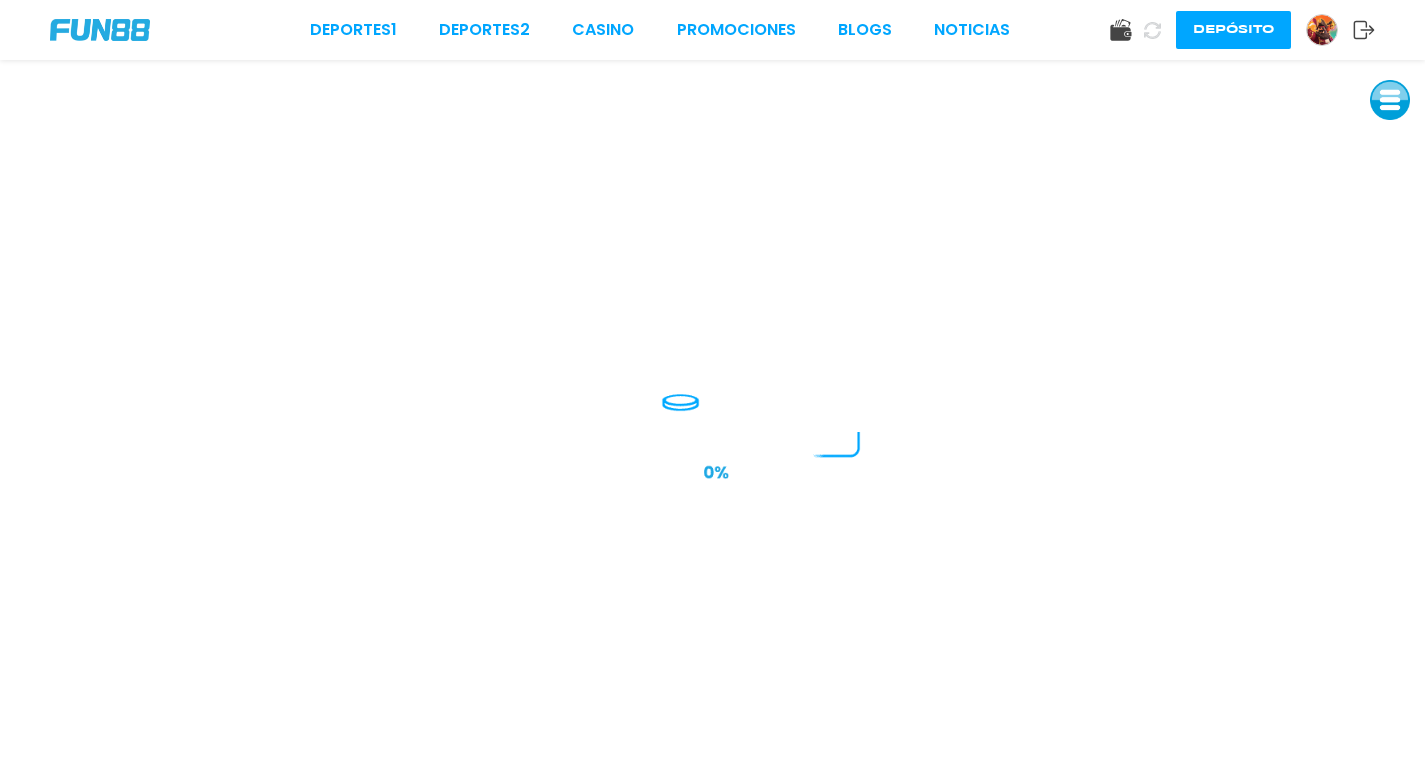 scroll, scrollTop: 0, scrollLeft: 0, axis: both 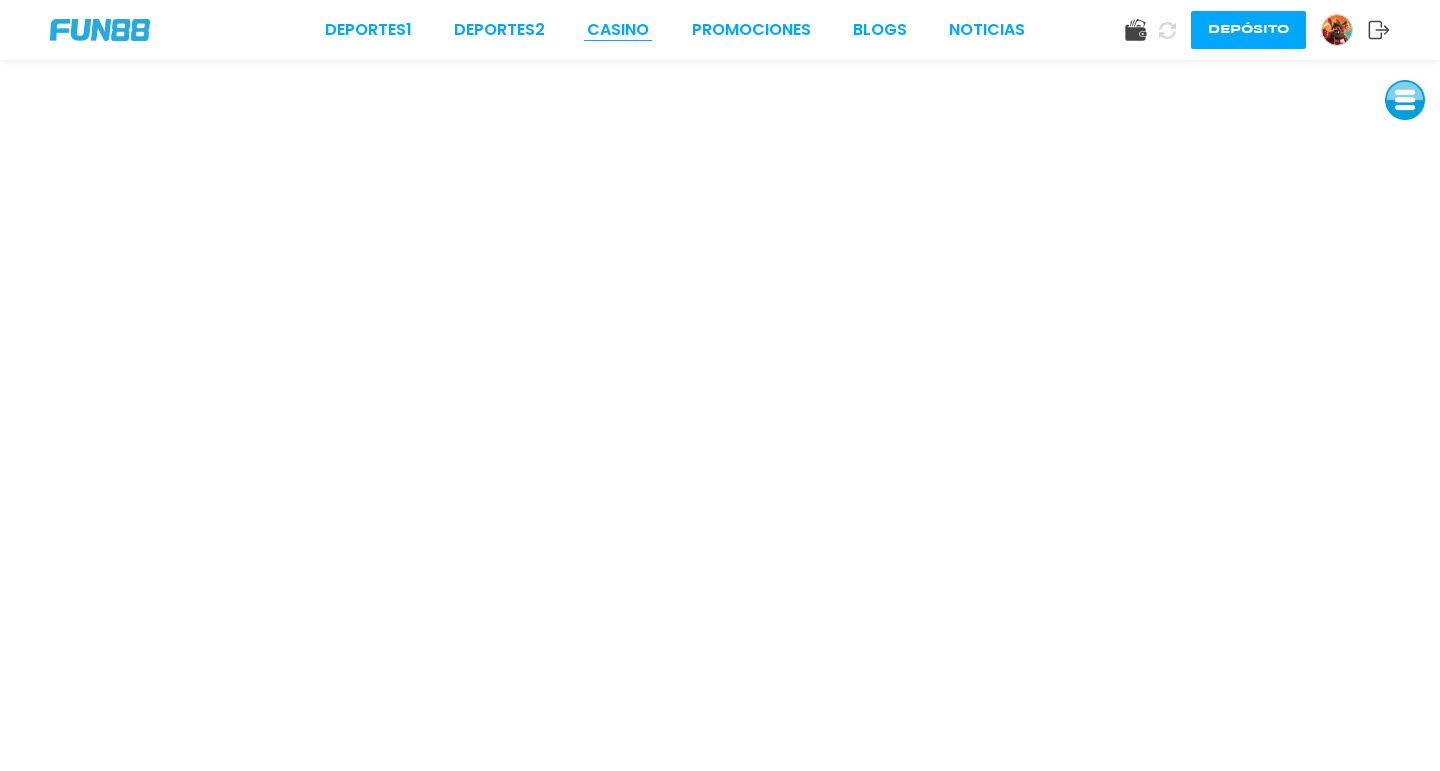 click on "CASINO" at bounding box center [618, 30] 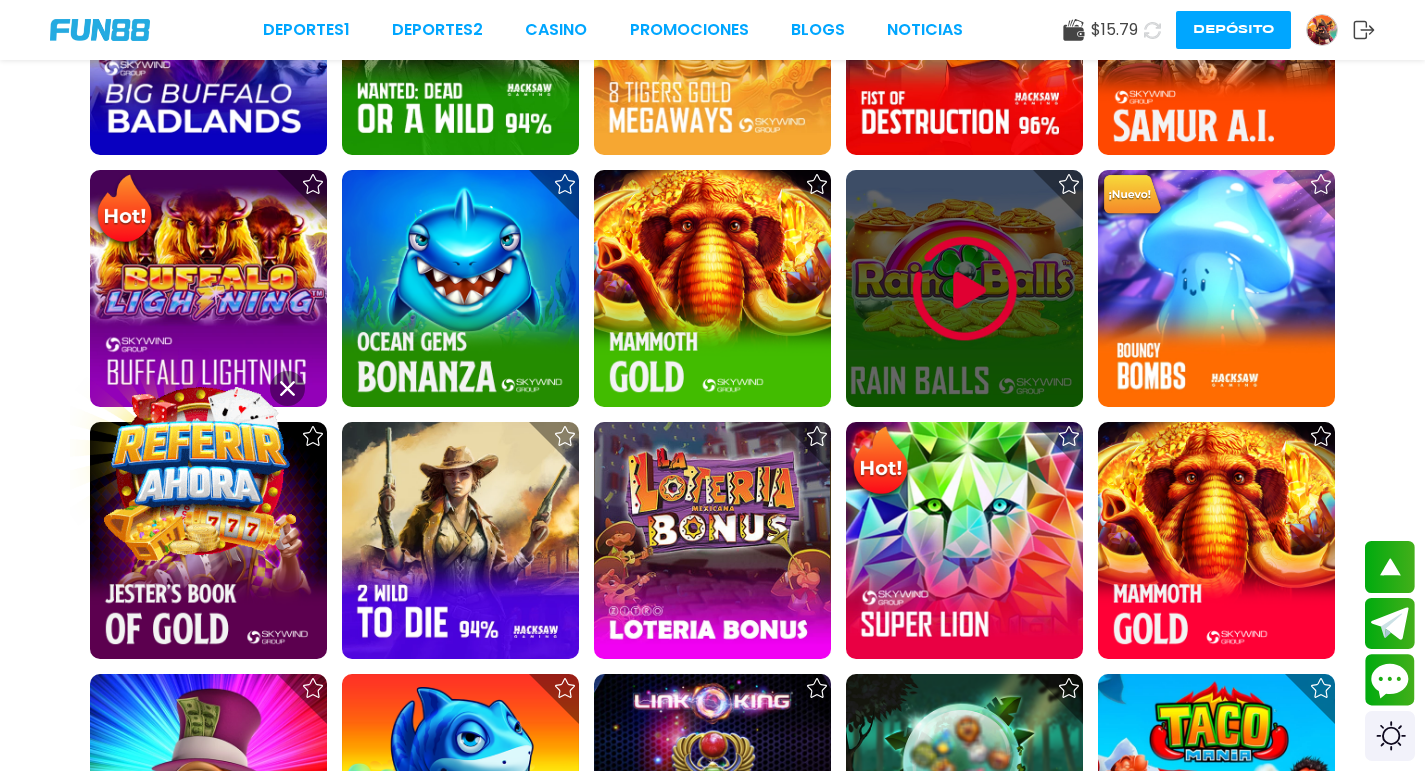 scroll, scrollTop: 2700, scrollLeft: 0, axis: vertical 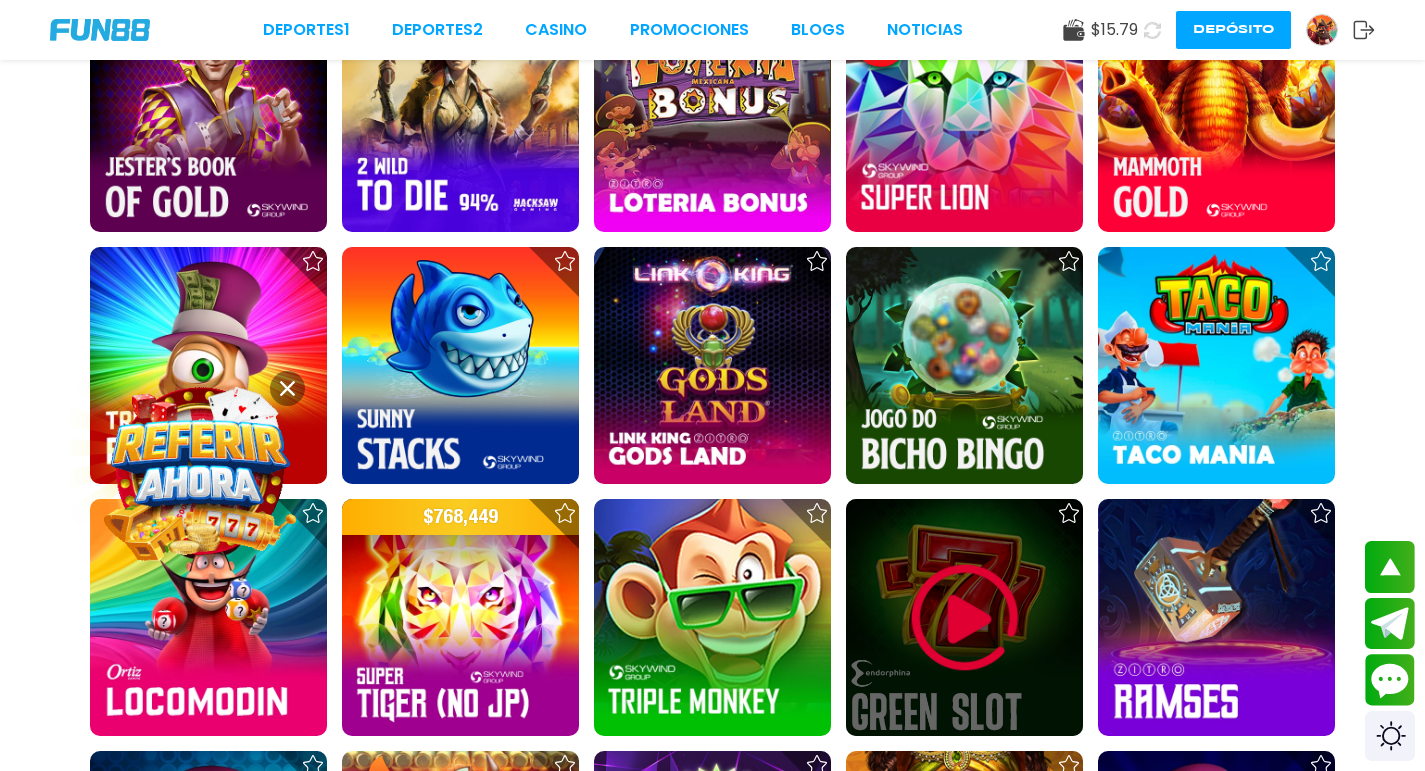 click at bounding box center (965, 618) 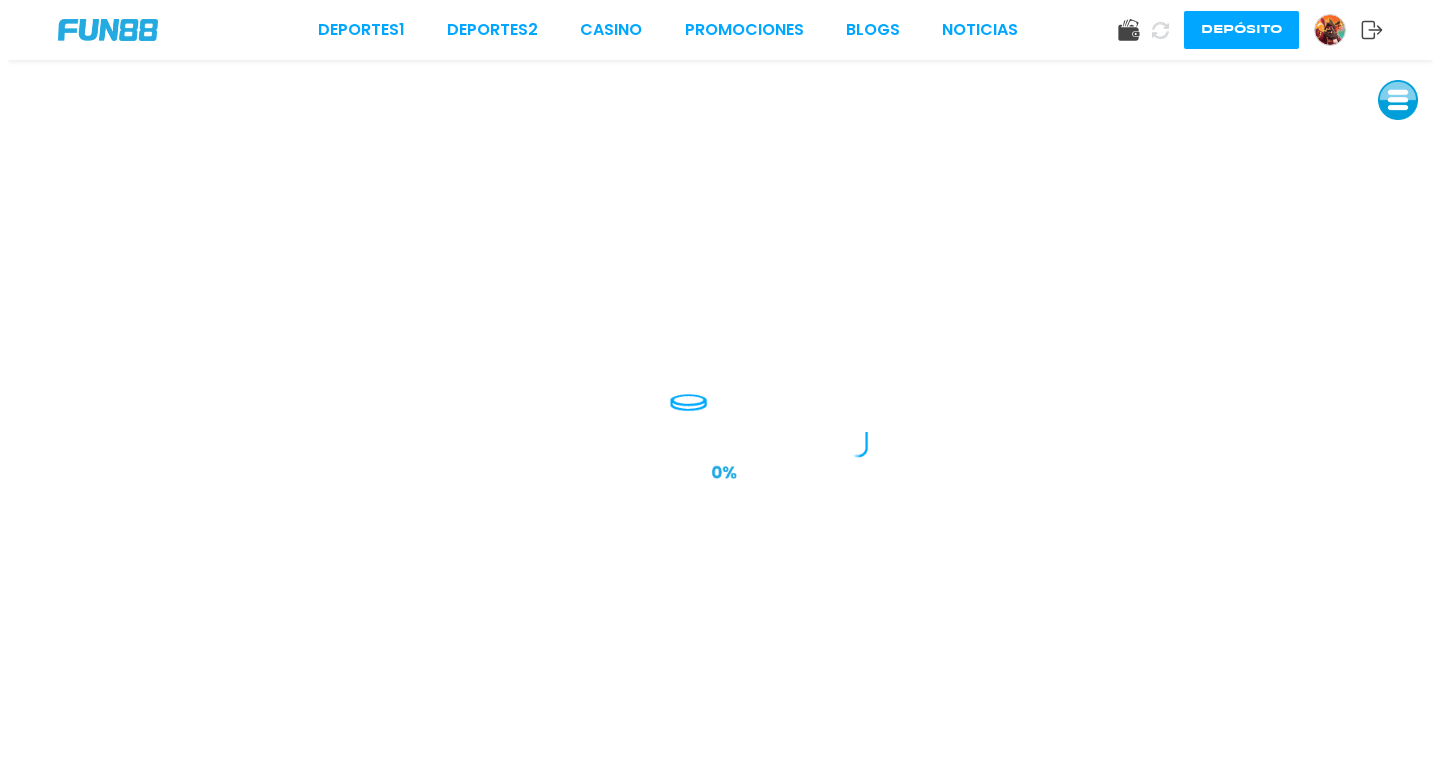 scroll, scrollTop: 0, scrollLeft: 0, axis: both 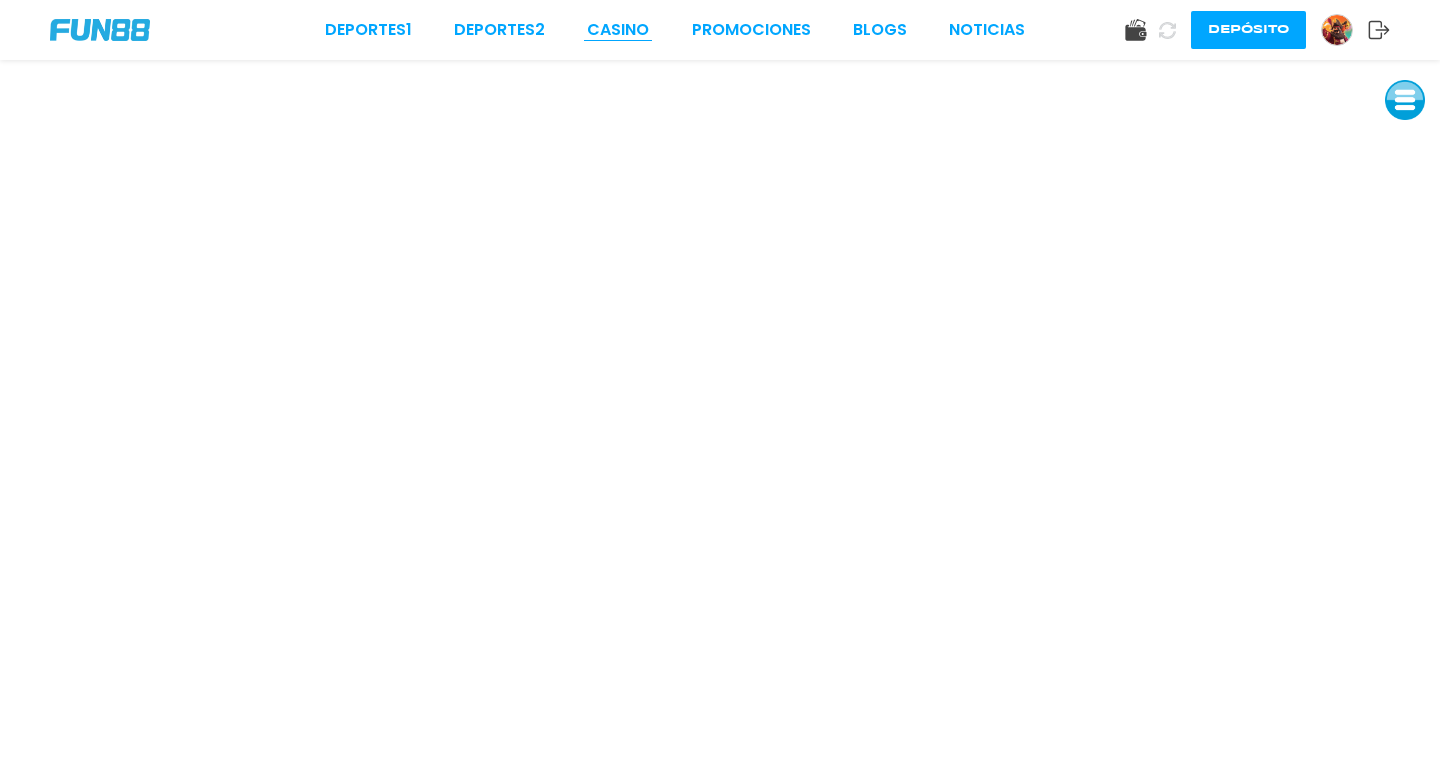 click on "CASINO" at bounding box center (618, 30) 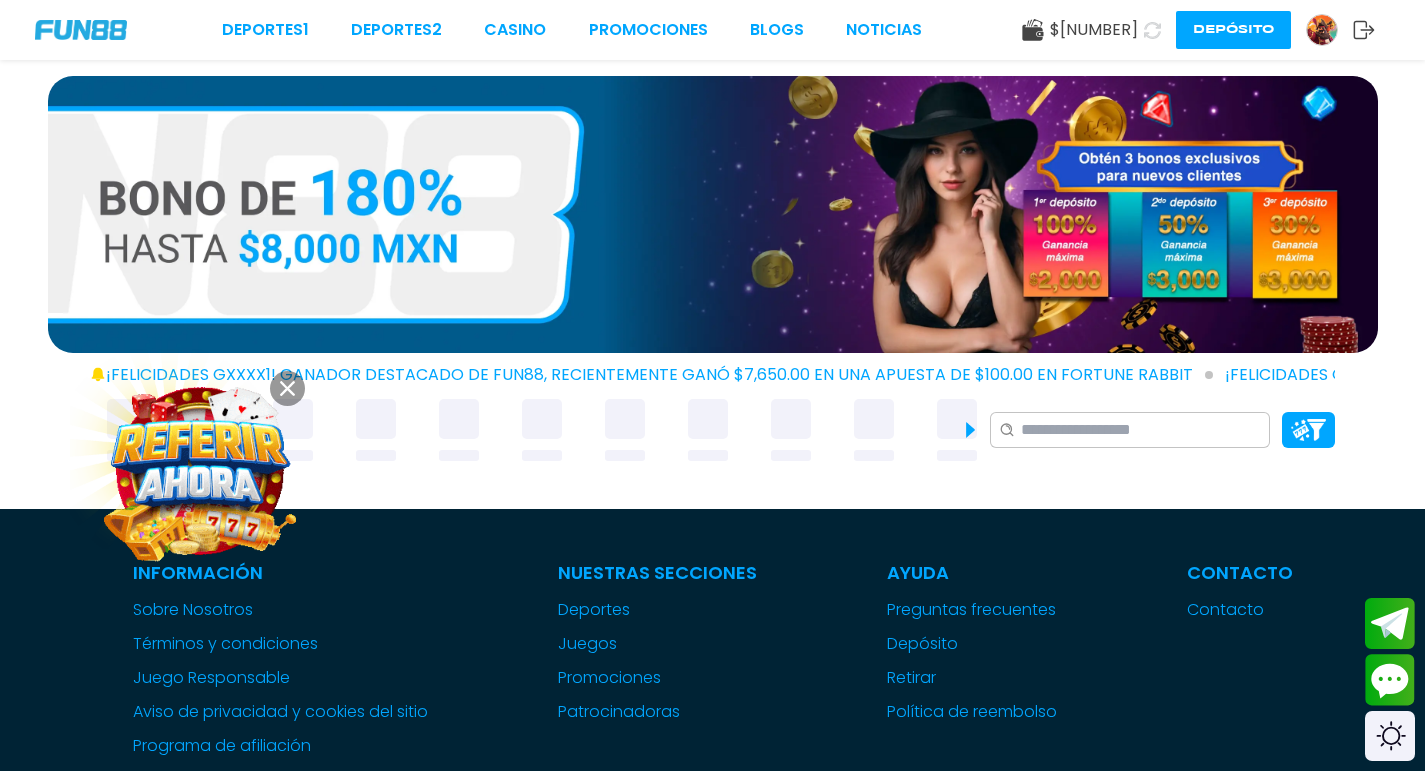 click at bounding box center (1322, 30) 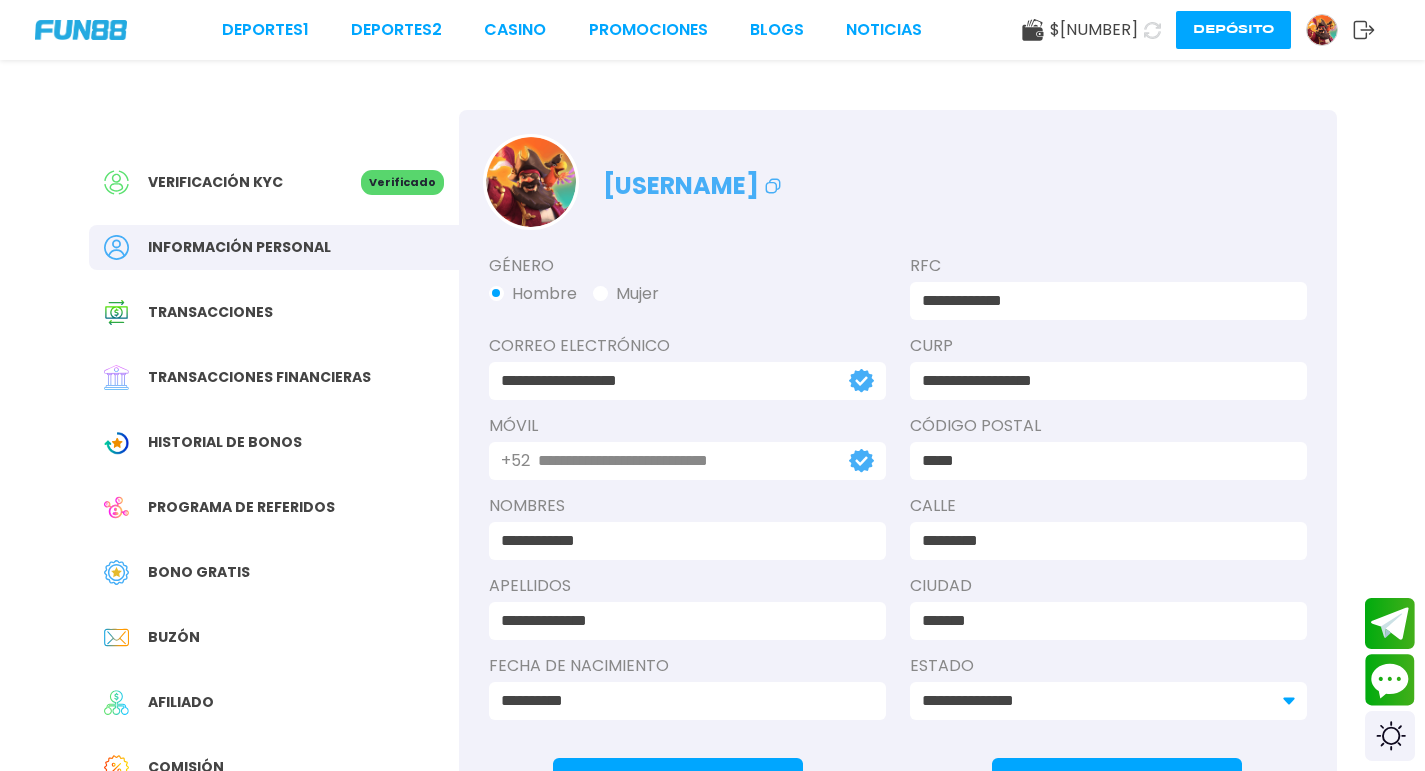 click on "Historial de Bonos" at bounding box center (225, 442) 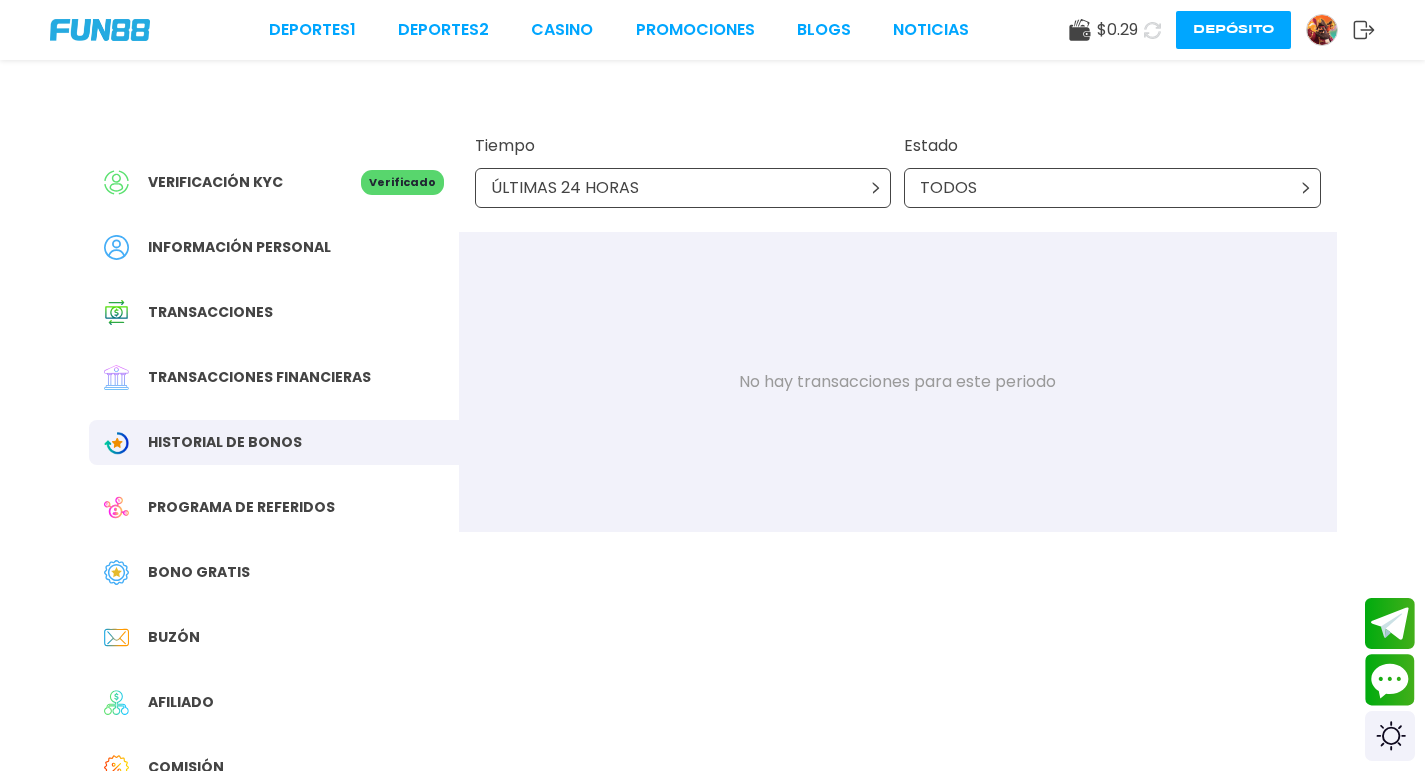 click on "Bono Gratis" at bounding box center [274, 572] 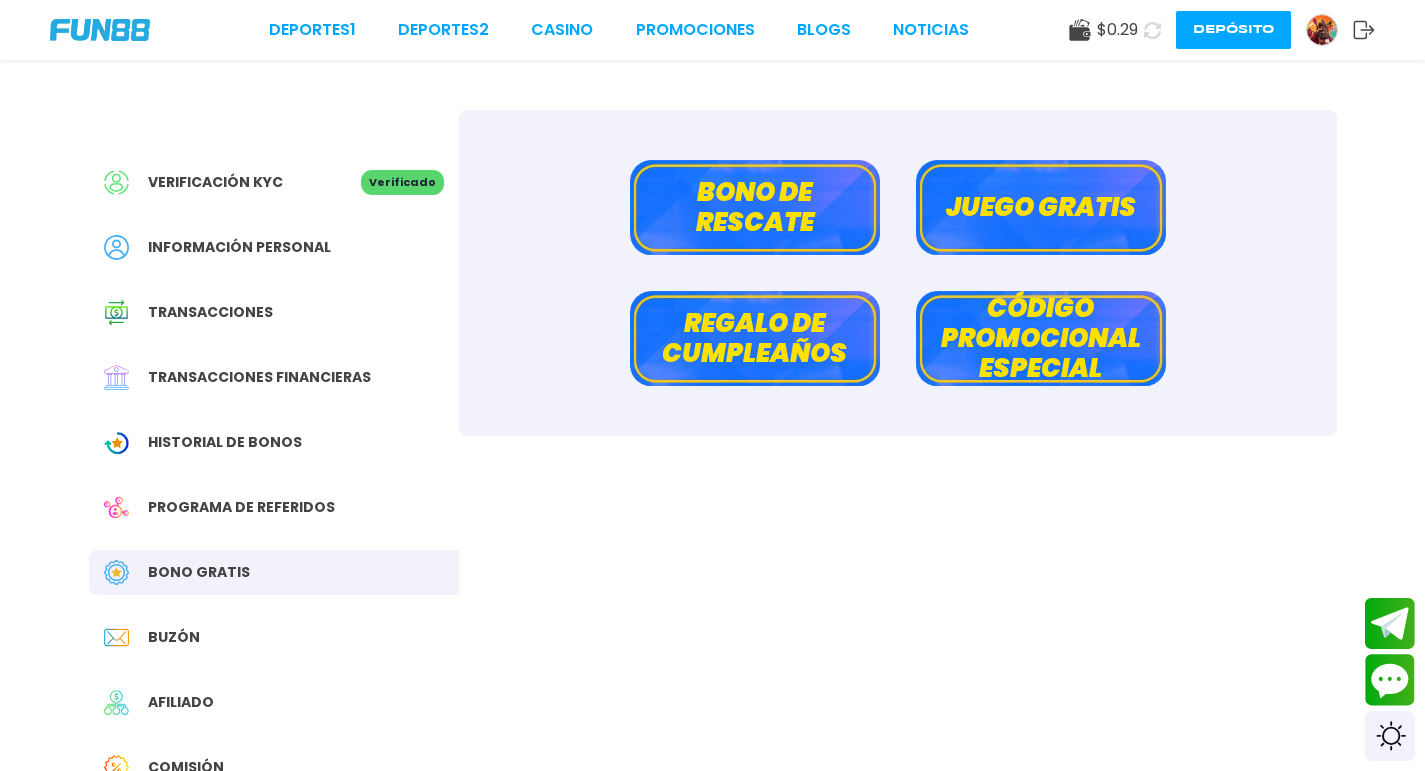 click on "Bono de rescate" at bounding box center [755, 207] 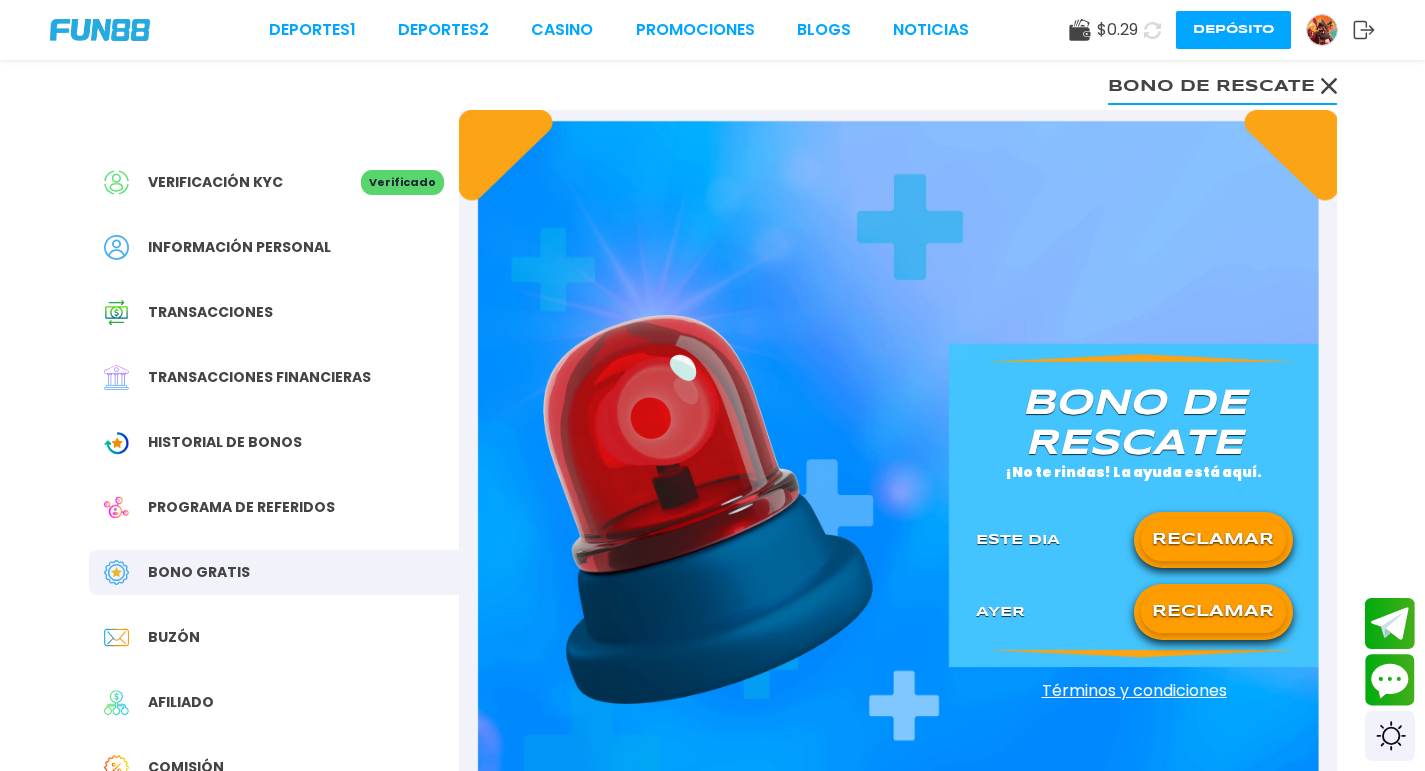 click on "RECLAMAR" at bounding box center [1213, 540] 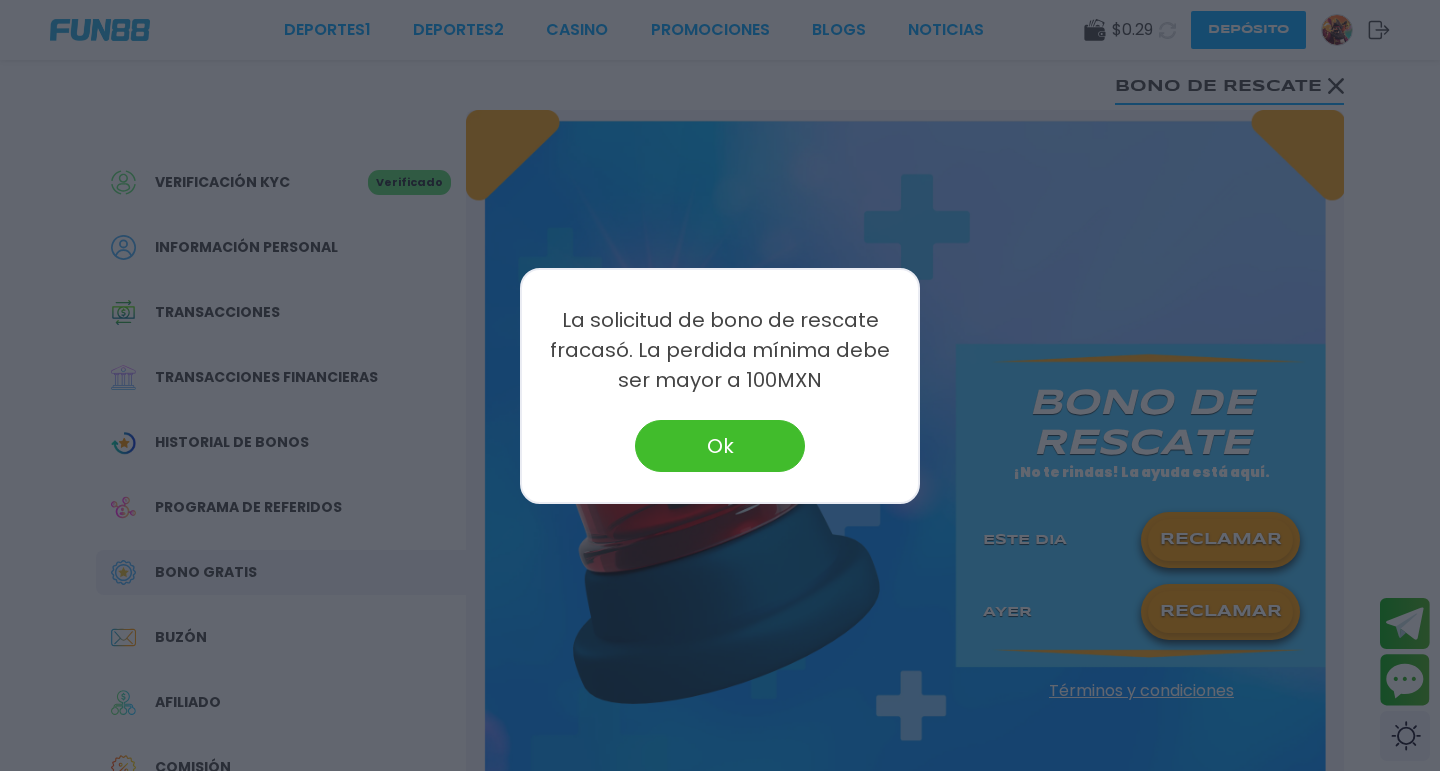click on "Ok" at bounding box center (720, 446) 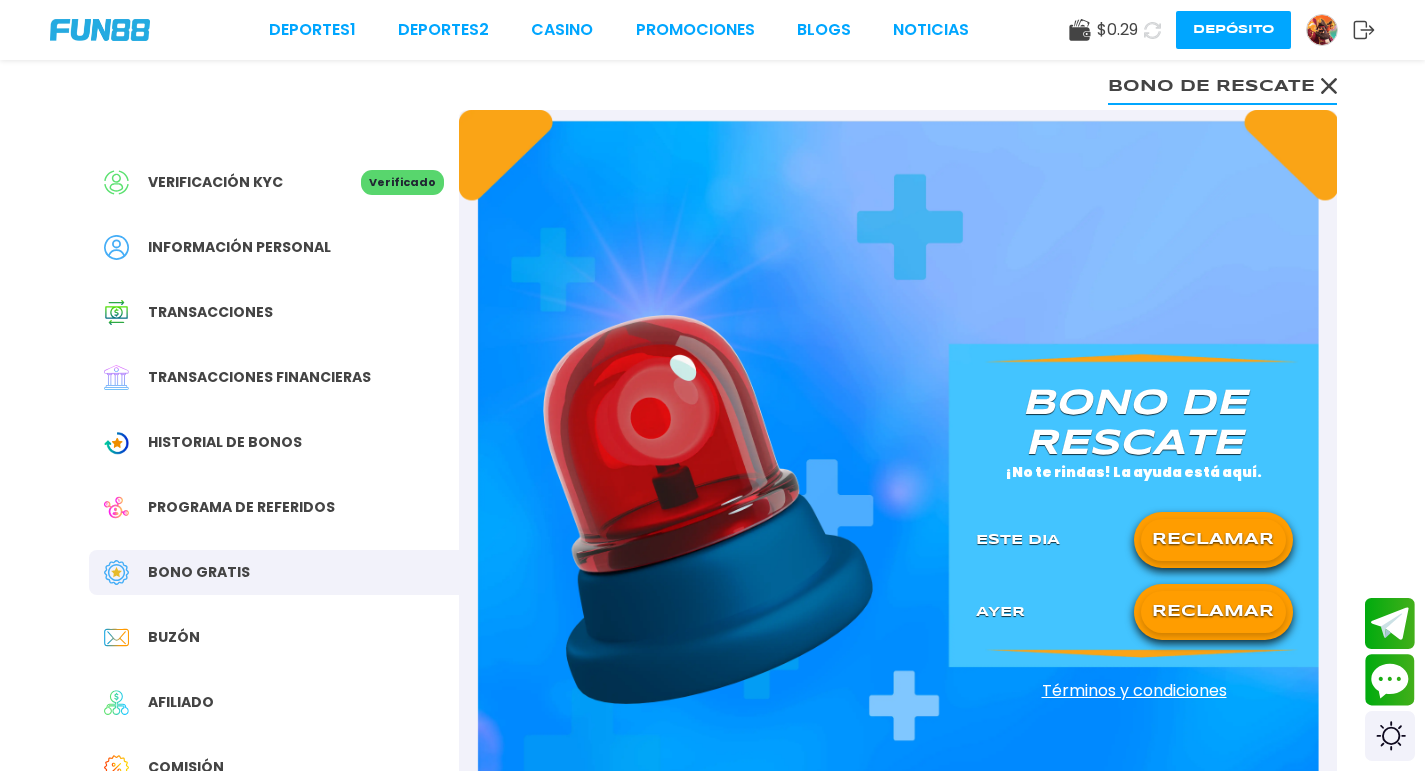 click on "RECLAMAR" at bounding box center (1213, 540) 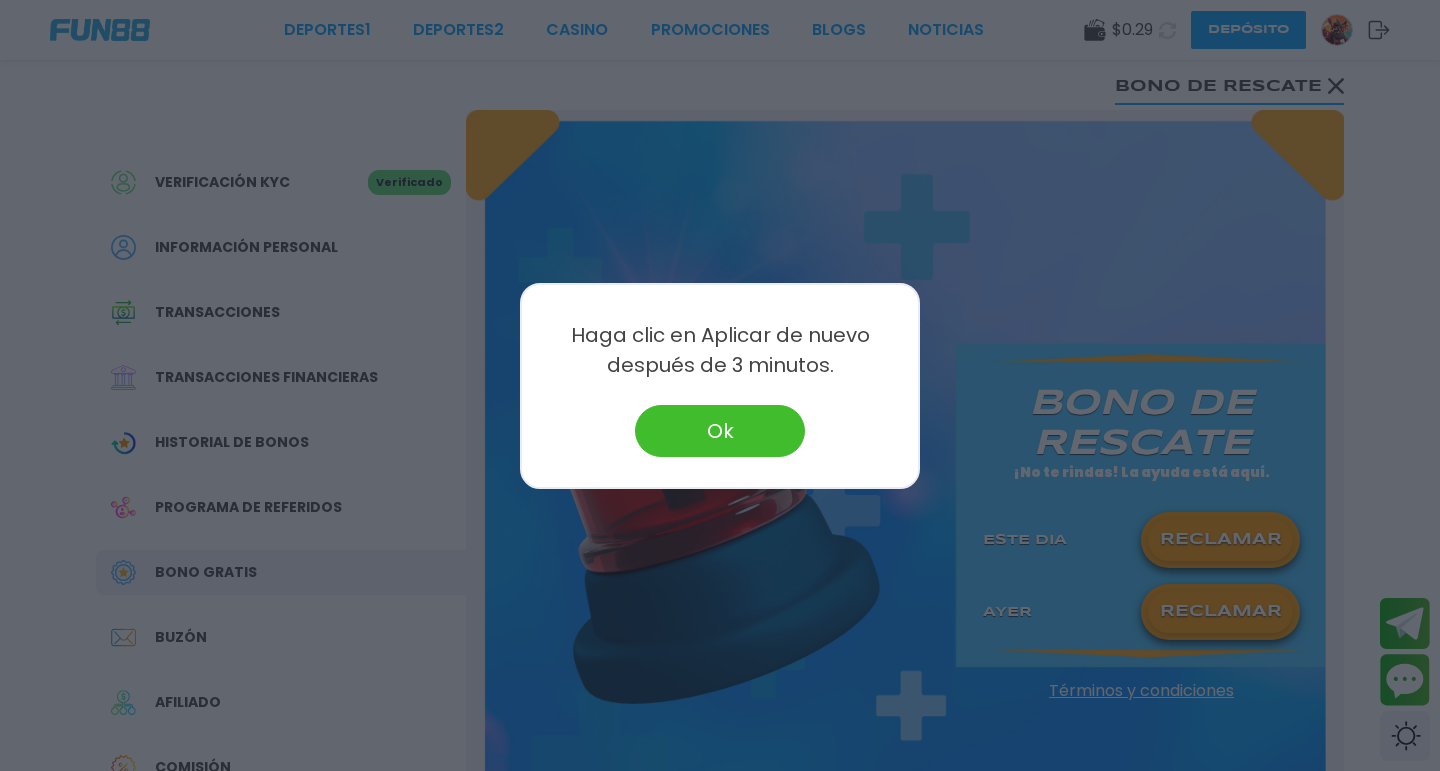 click on "Ok" at bounding box center (720, 431) 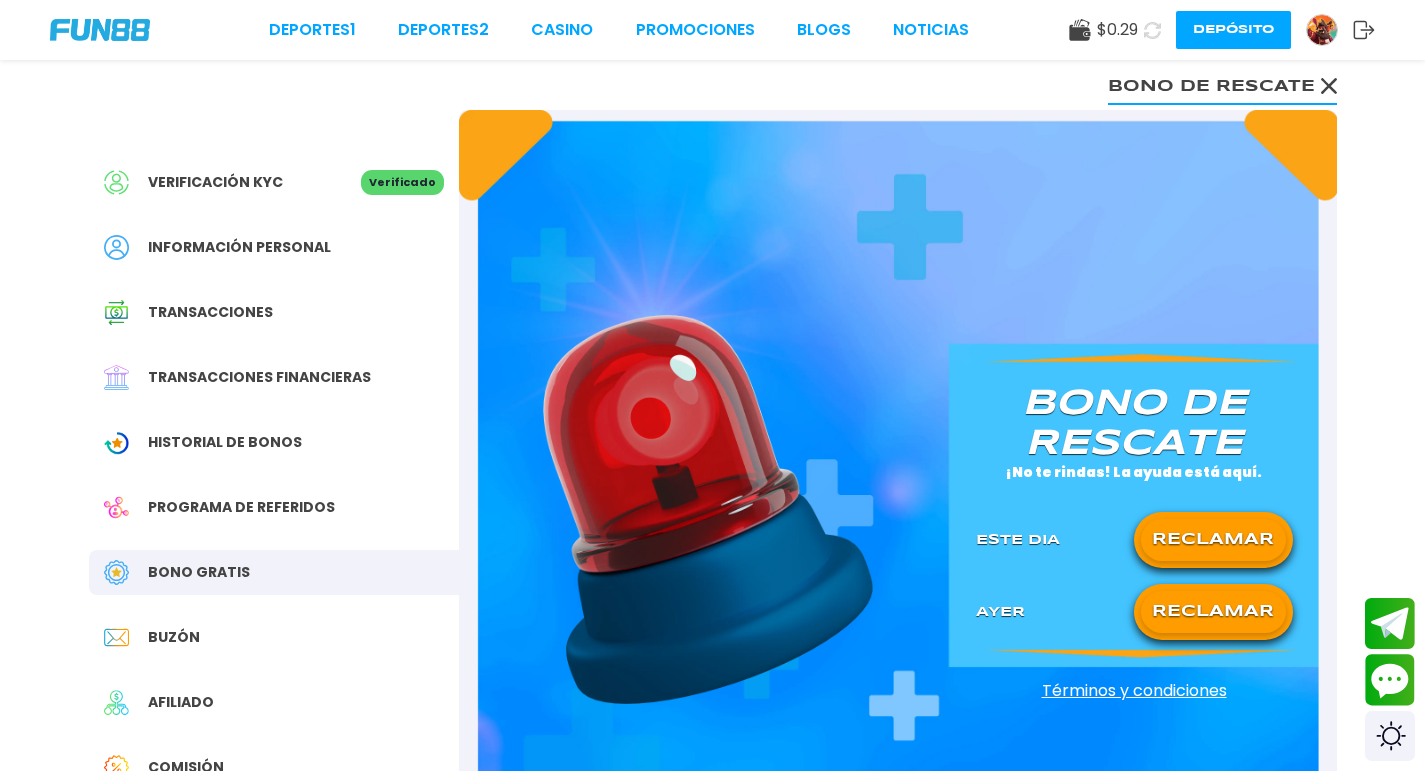 click on "RECLAMAR" at bounding box center (1213, 540) 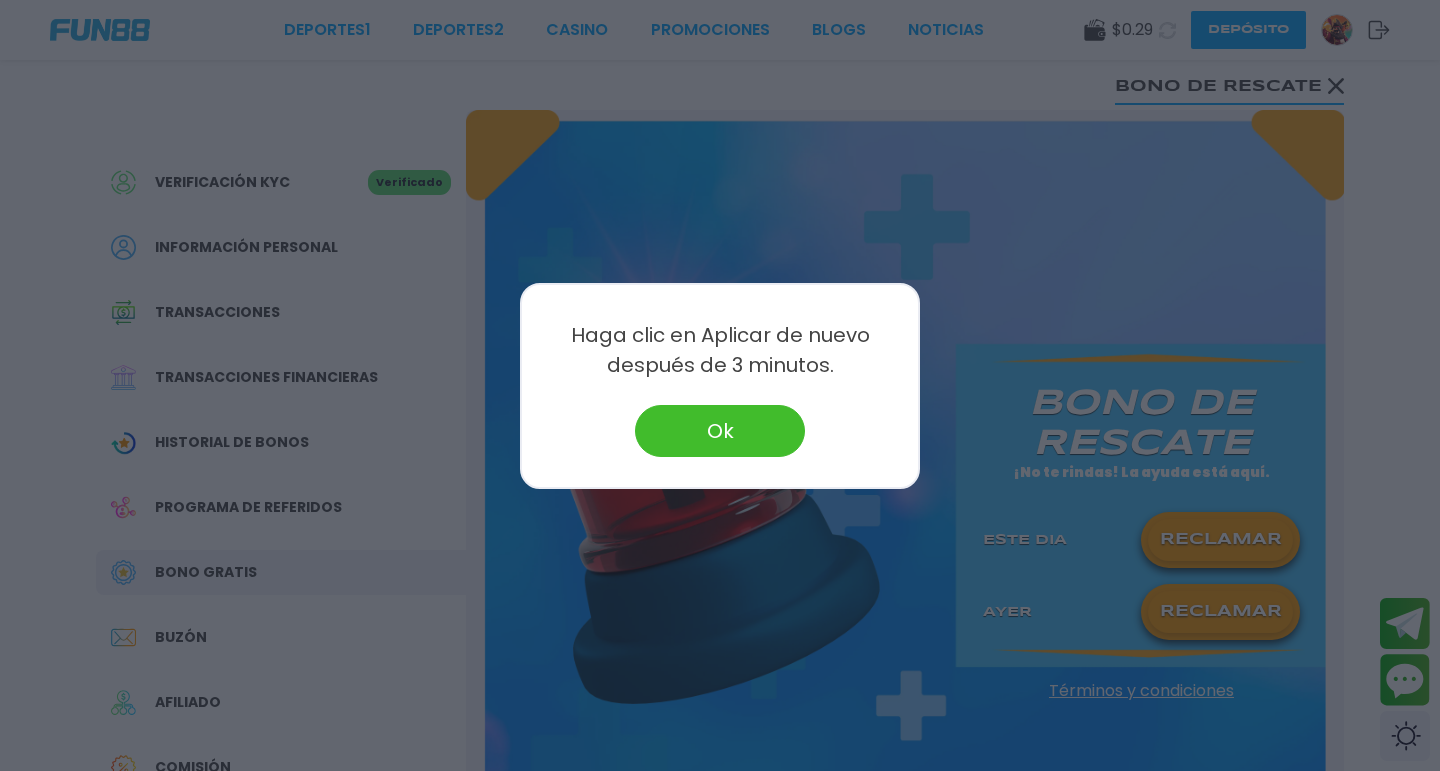 type 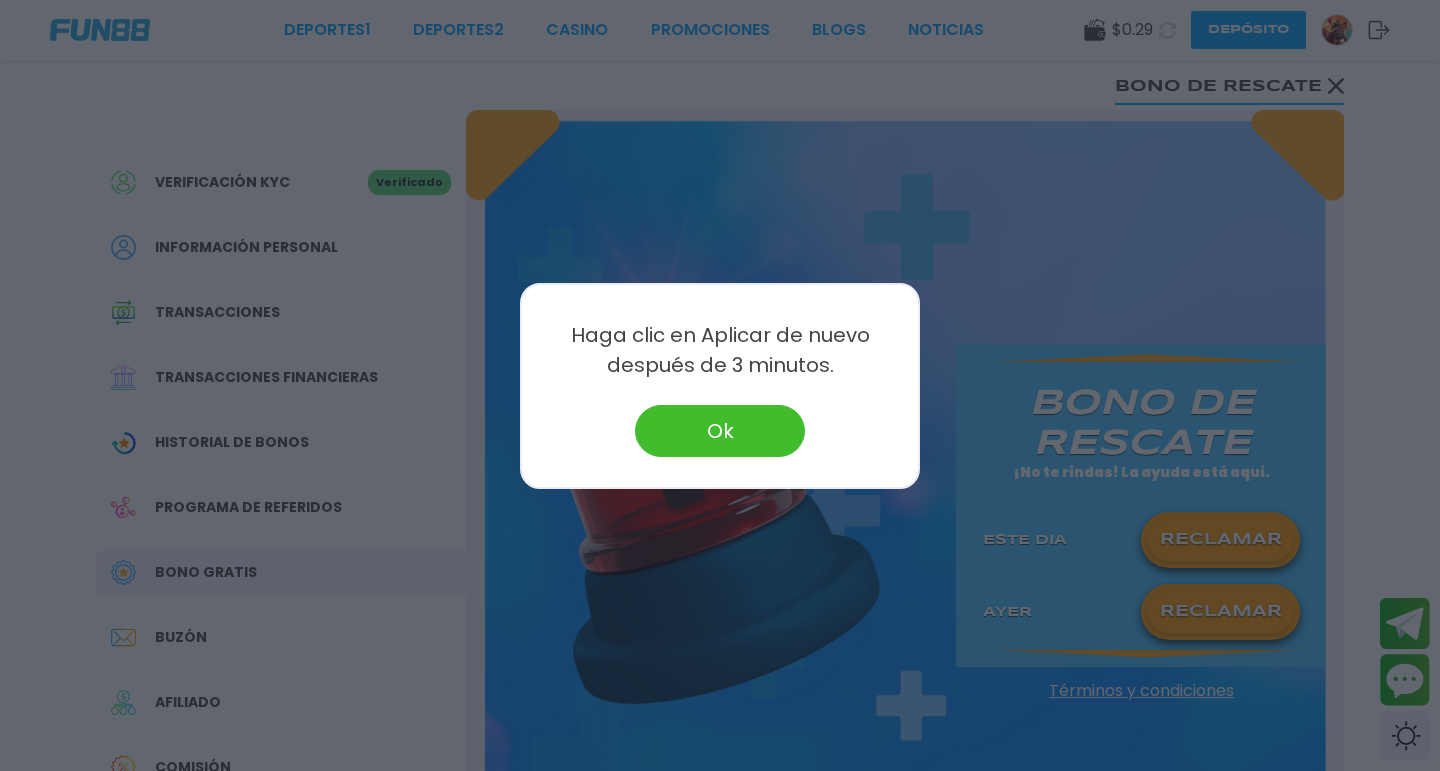 click on "RECLAMAR" at bounding box center (1220, 540) 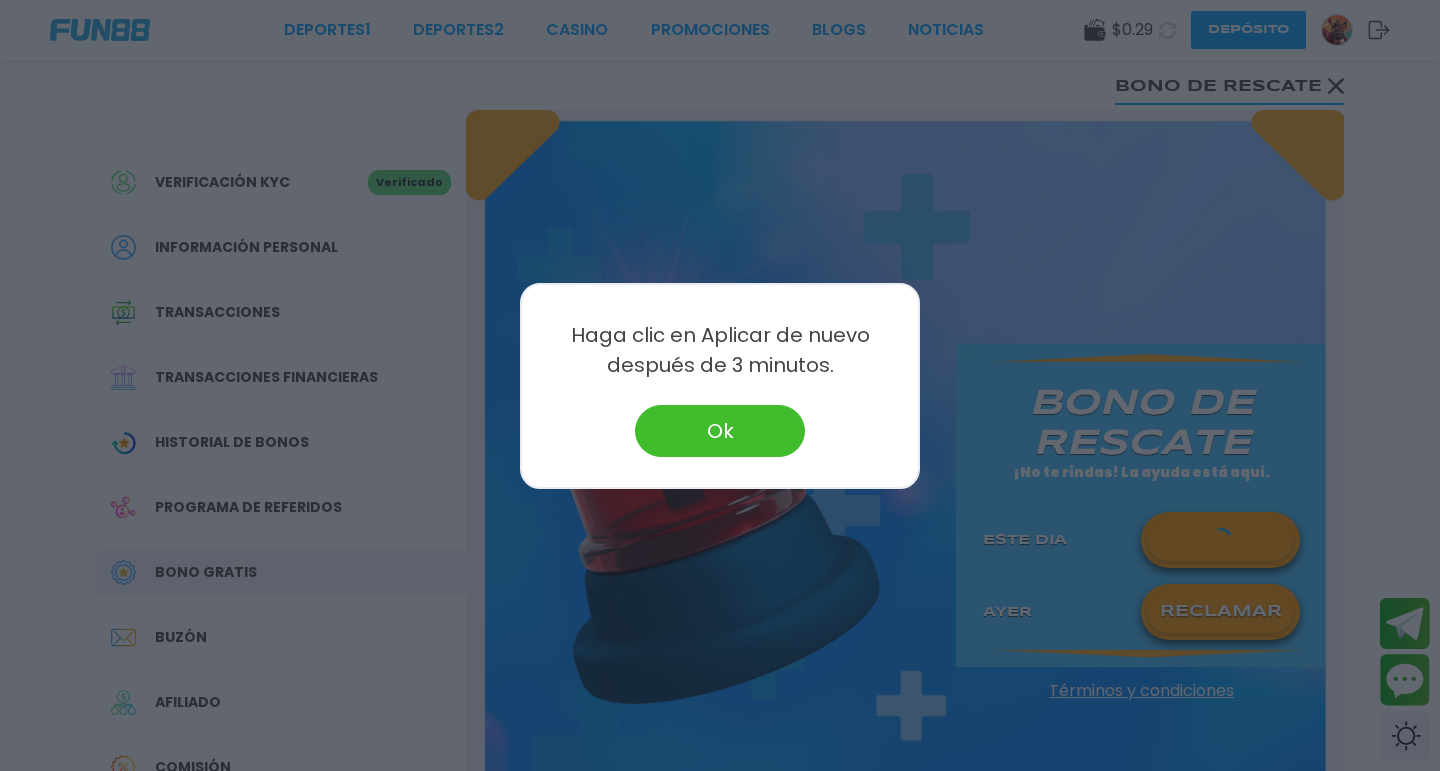 click on "Ok" at bounding box center [720, 431] 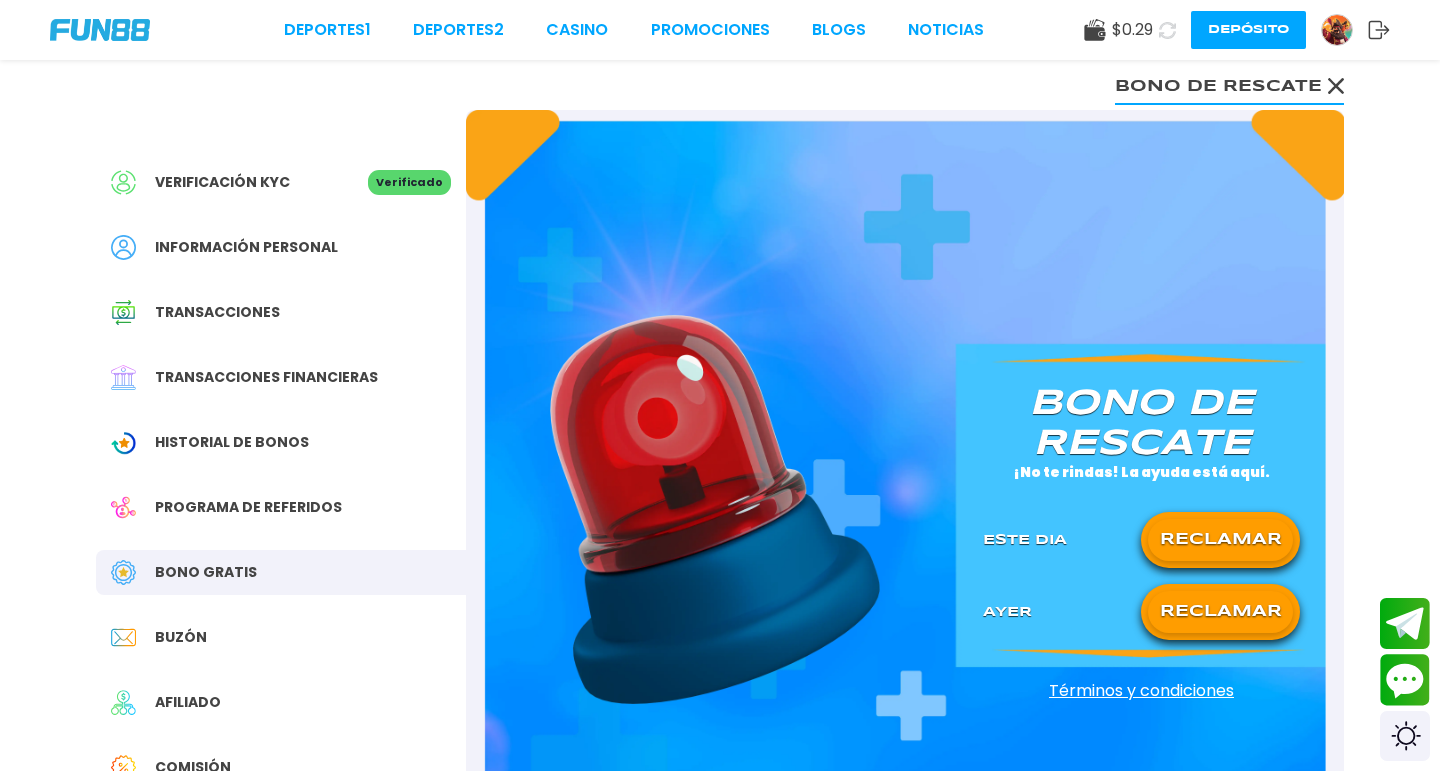 click on "RECLAMAR" at bounding box center (1220, 612) 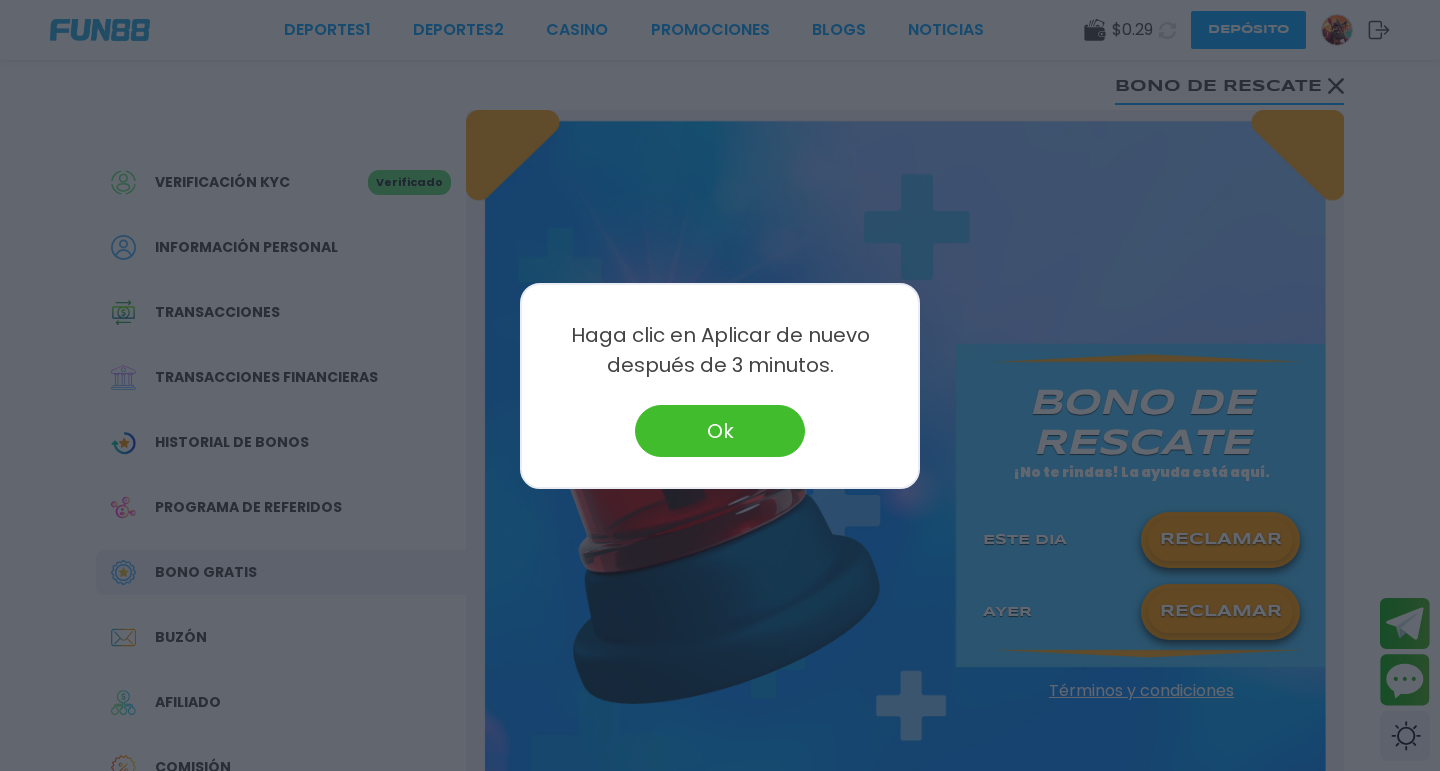 click on "Ok" at bounding box center (720, 431) 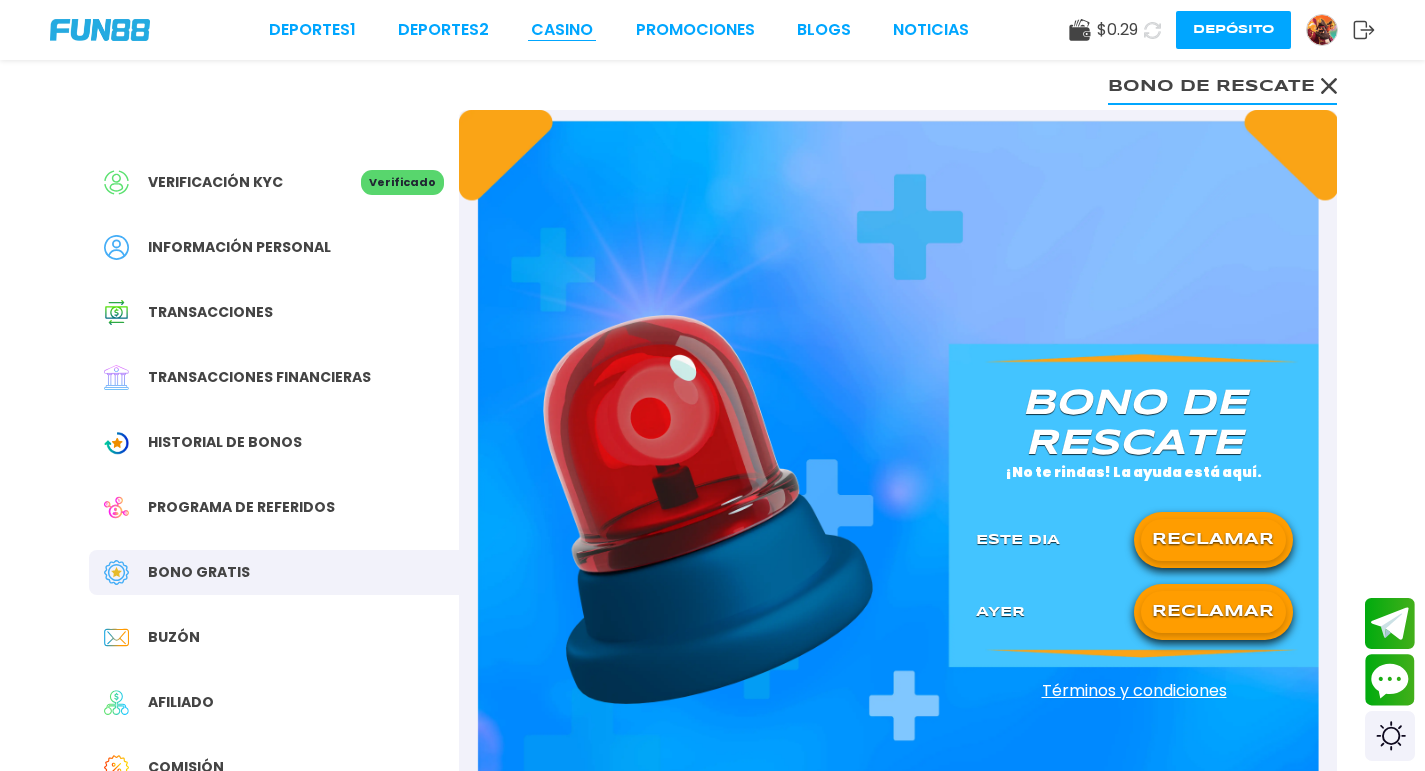 click on "CASINO" at bounding box center (562, 30) 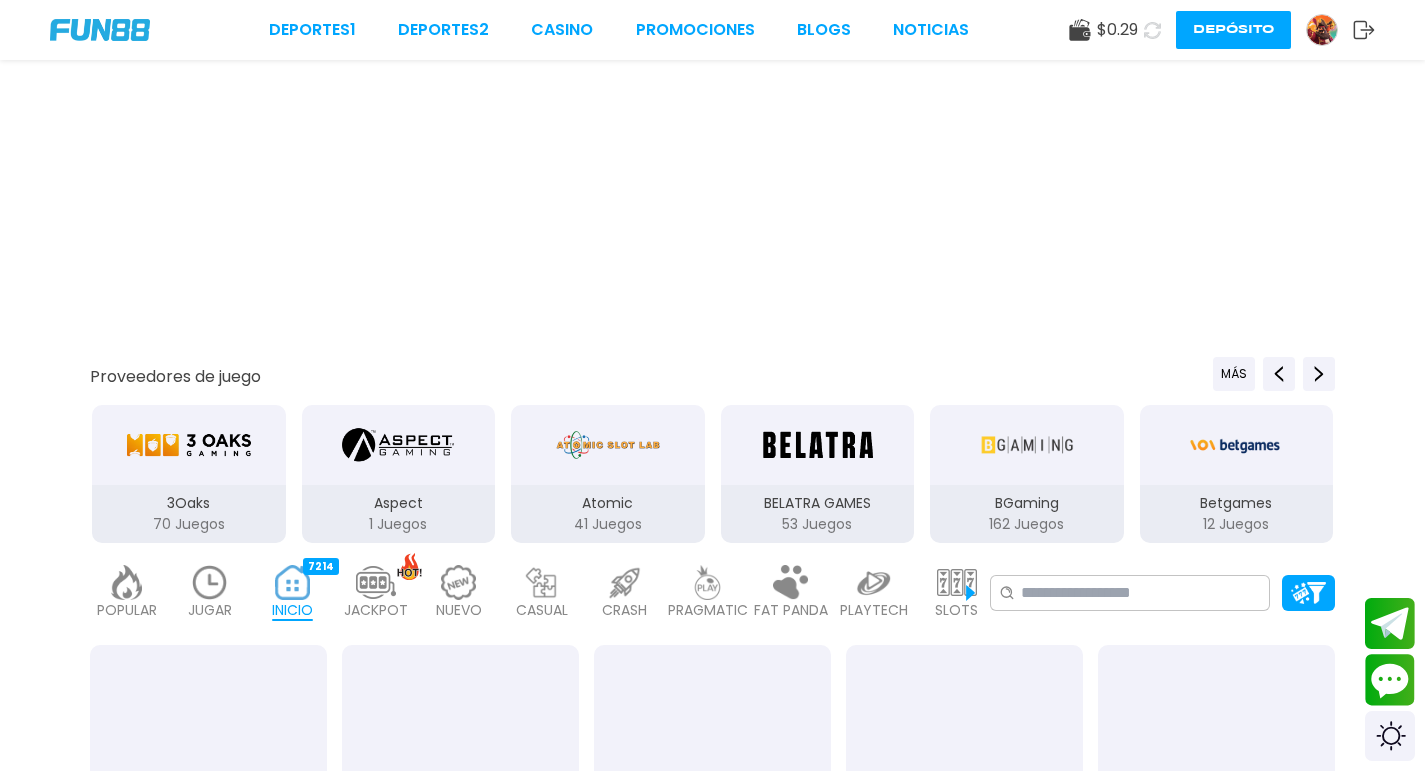 click on "CASINO" at bounding box center [562, 30] 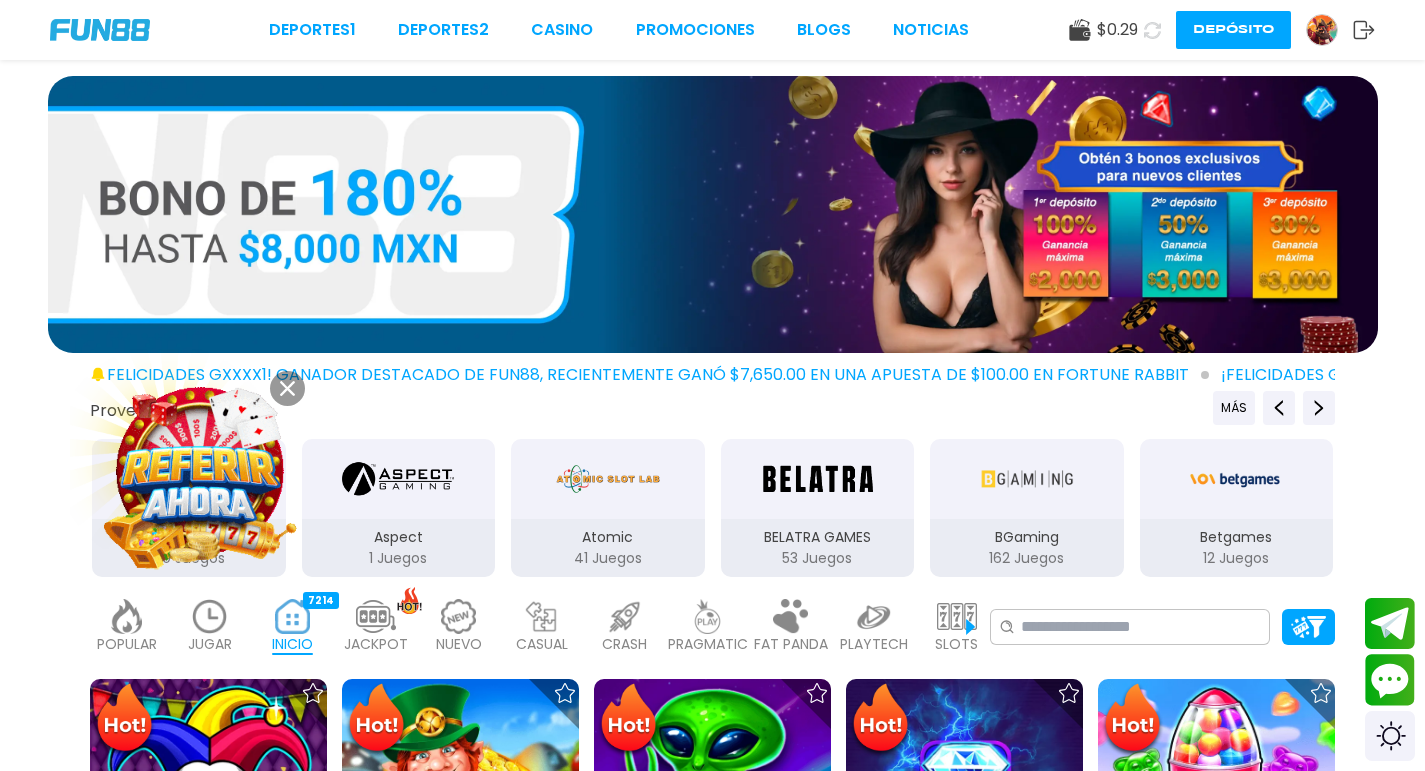 click at bounding box center [1322, 30] 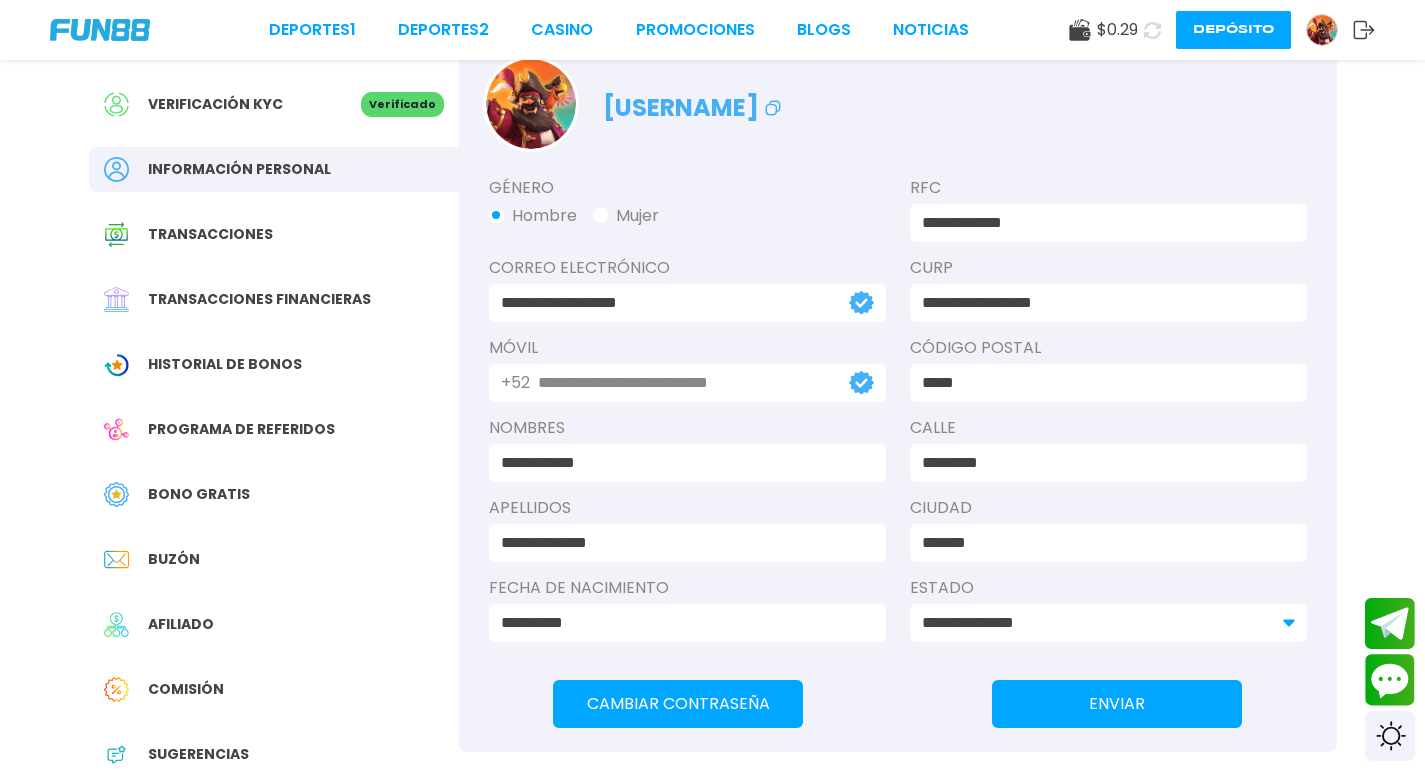 scroll, scrollTop: 100, scrollLeft: 0, axis: vertical 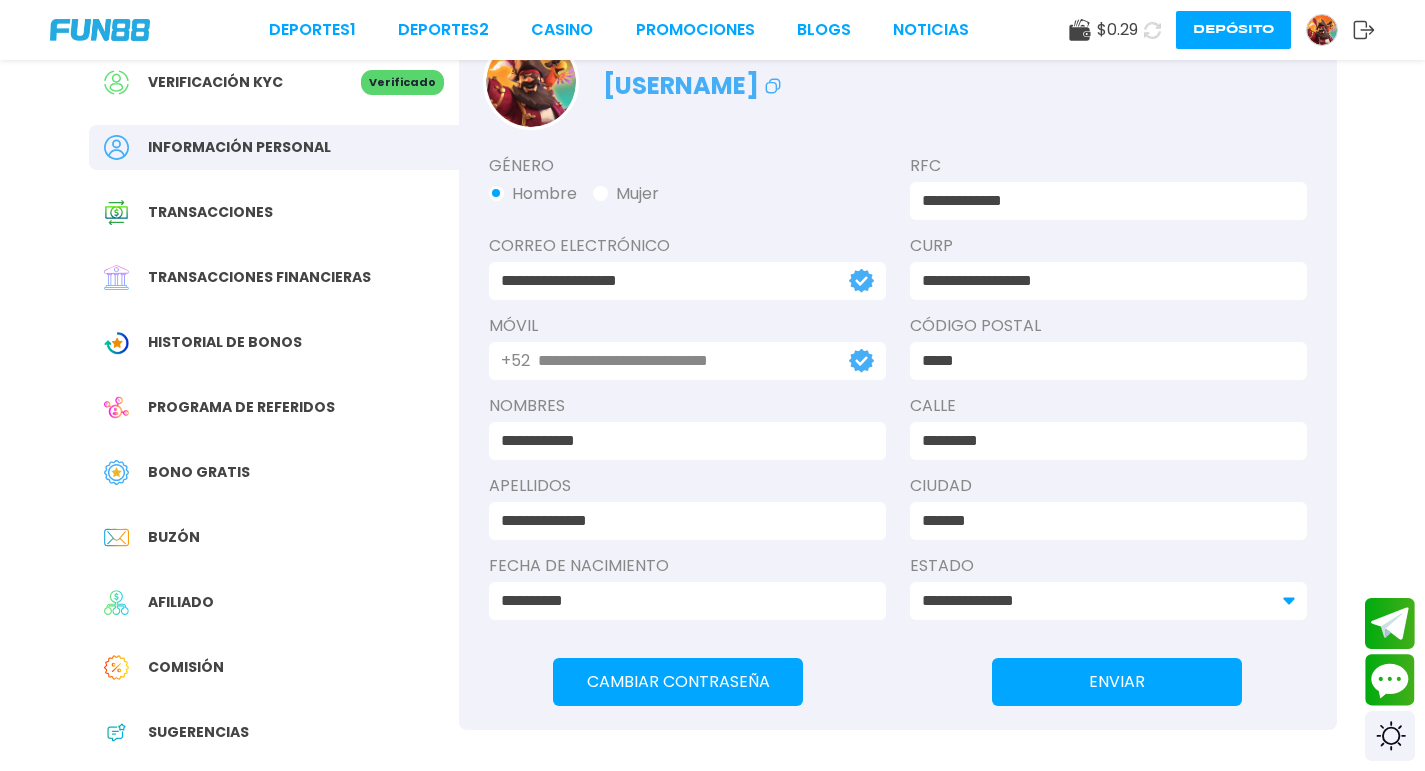 click on "Comisión" at bounding box center [186, 667] 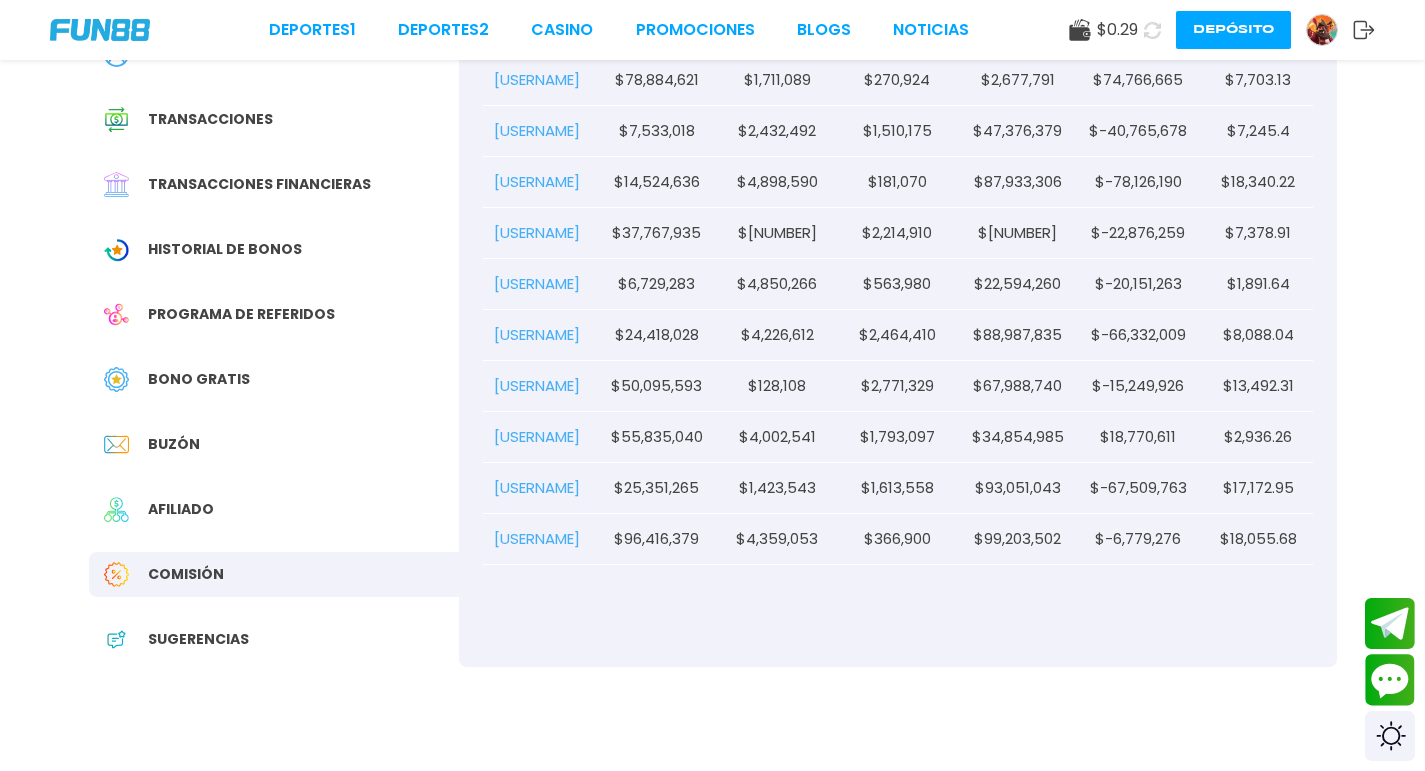 scroll, scrollTop: 200, scrollLeft: 0, axis: vertical 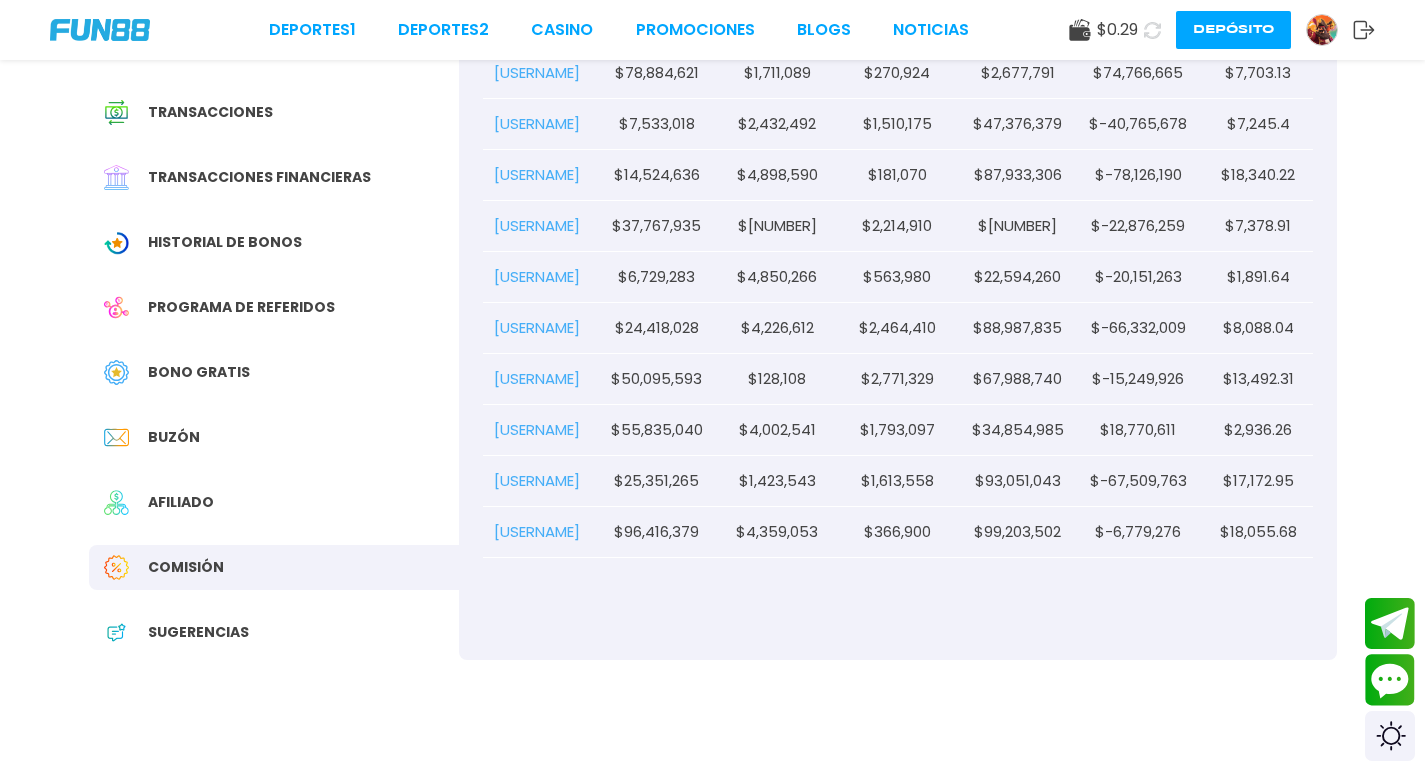 click on "Afiliado" at bounding box center [181, 502] 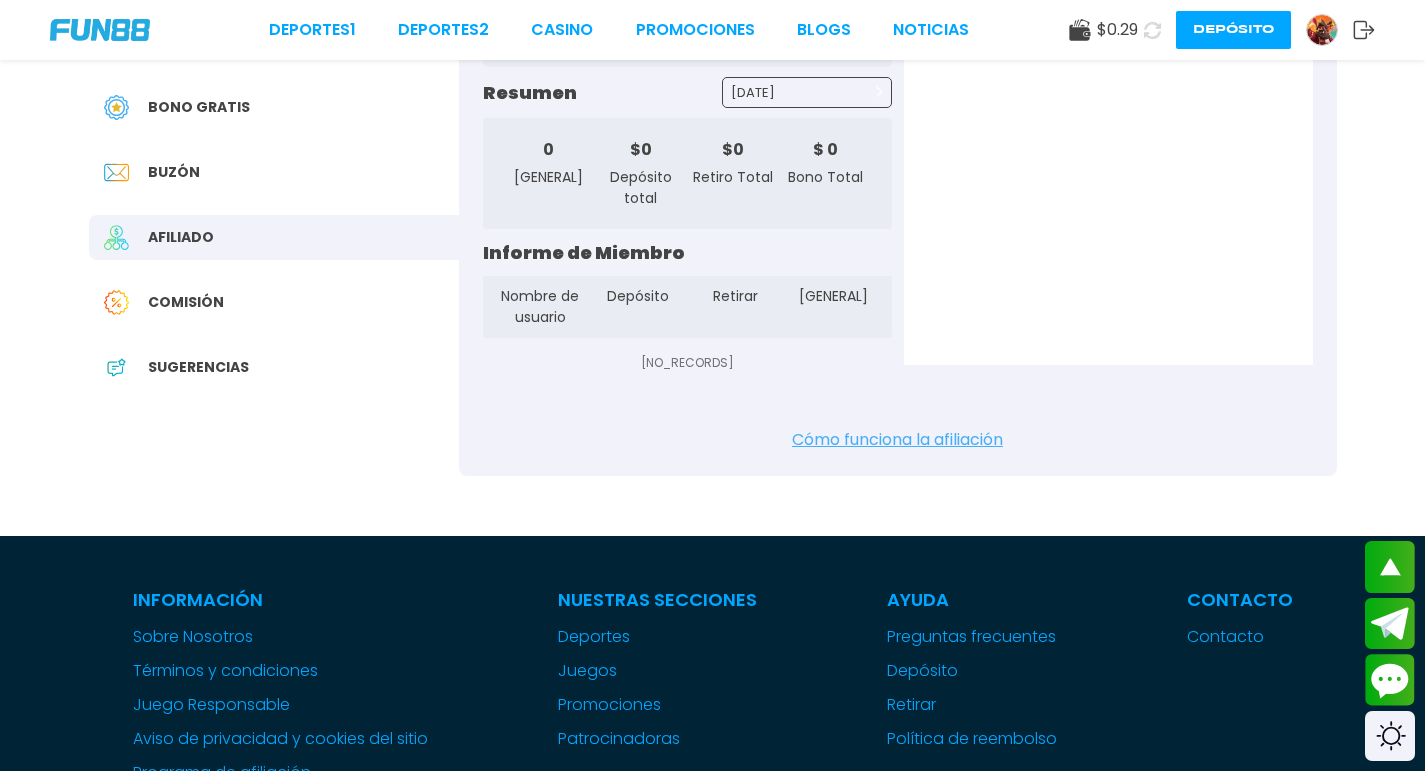 scroll, scrollTop: 74, scrollLeft: 0, axis: vertical 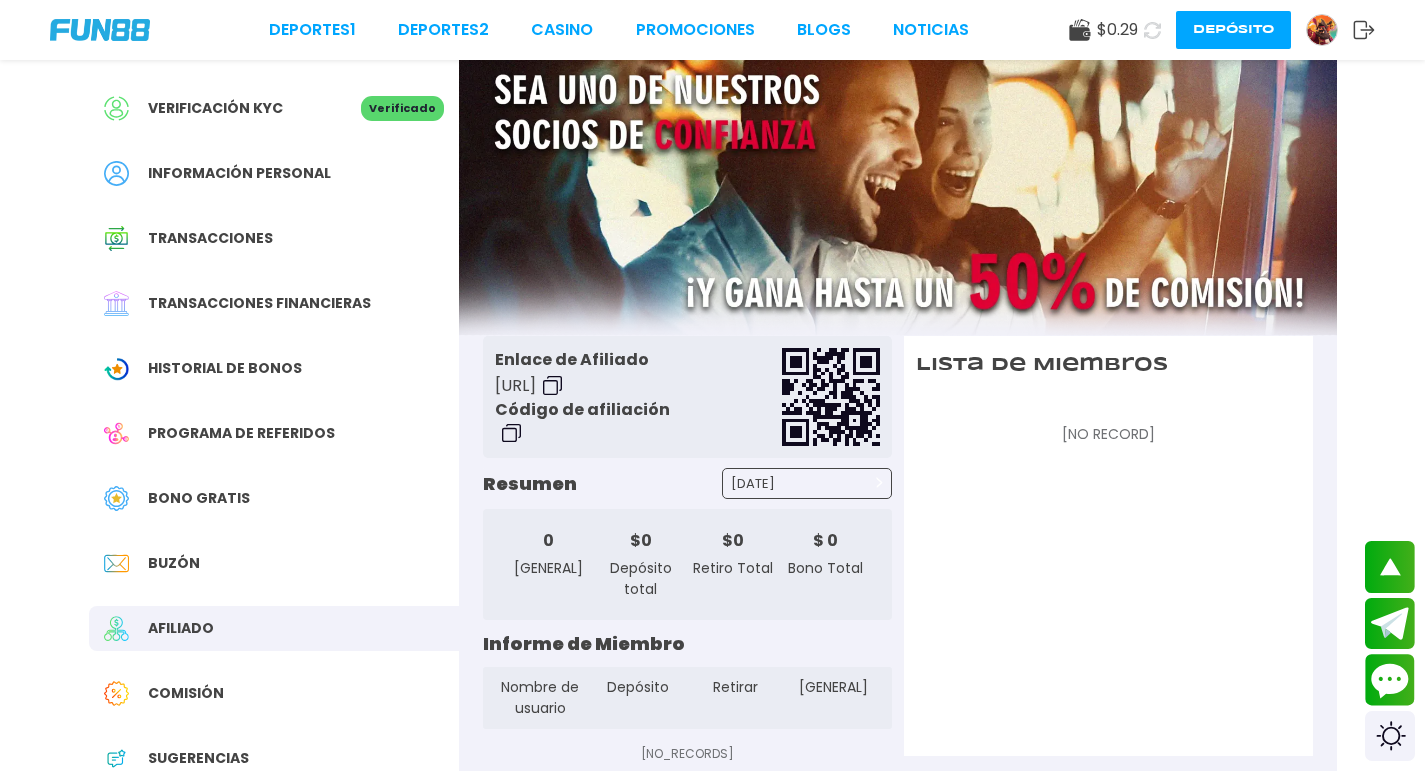 click on "Buzón" at bounding box center [274, 563] 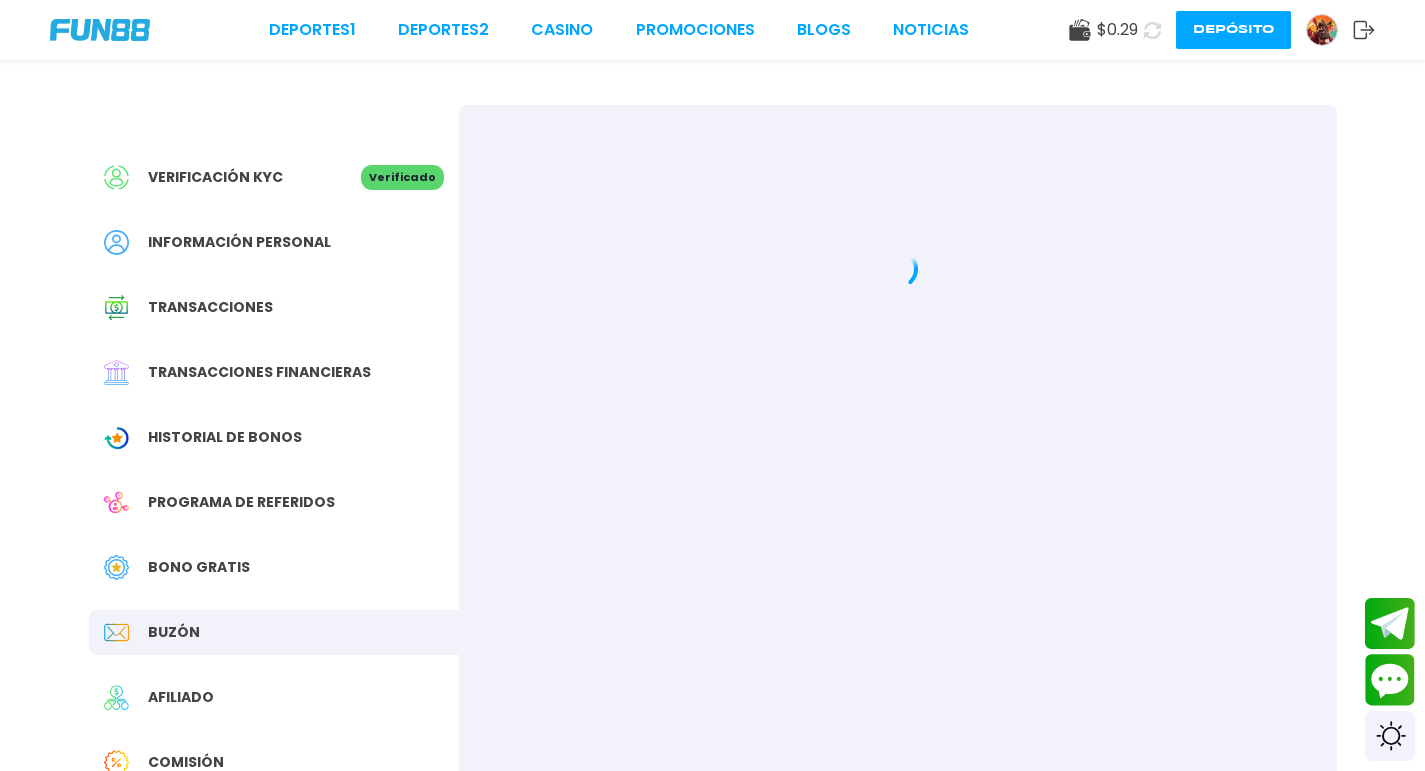 scroll, scrollTop: 0, scrollLeft: 0, axis: both 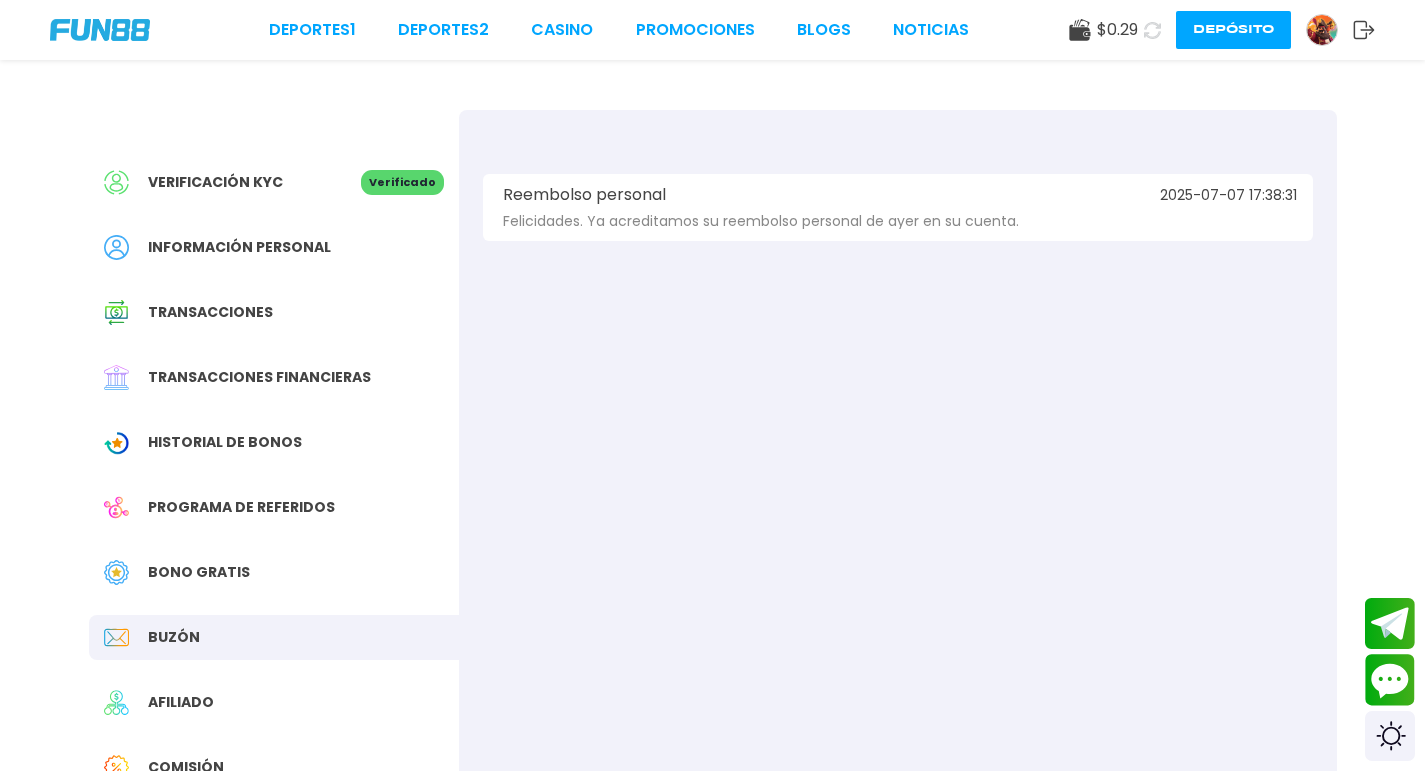 click on "Programa de referidos" at bounding box center (241, 507) 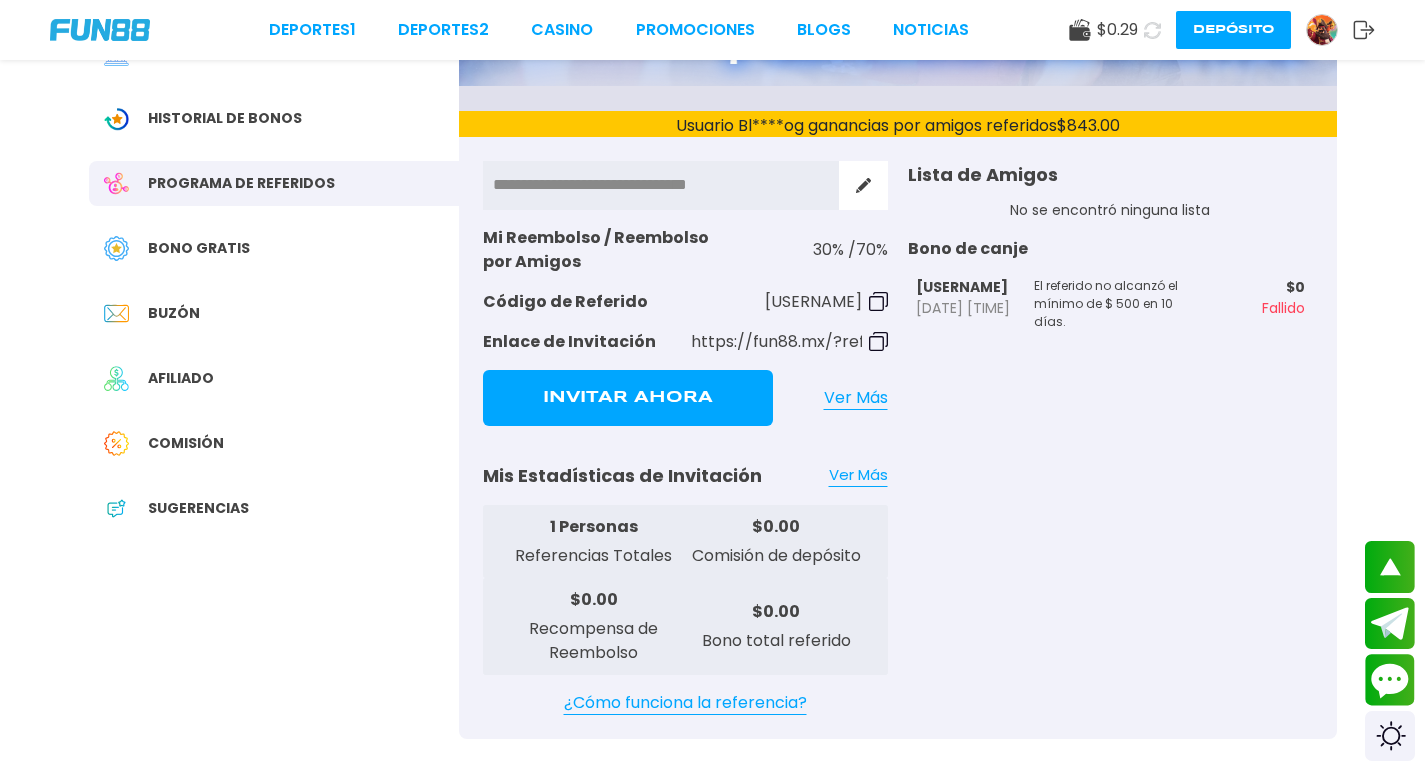 scroll, scrollTop: 200, scrollLeft: 0, axis: vertical 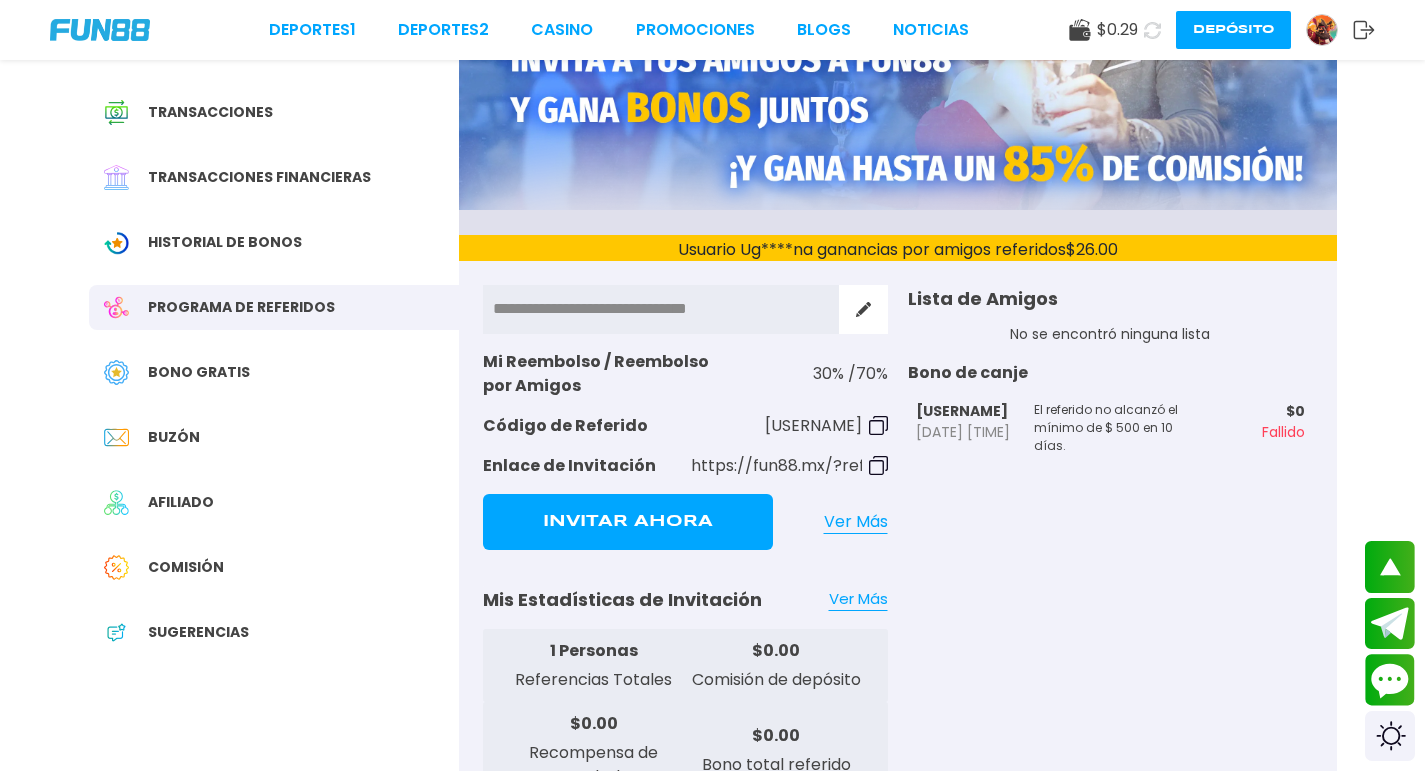 click on "Historial de Bonos" at bounding box center [225, 242] 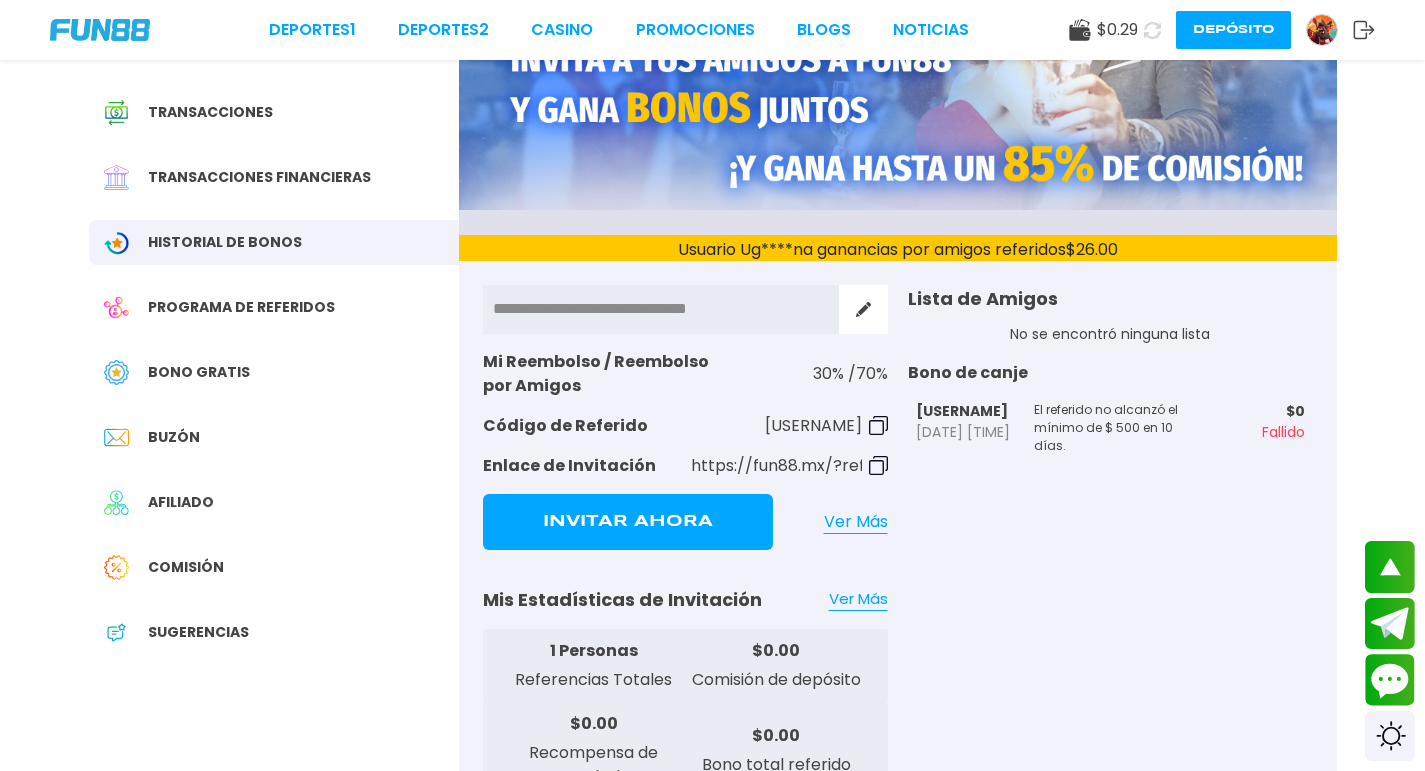scroll, scrollTop: 0, scrollLeft: 0, axis: both 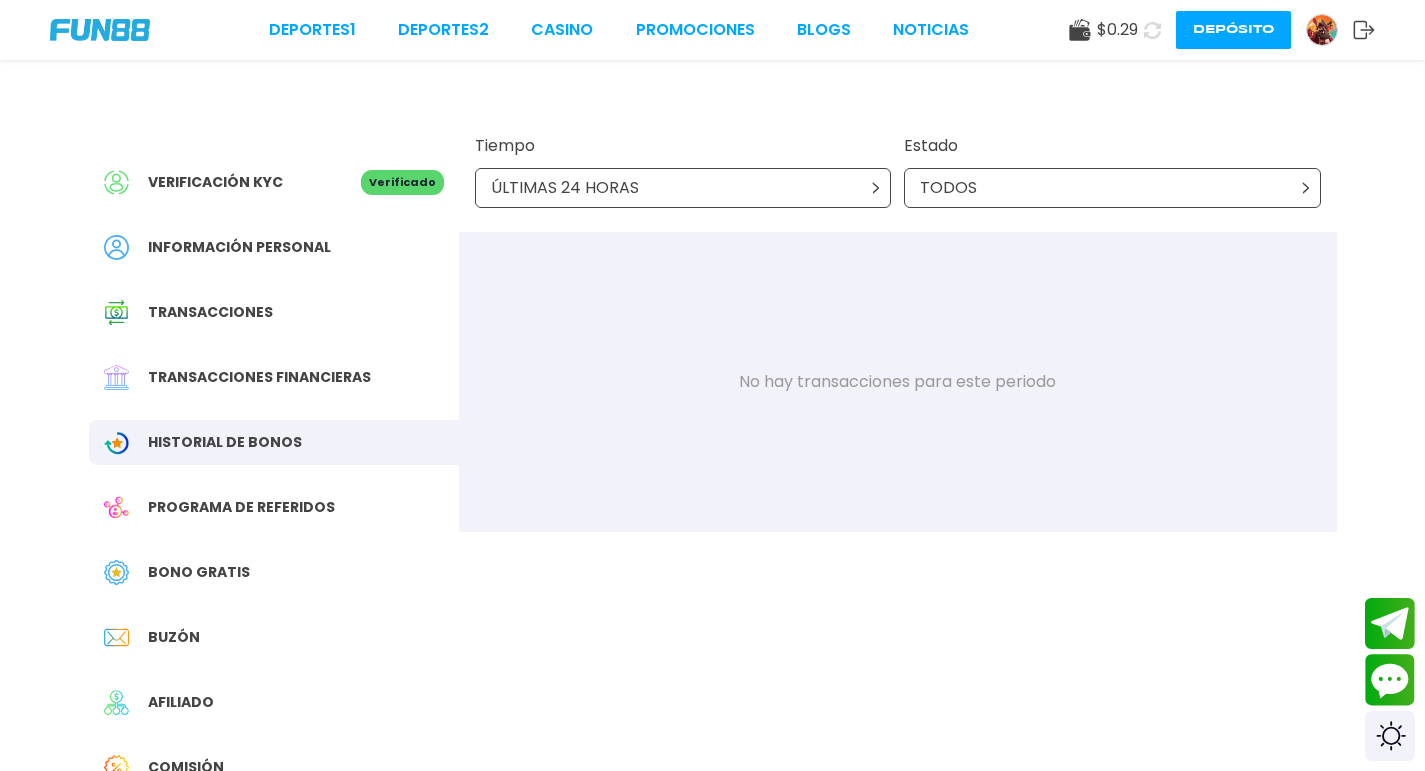 click on "Información personal" at bounding box center [239, 247] 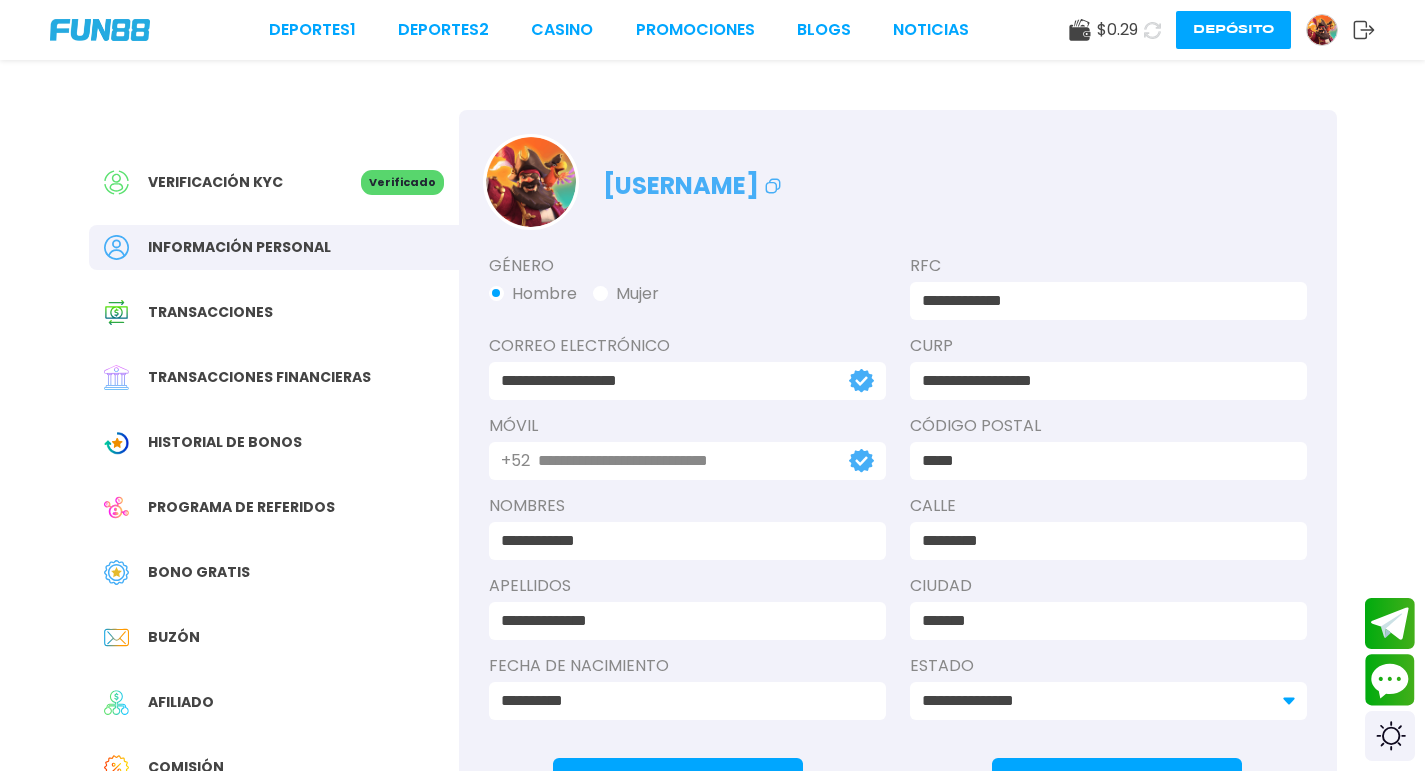 click on "Transacciones" at bounding box center [274, 312] 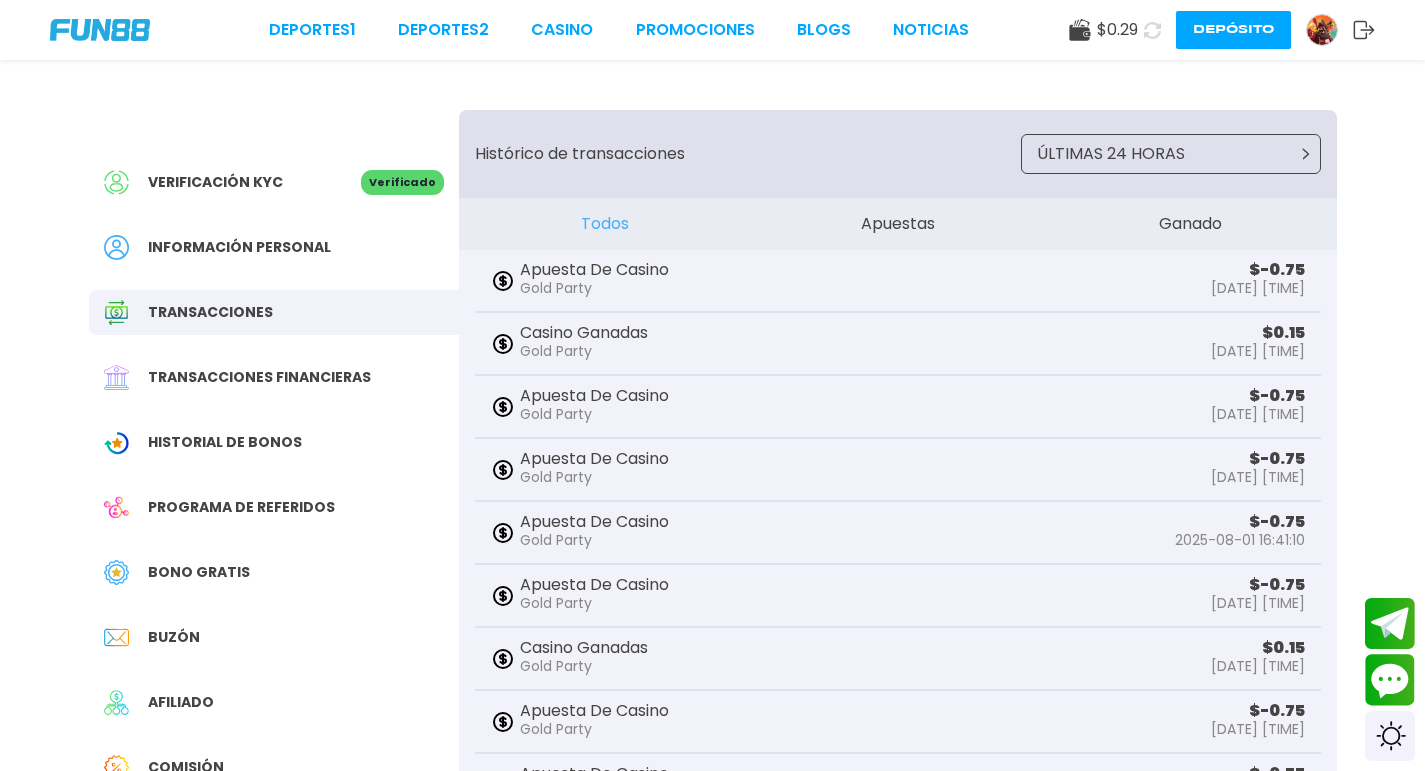 click on "Información personal" at bounding box center (274, 247) 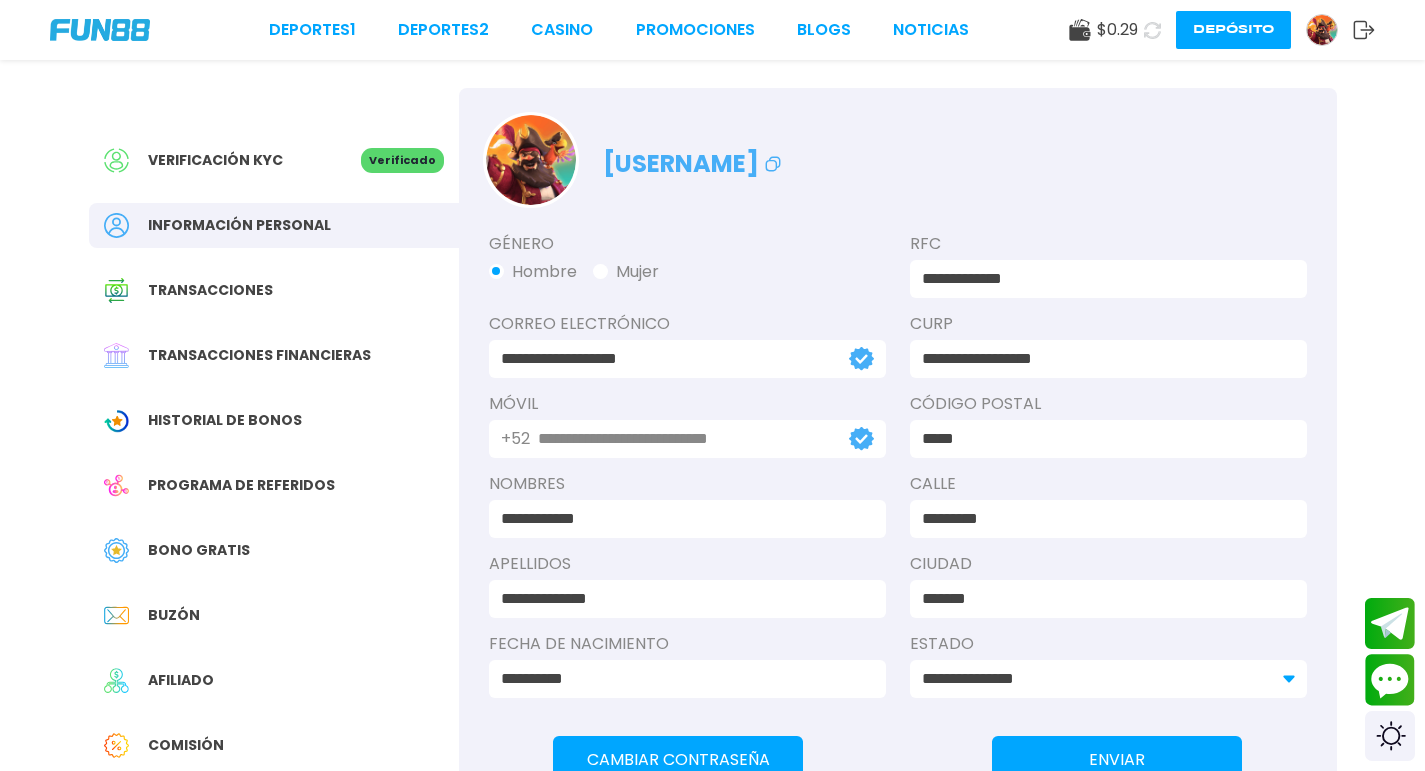 scroll, scrollTop: 0, scrollLeft: 0, axis: both 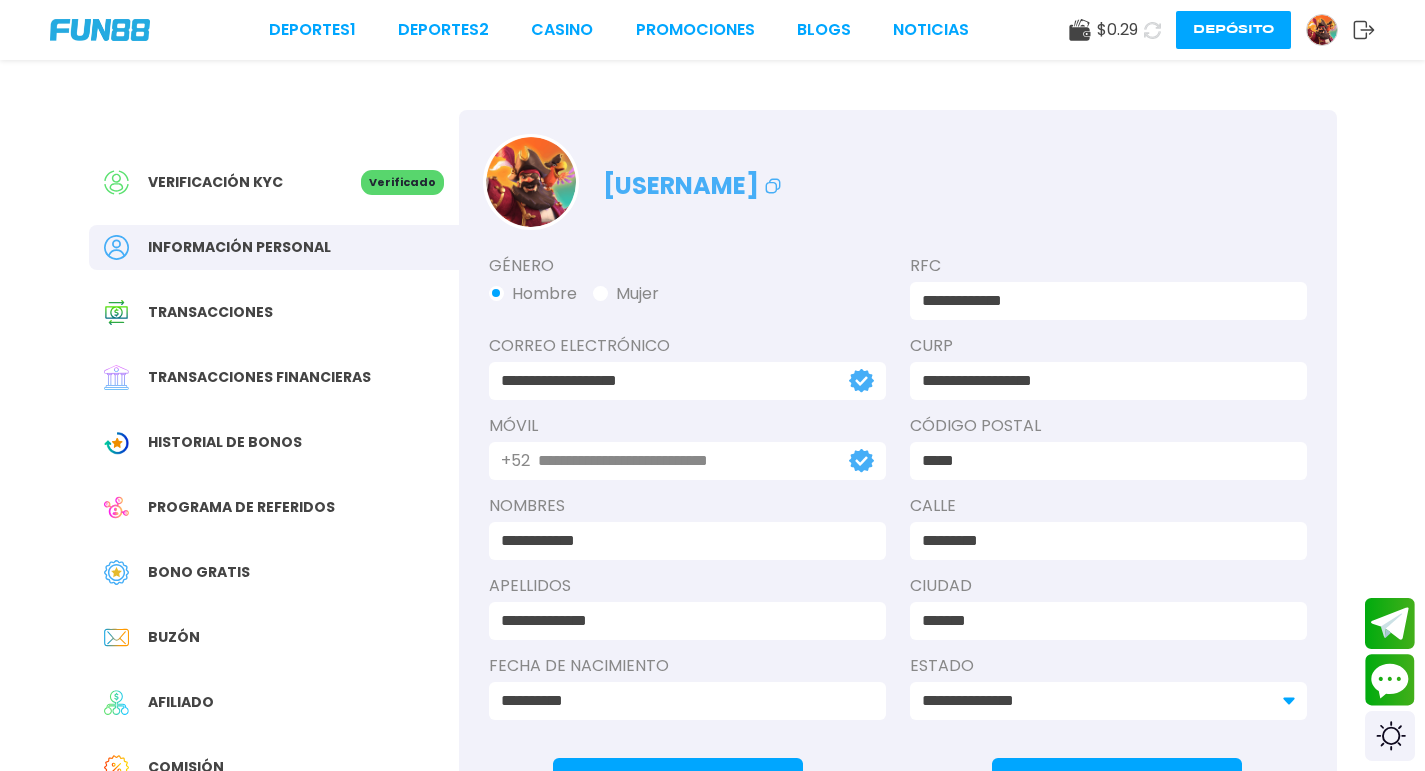 click on "Verificación KYC" at bounding box center [215, 182] 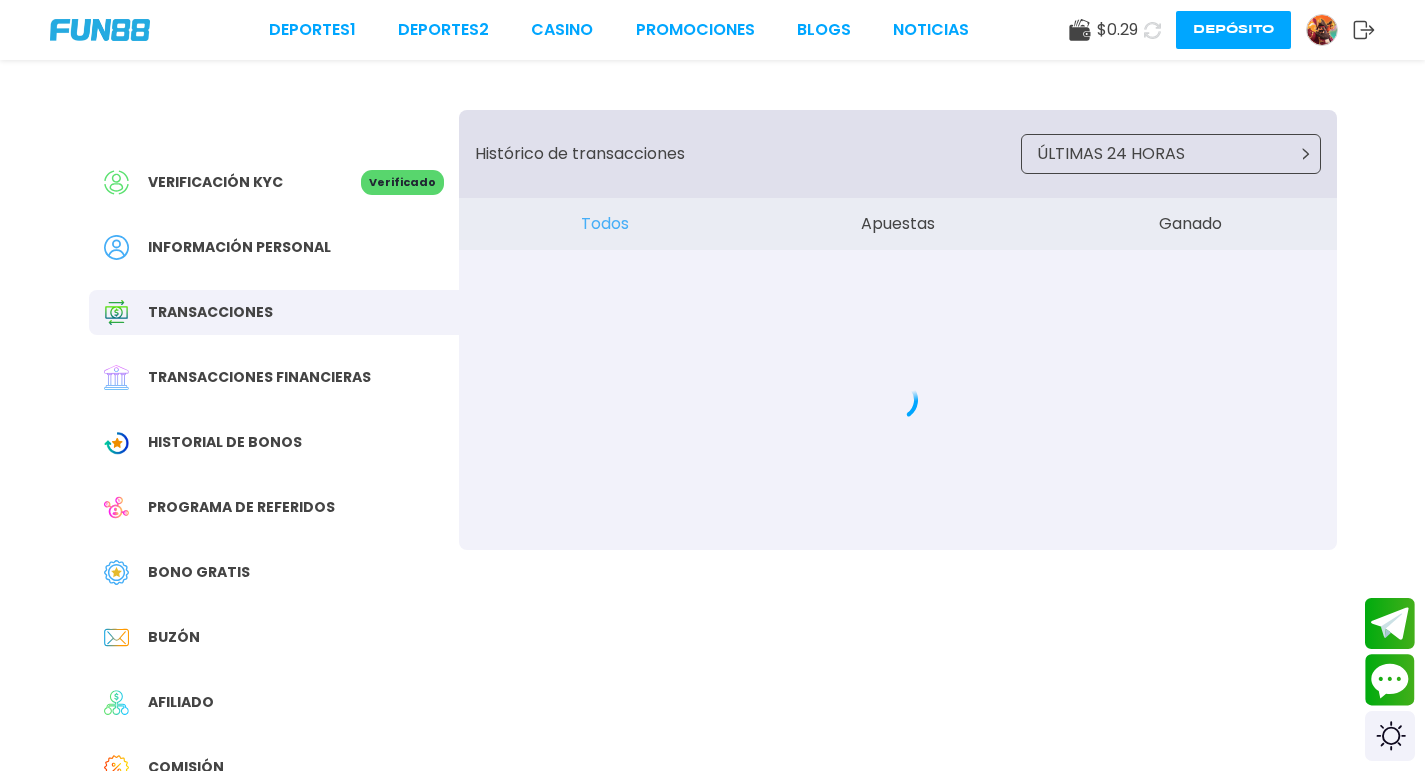 click on "Verificación KYC" at bounding box center (215, 182) 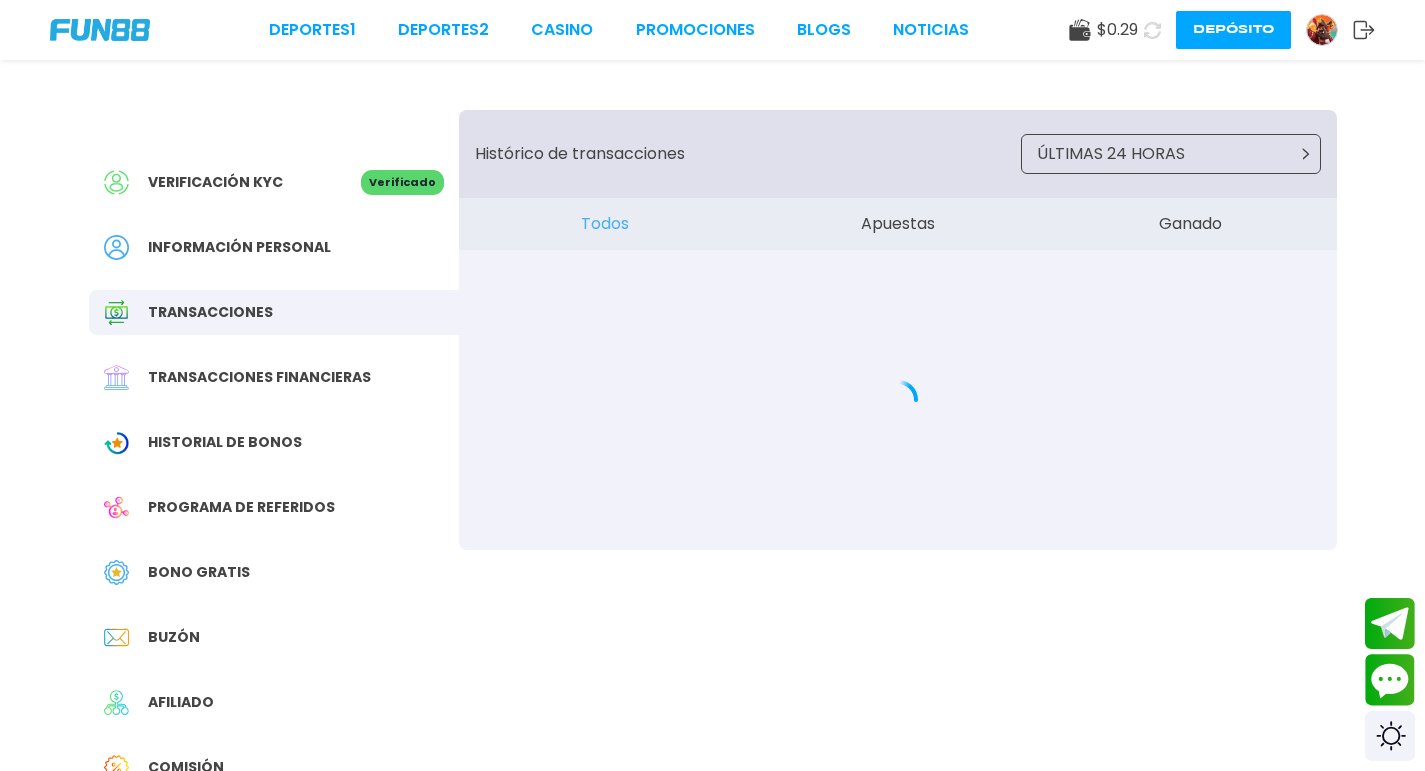 click on "Verificación KYC" at bounding box center [215, 182] 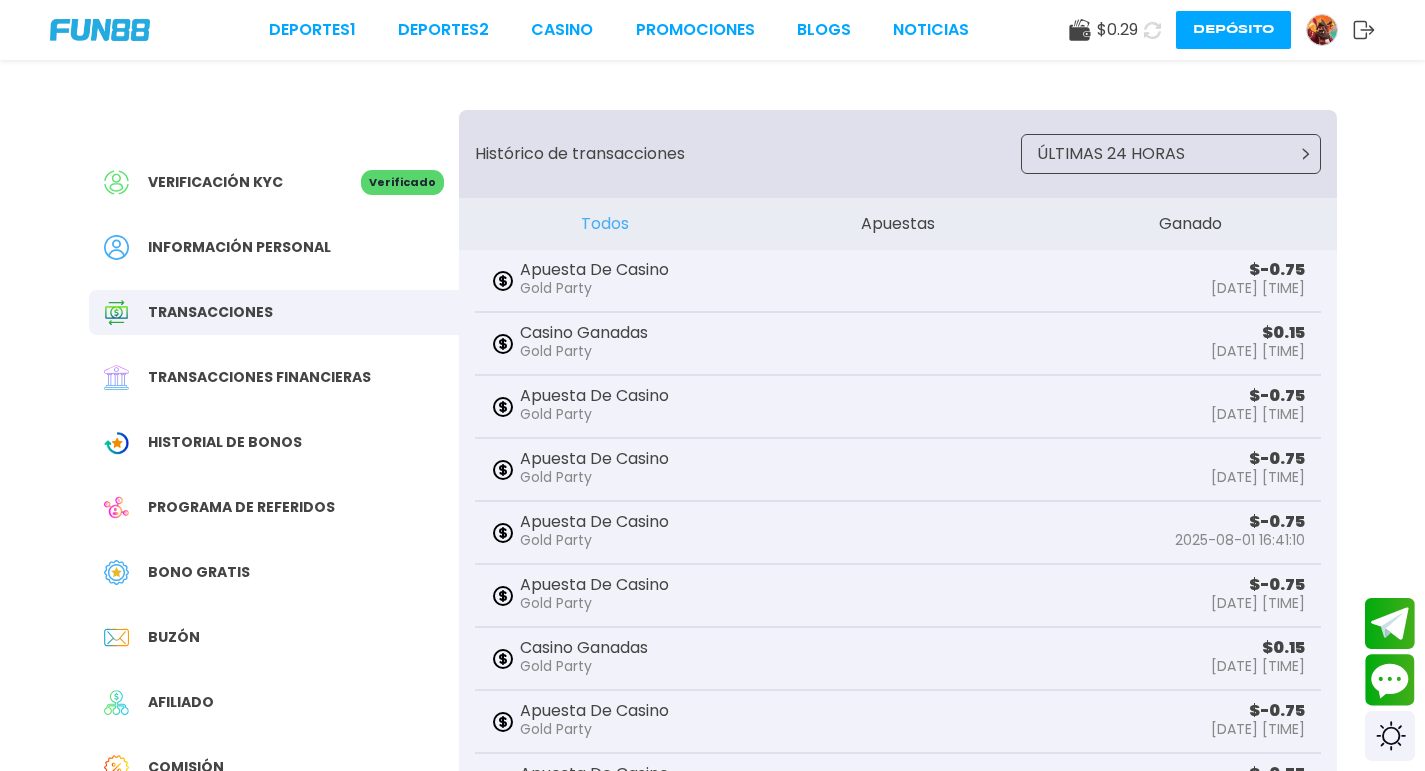click on "Verificación KYC" at bounding box center [215, 182] 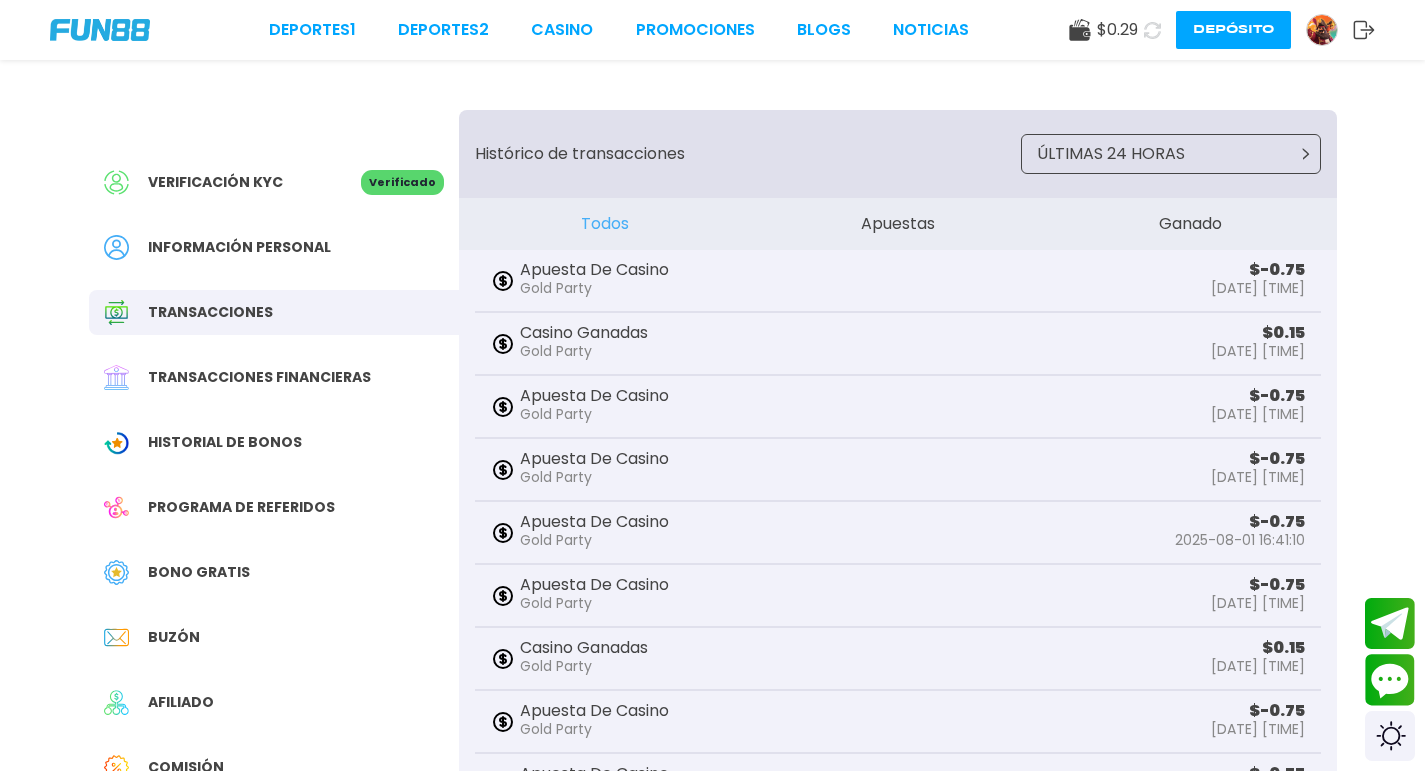 click on "$ 0.29" at bounding box center (1117, 30) 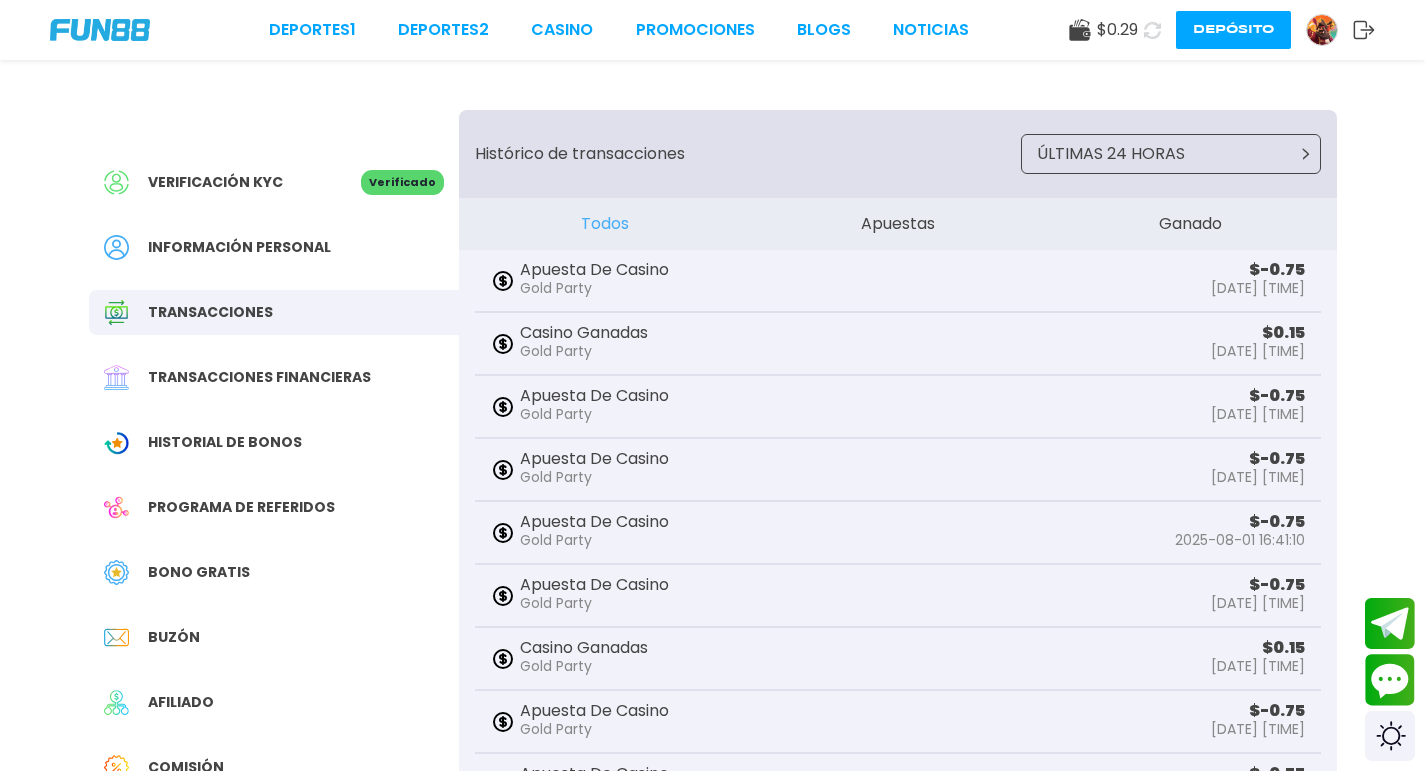 click 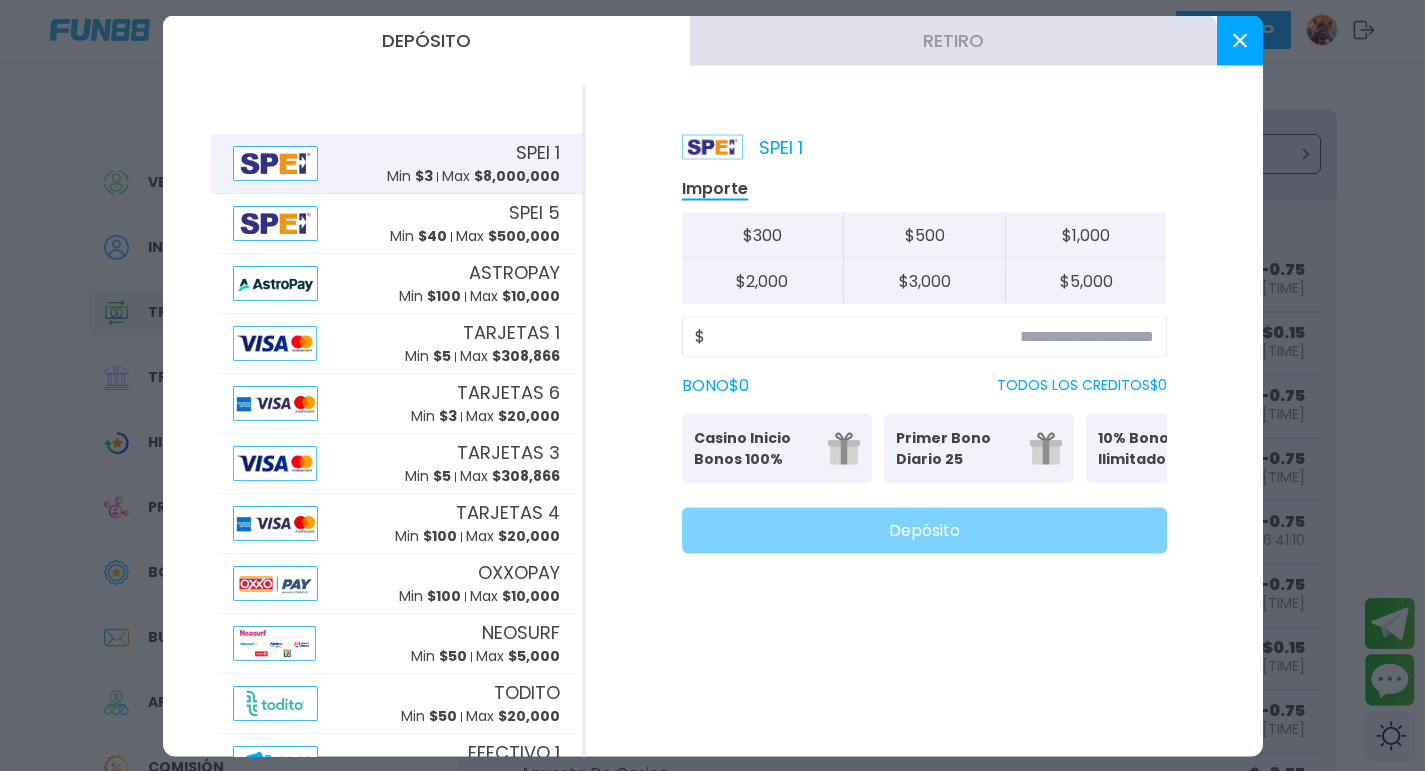 click on "Retiro" at bounding box center [953, 40] 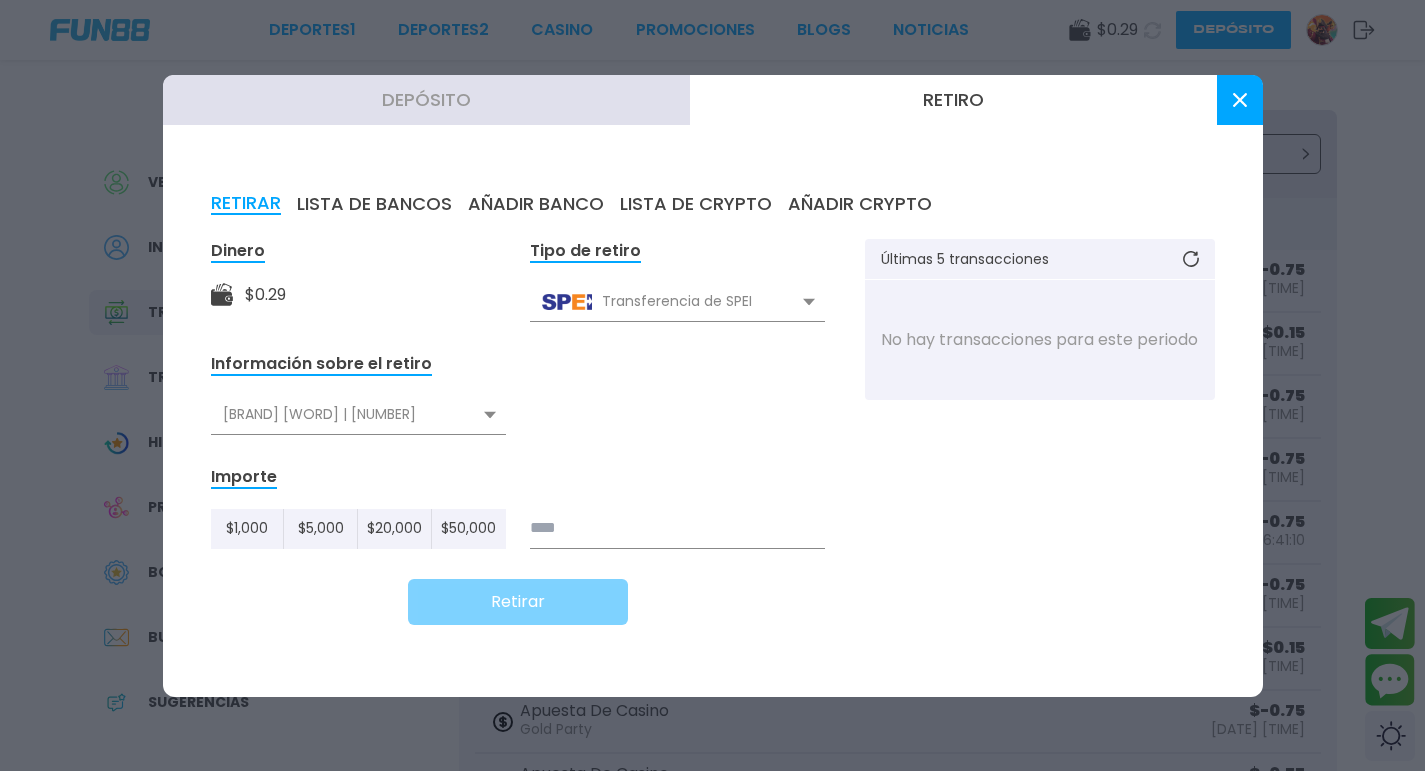 click on "LISTA DE BANCOS" at bounding box center [374, 204] 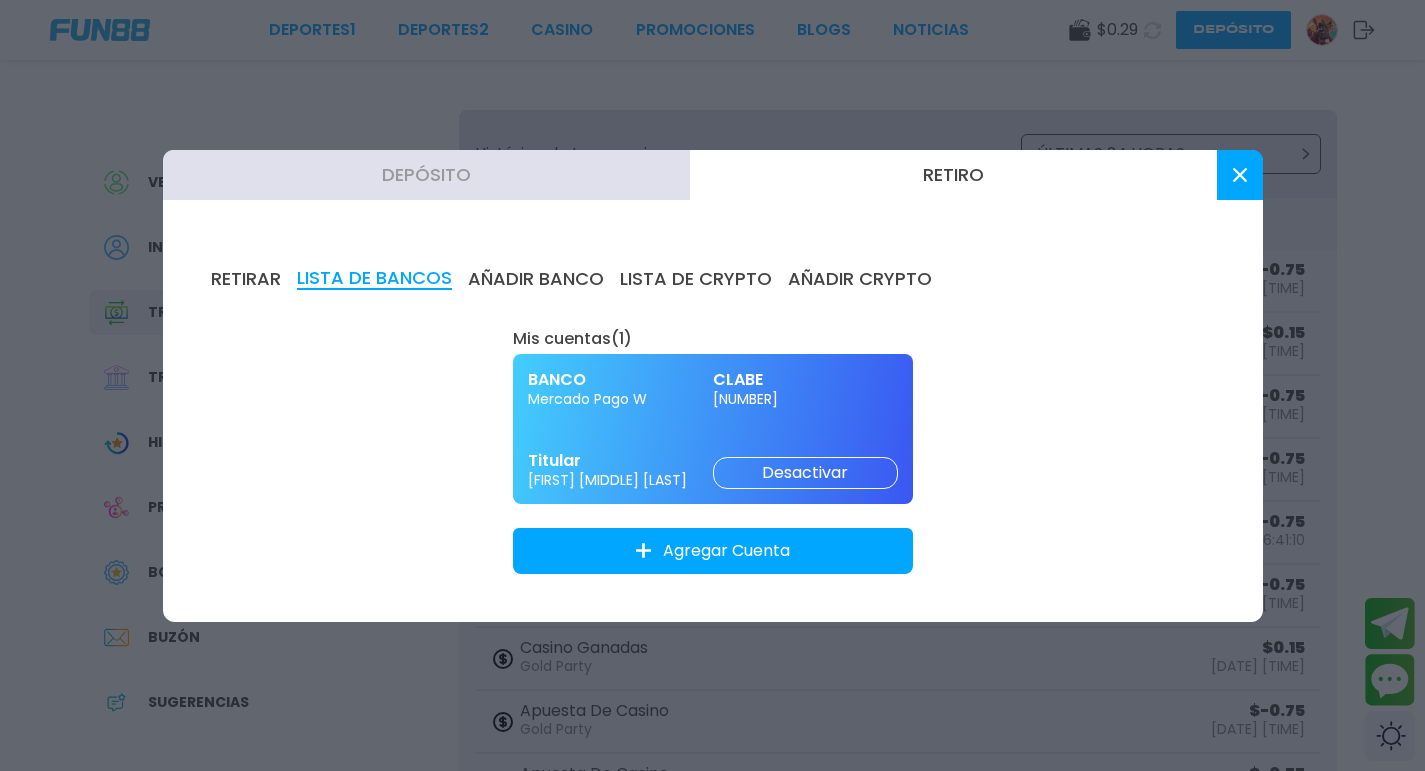 click on "RETIRAR" at bounding box center [246, 279] 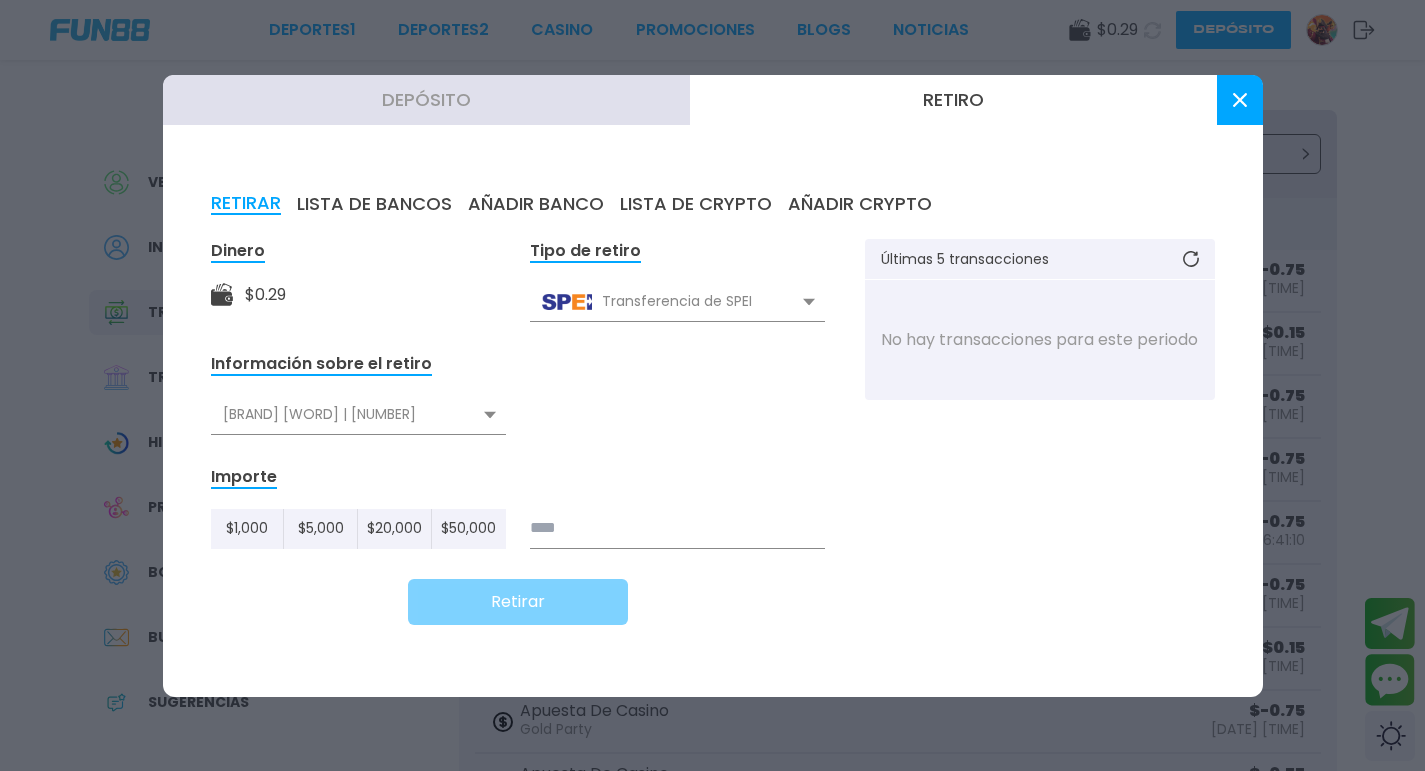 click on "Dinero $  0.29 Tipo de retiro Transferencia de SPEI Transferencia de SPEI Transferencia de Crypto Astropay Información sobre el retiro Mercado Pago W | 3304 Mercado Pago W | 3304 Importe $ 1,000 $ 5,000 $ 20,000 $ 50,000 Retirar" at bounding box center (518, 432) 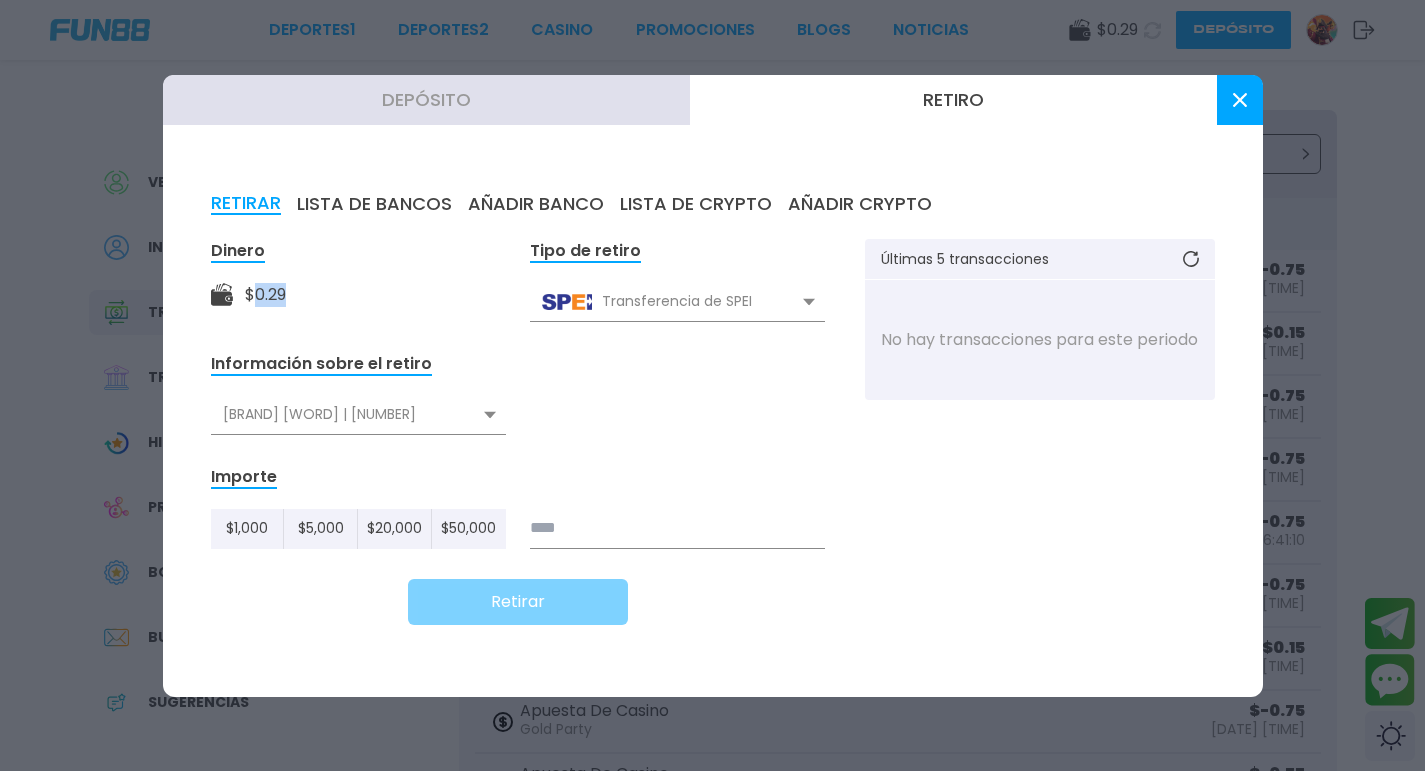 click on "$  0.29" at bounding box center (265, 295) 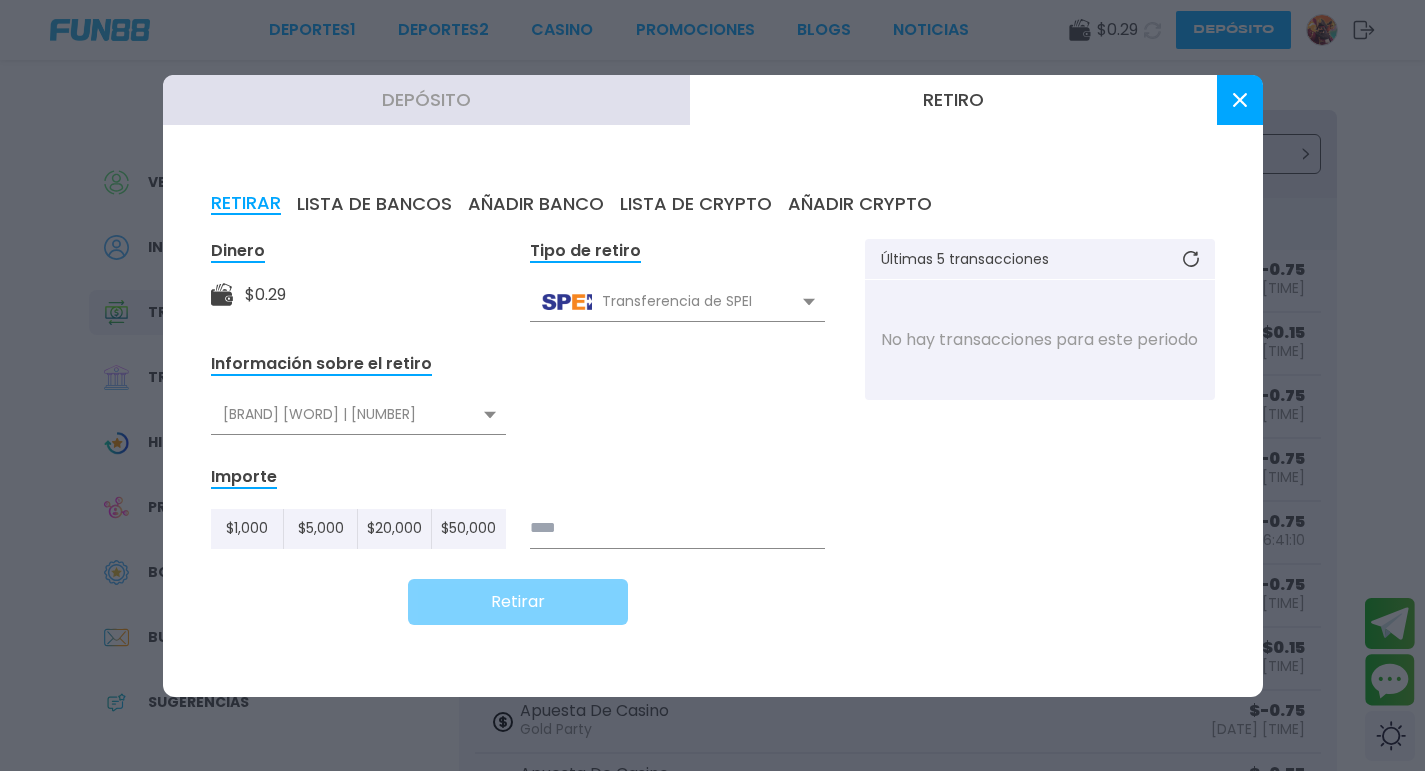 click at bounding box center [677, 529] 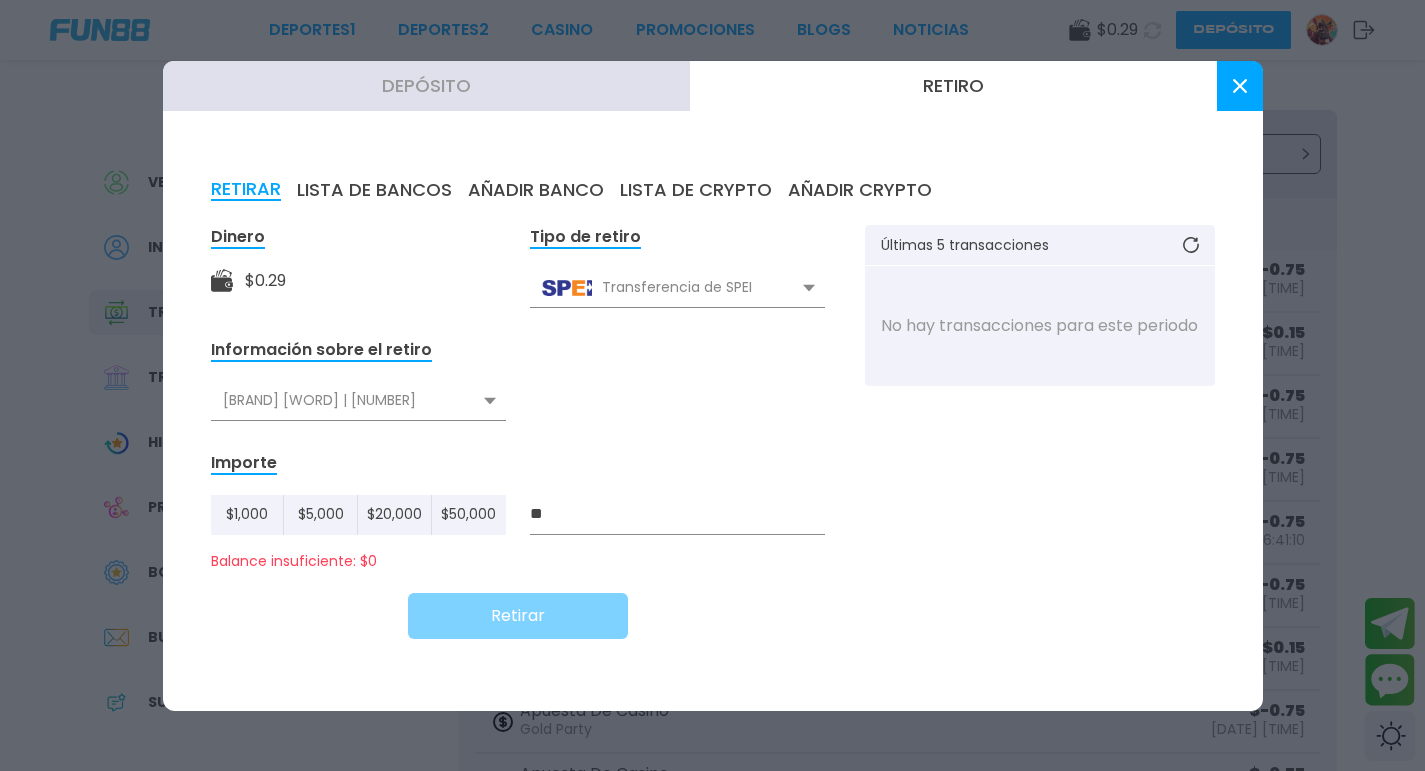 click on "**" at bounding box center (677, 515) 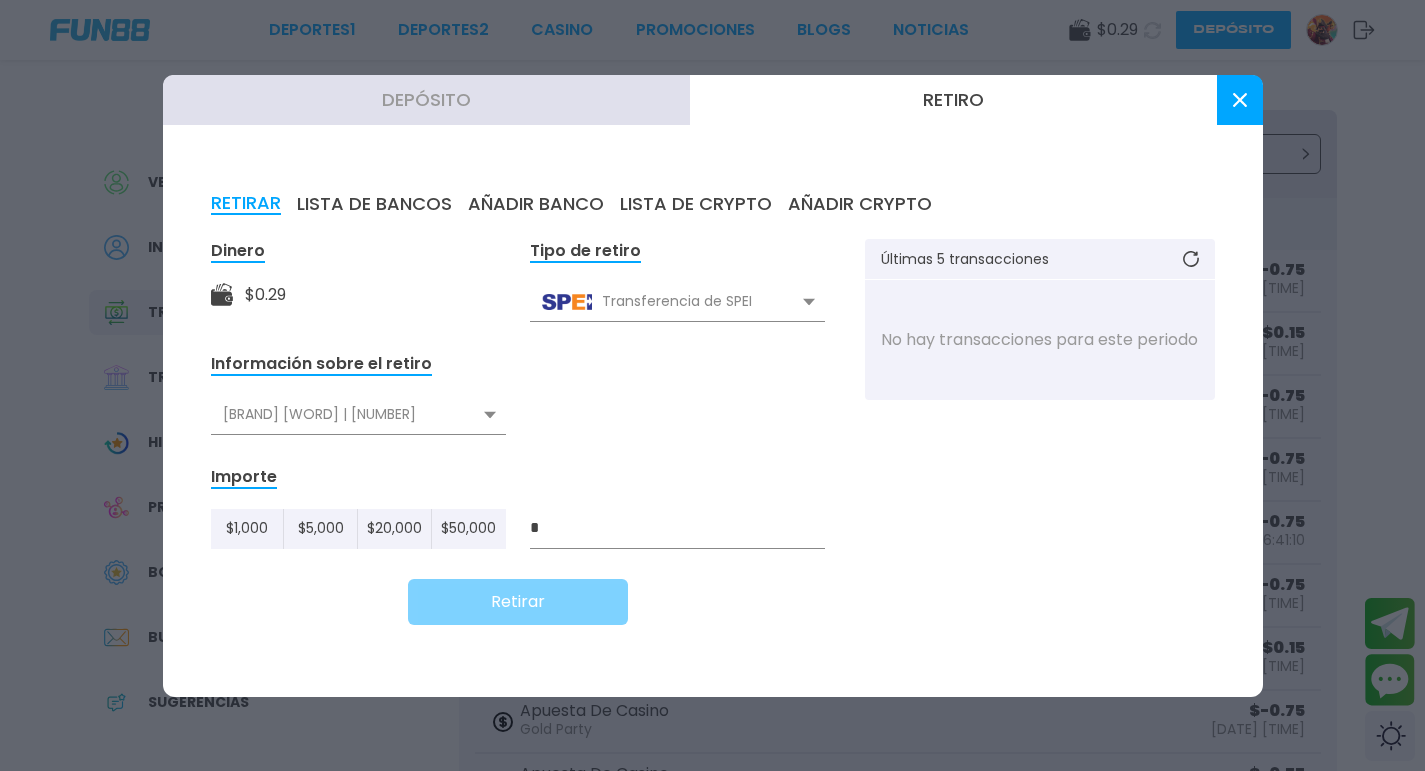drag, startPoint x: 488, startPoint y: 516, endPoint x: 533, endPoint y: 517, distance: 45.01111 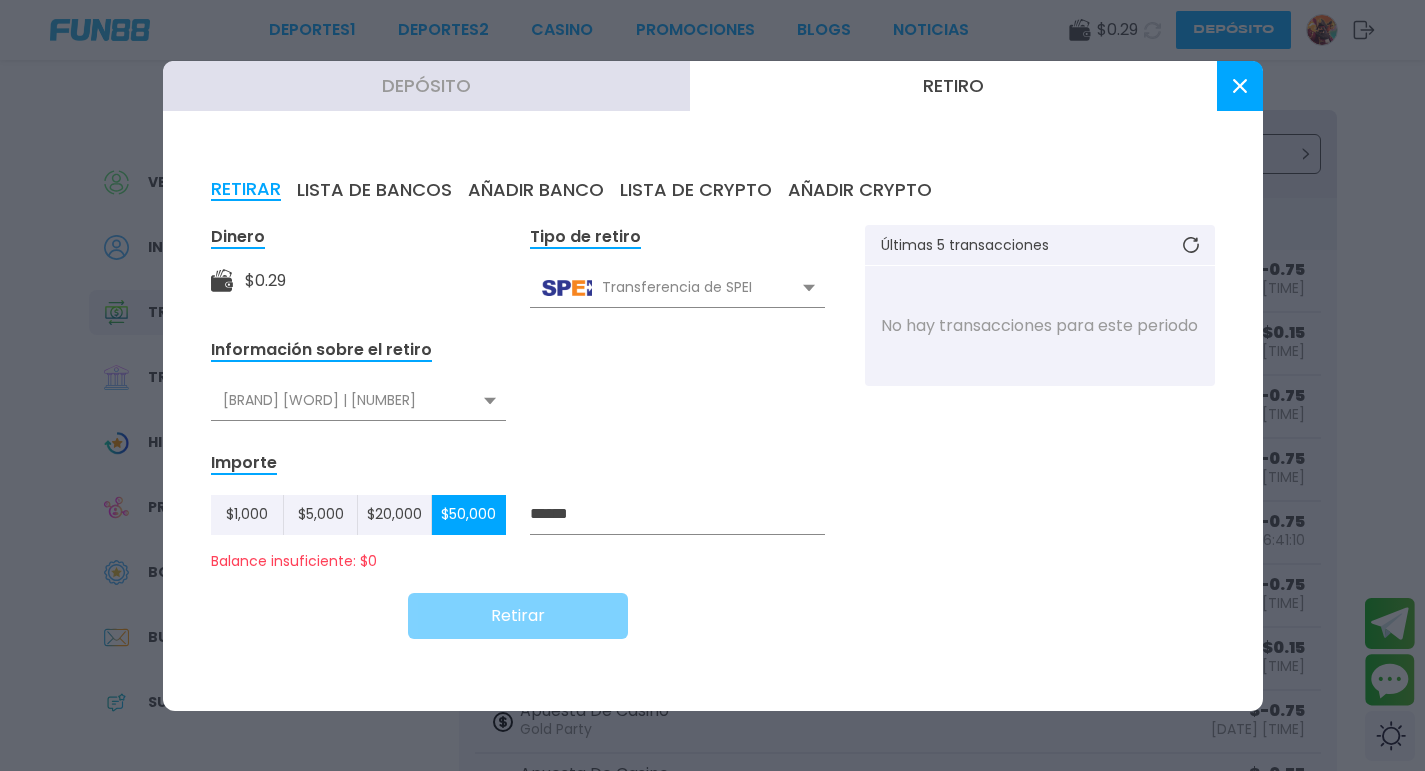 click on "******" at bounding box center [677, 515] 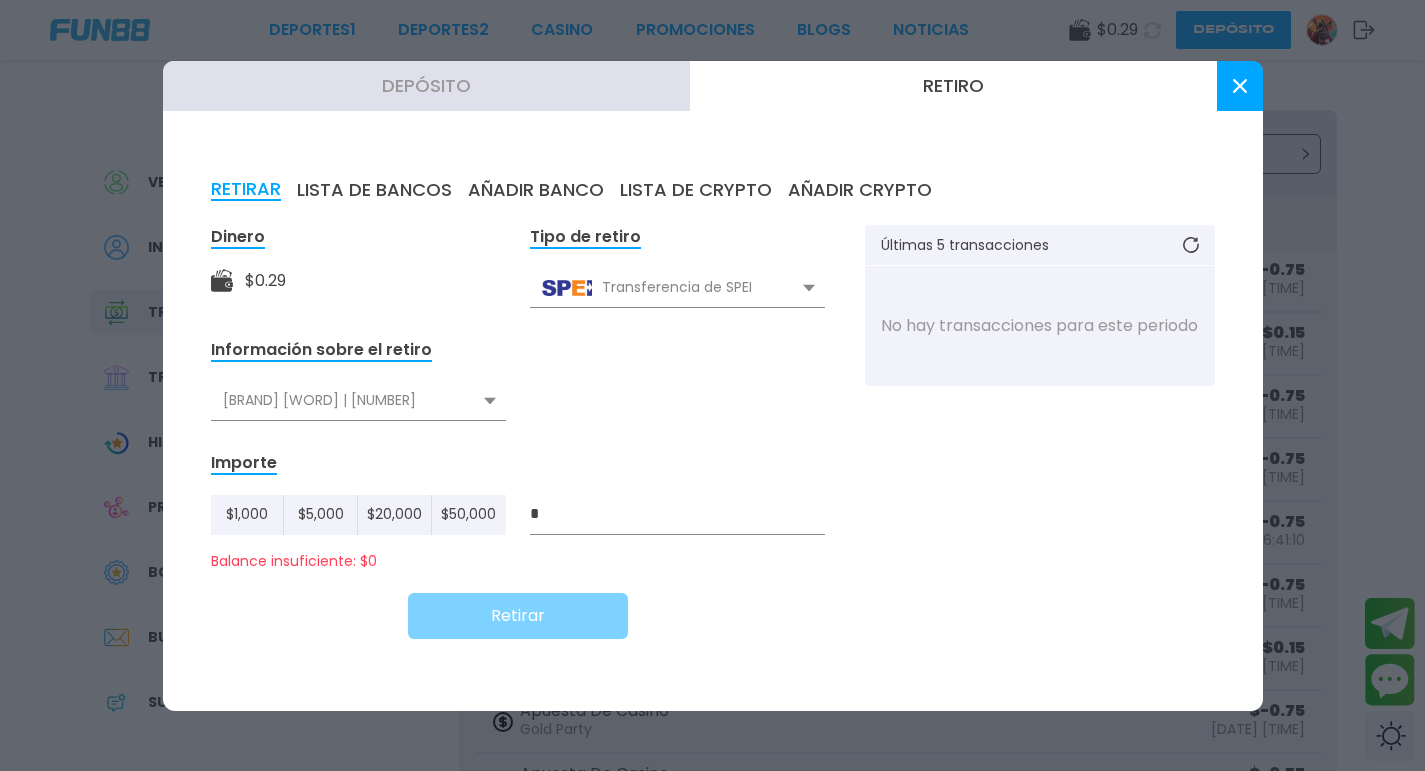 type on "*" 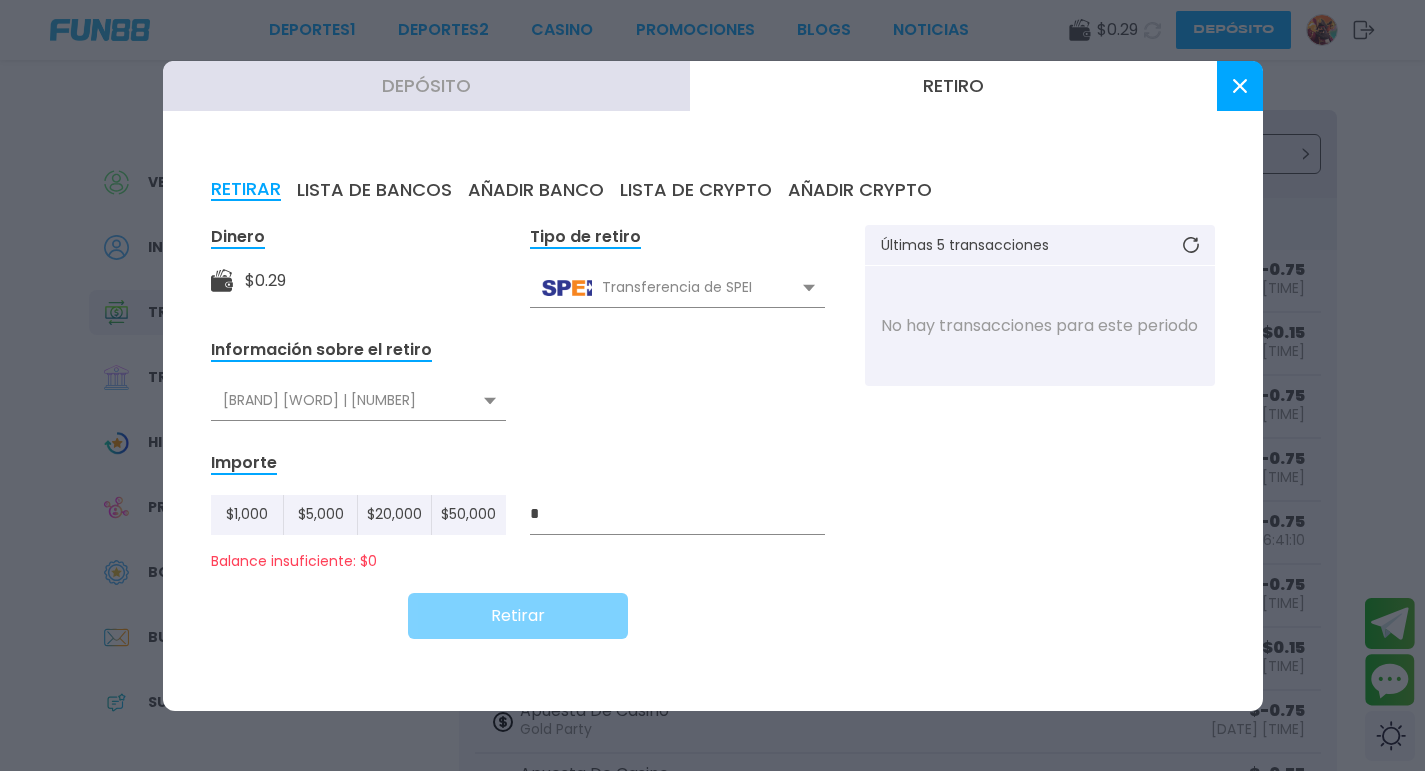 click on "[BRAND] [WORD] | [NUMBER]" at bounding box center [358, 401] 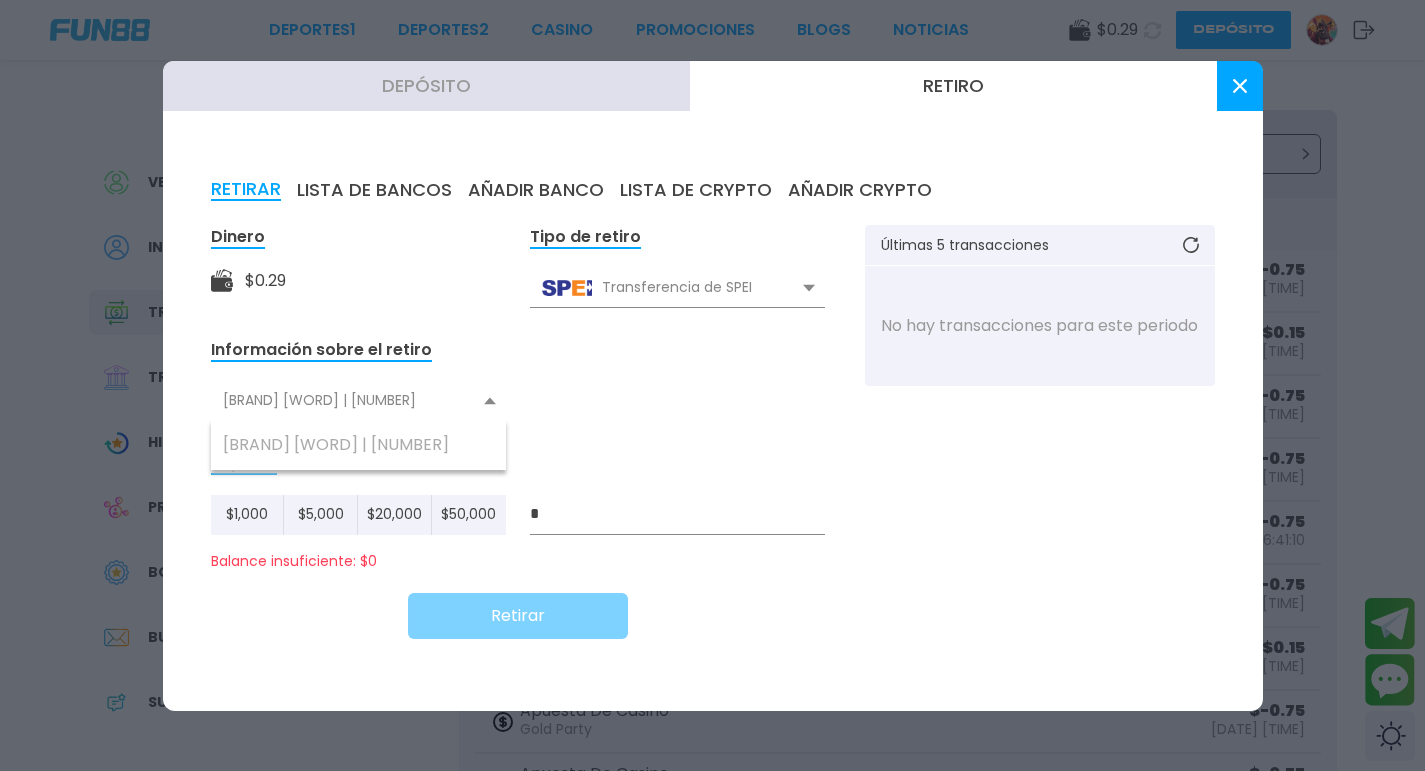 click on "[BRAND] [WORD] | [NUMBER]" at bounding box center [358, 401] 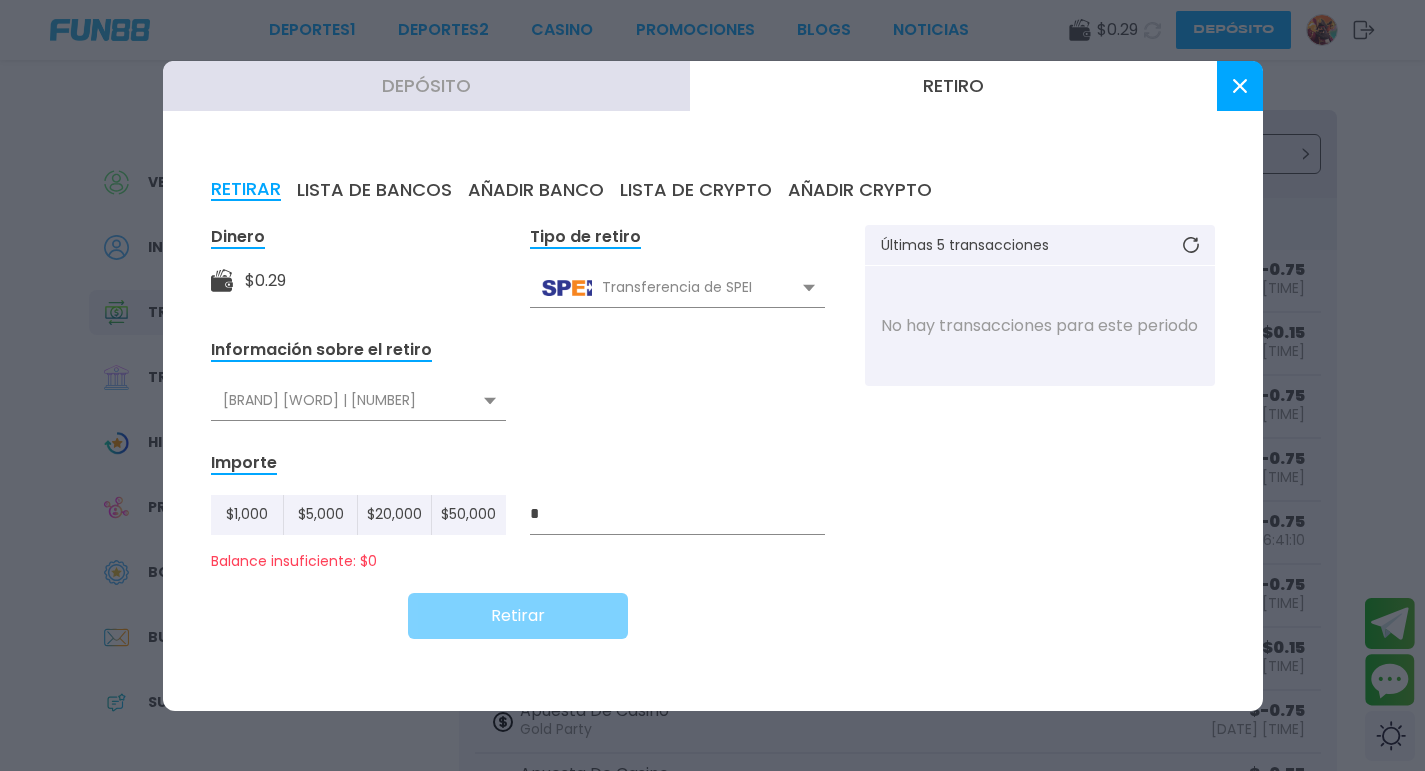 click on "[BRAND] [WORD] | [NUMBER]" at bounding box center (358, 401) 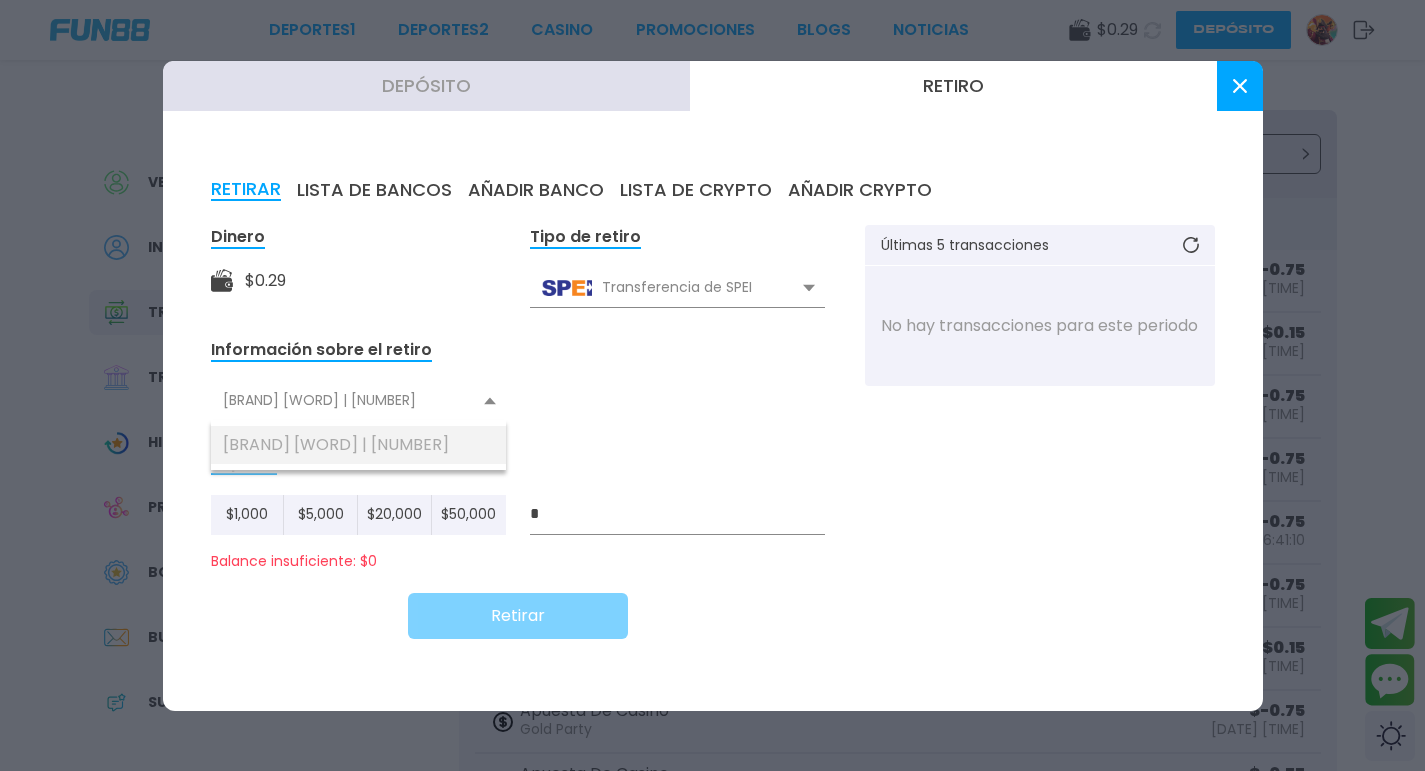 click on "[BRAND] [WORD] | [NUMBER]" at bounding box center [358, 445] 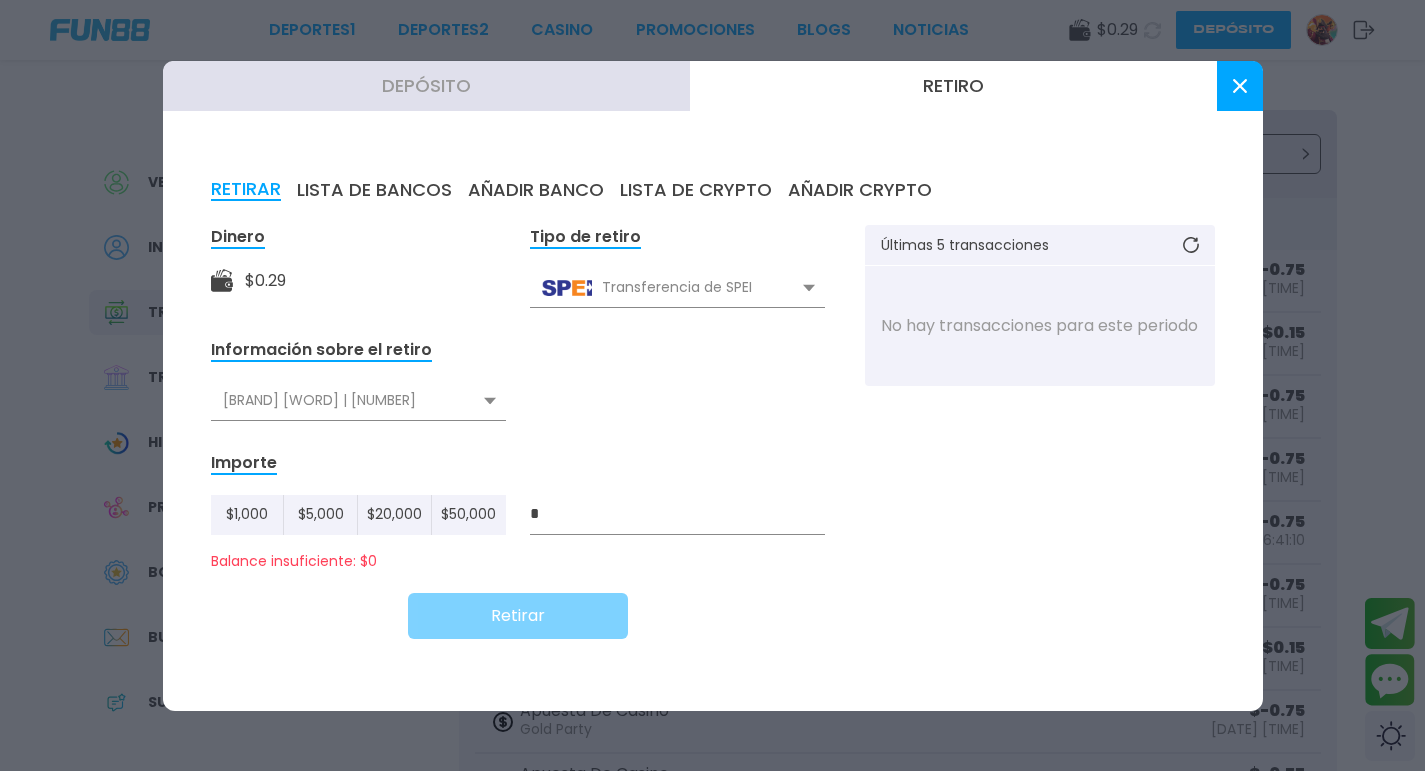 click on "Transferencia de SPEI" at bounding box center (677, 288) 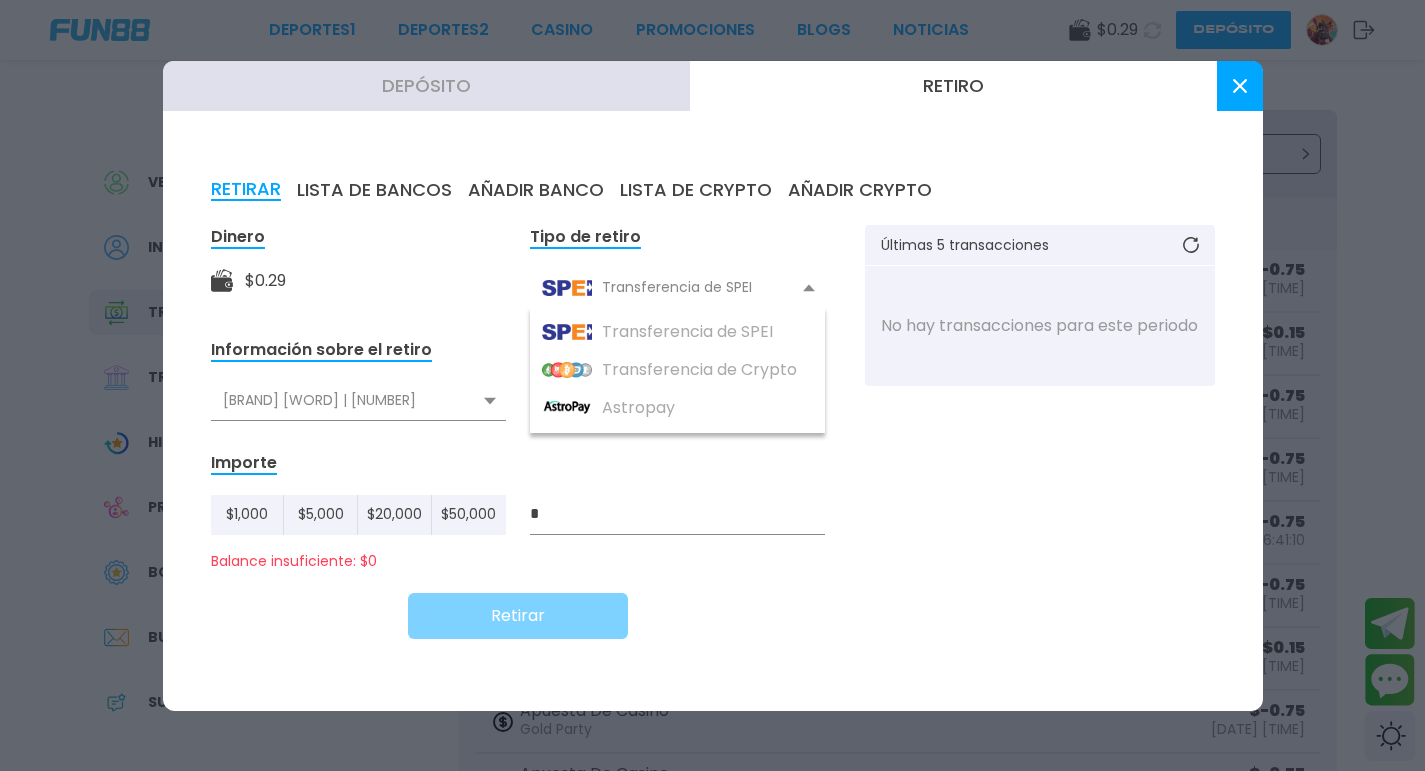 click on "Dinero $  0.29 Tipo de retiro Transferencia de SPEI Transferencia de SPEI Transferencia de Crypto Astropay Información sobre el retiro Mercado Pago W | [MERCHANT_ID] Mercado Pago W | [MERCHANT_ID] Importe $ 1,000 $ 5,000 $ 20,000 $ 50,000 * Balance insuficiente: $0 Retirar Últimas 5 transacciones No hay transacciones para este periodo" at bounding box center [713, 444] 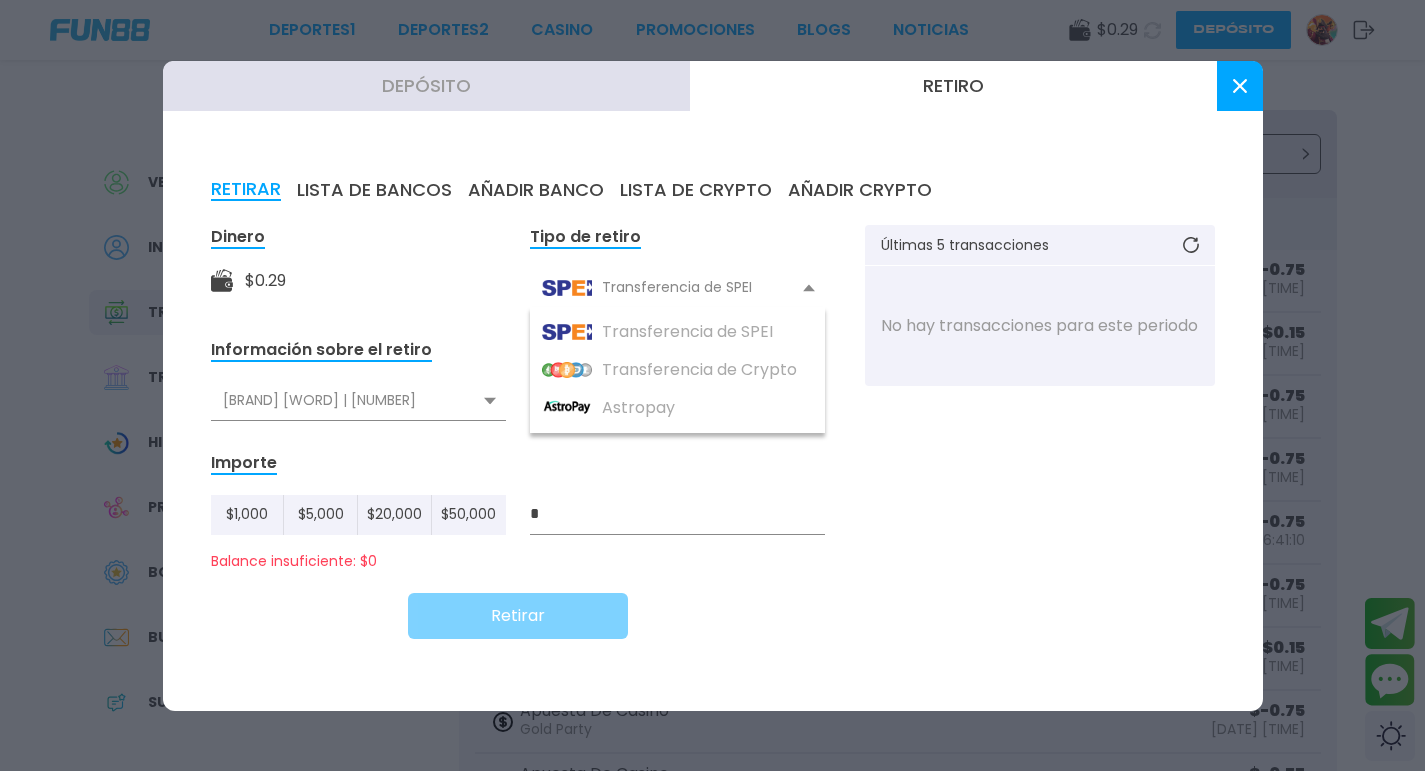 click at bounding box center (1240, 86) 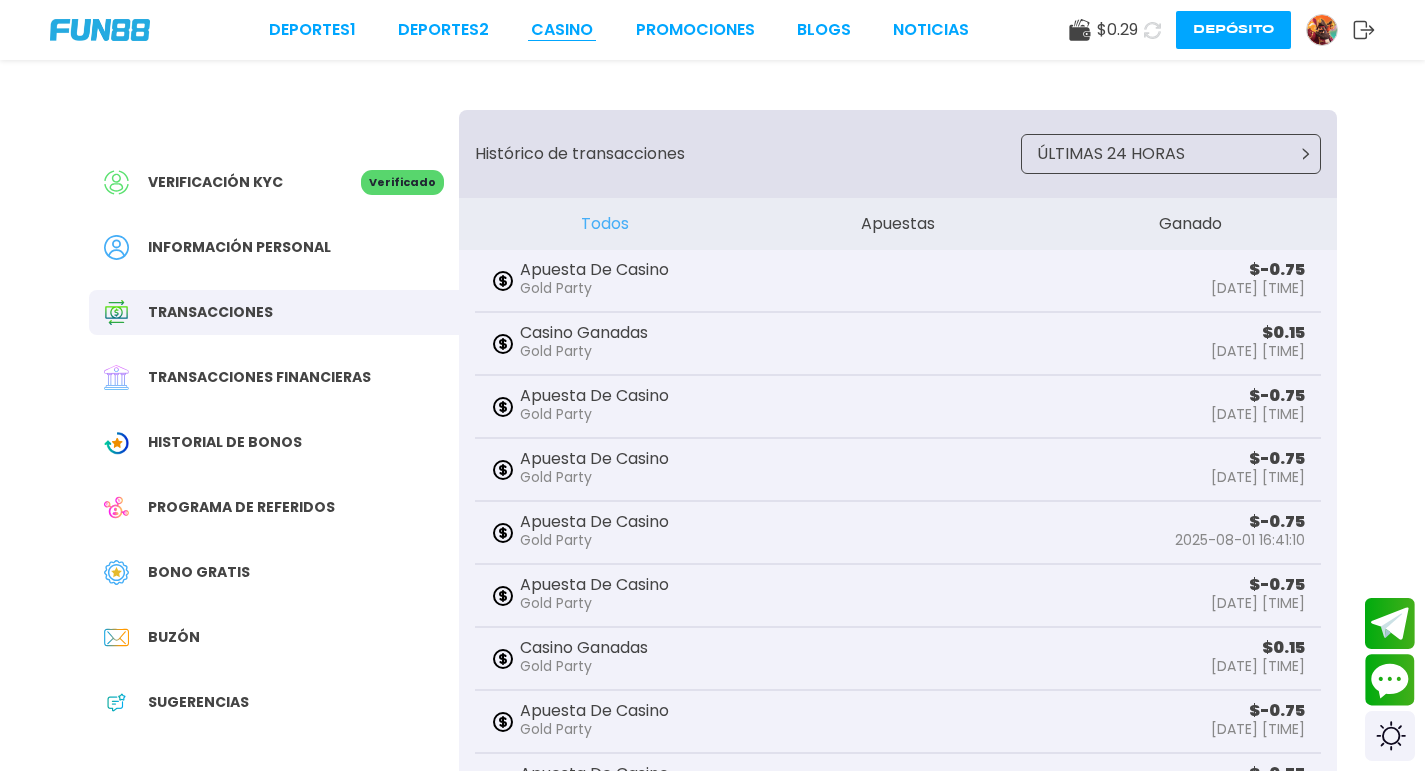 click on "CASINO" at bounding box center [562, 30] 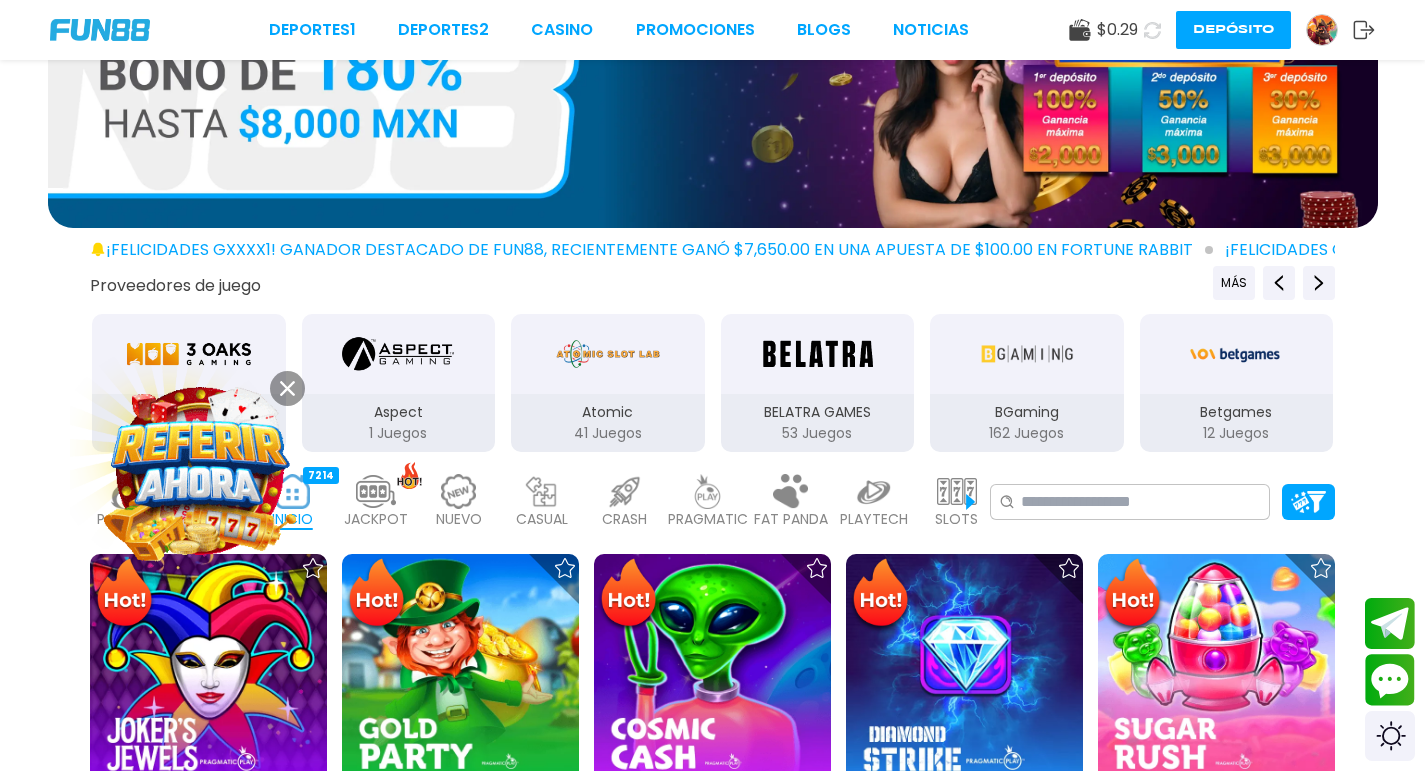scroll, scrollTop: 300, scrollLeft: 0, axis: vertical 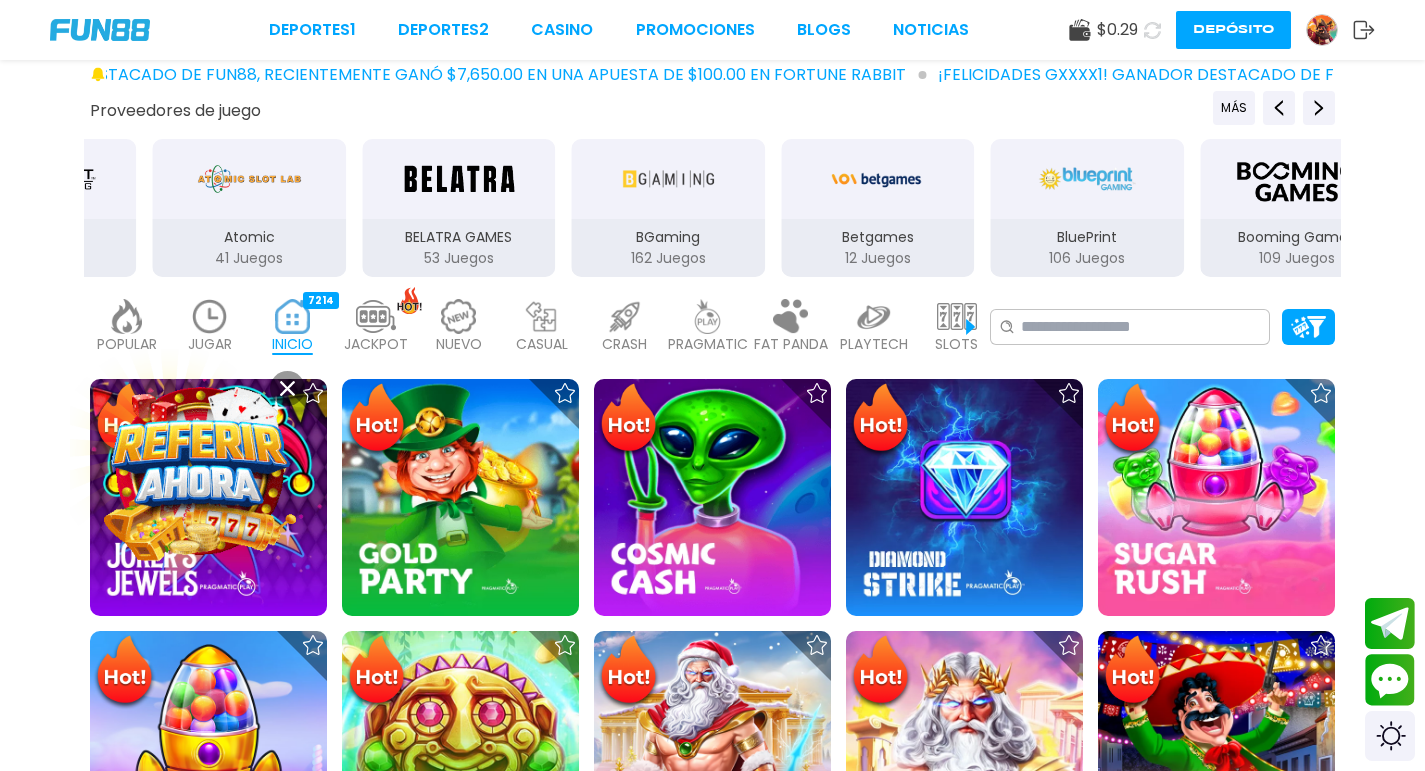 click at bounding box center [199, 470] 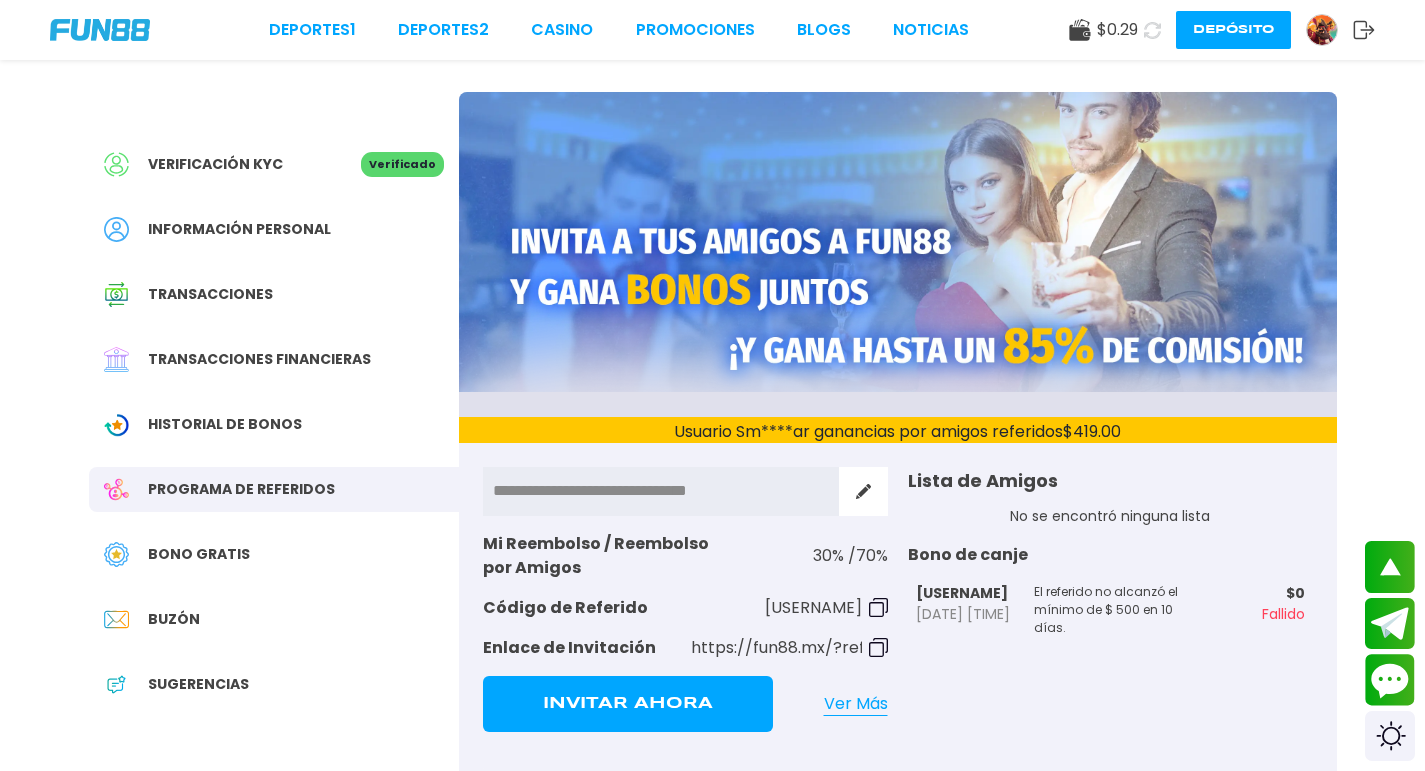 scroll, scrollTop: 0, scrollLeft: 0, axis: both 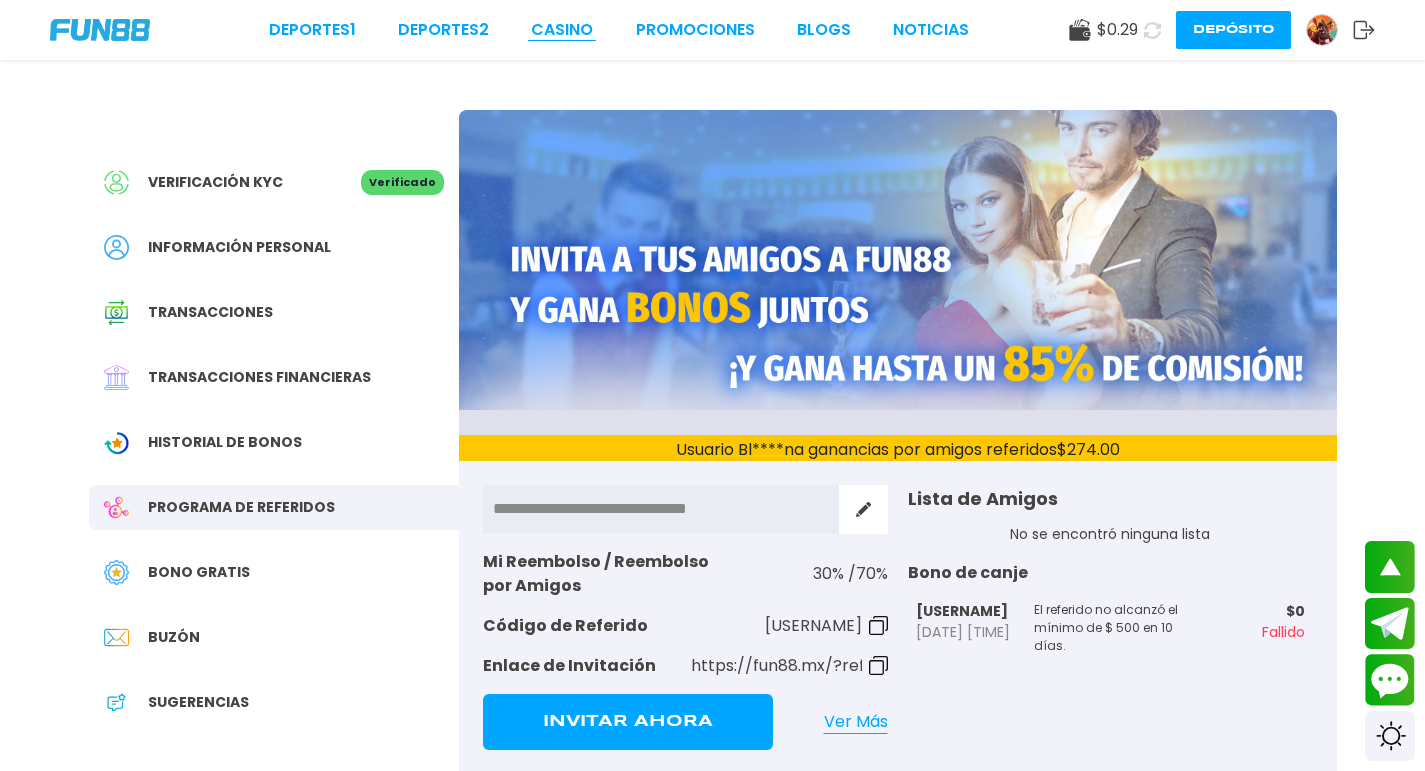 click on "CASINO" at bounding box center [562, 30] 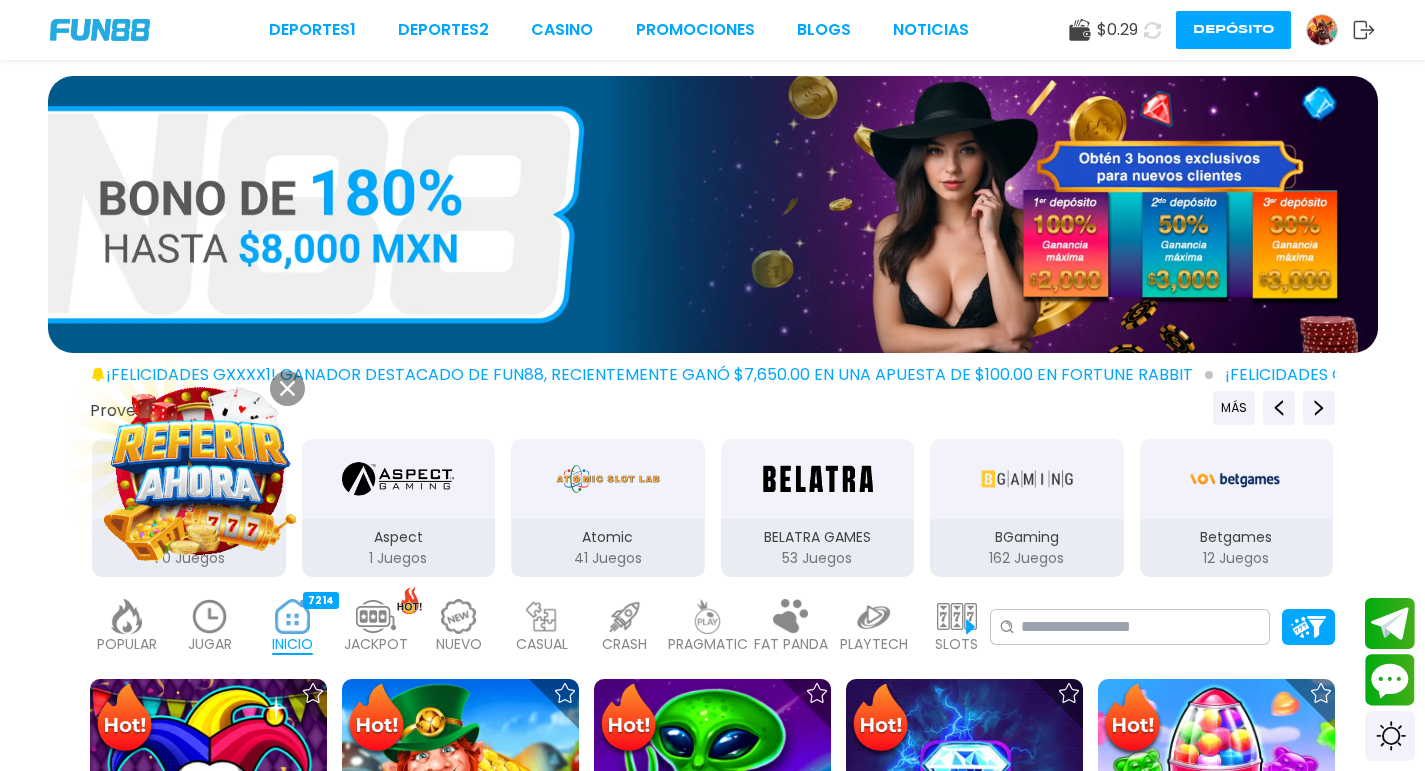 scroll, scrollTop: 100, scrollLeft: 0, axis: vertical 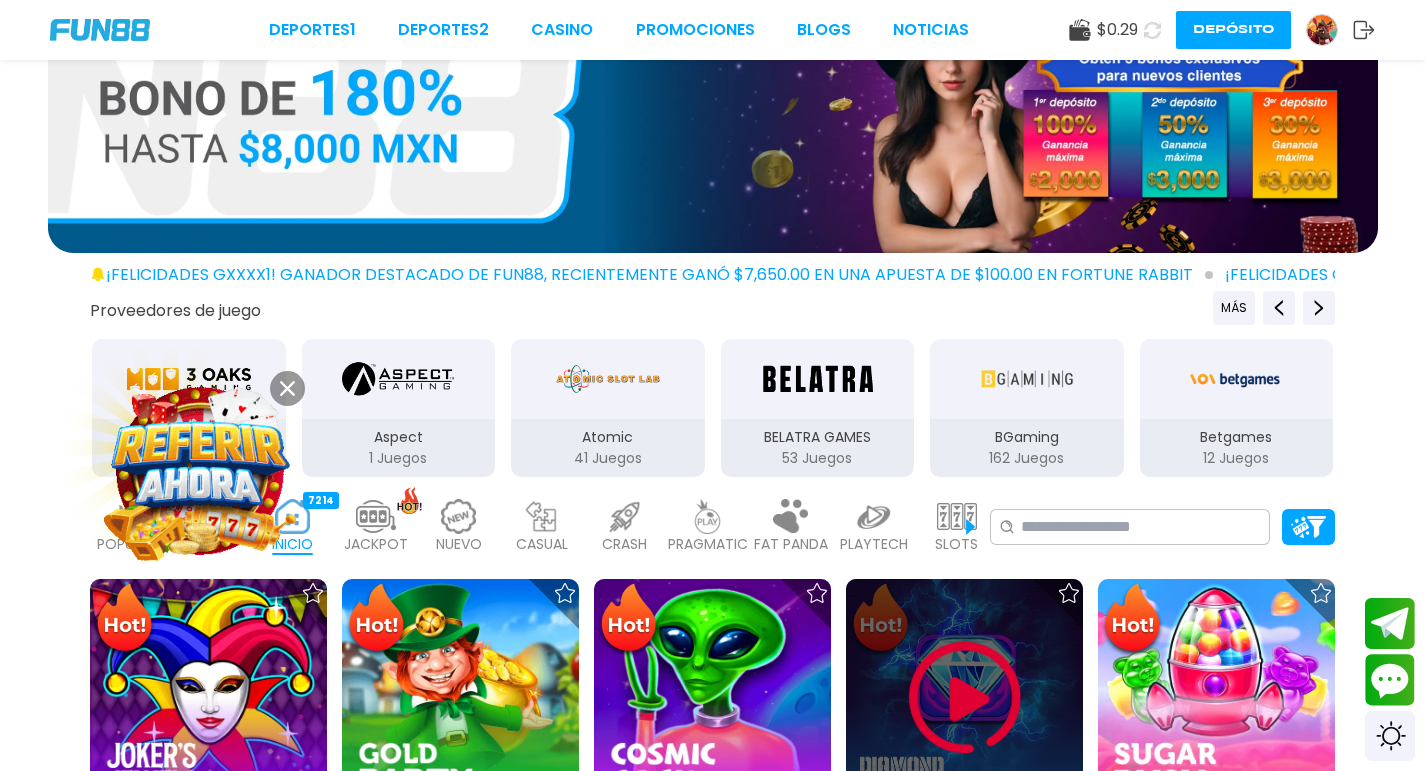 click at bounding box center (965, 698) 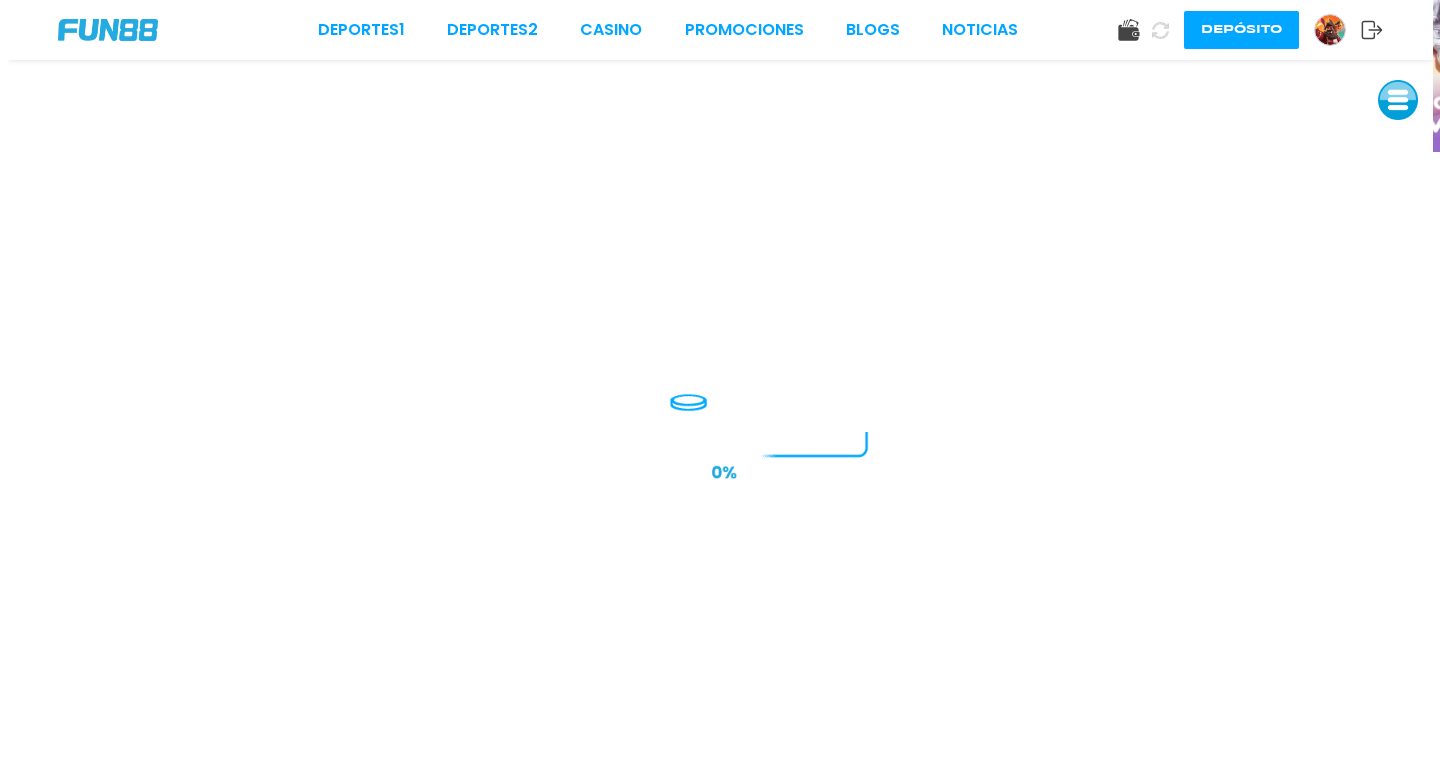 scroll, scrollTop: 0, scrollLeft: 0, axis: both 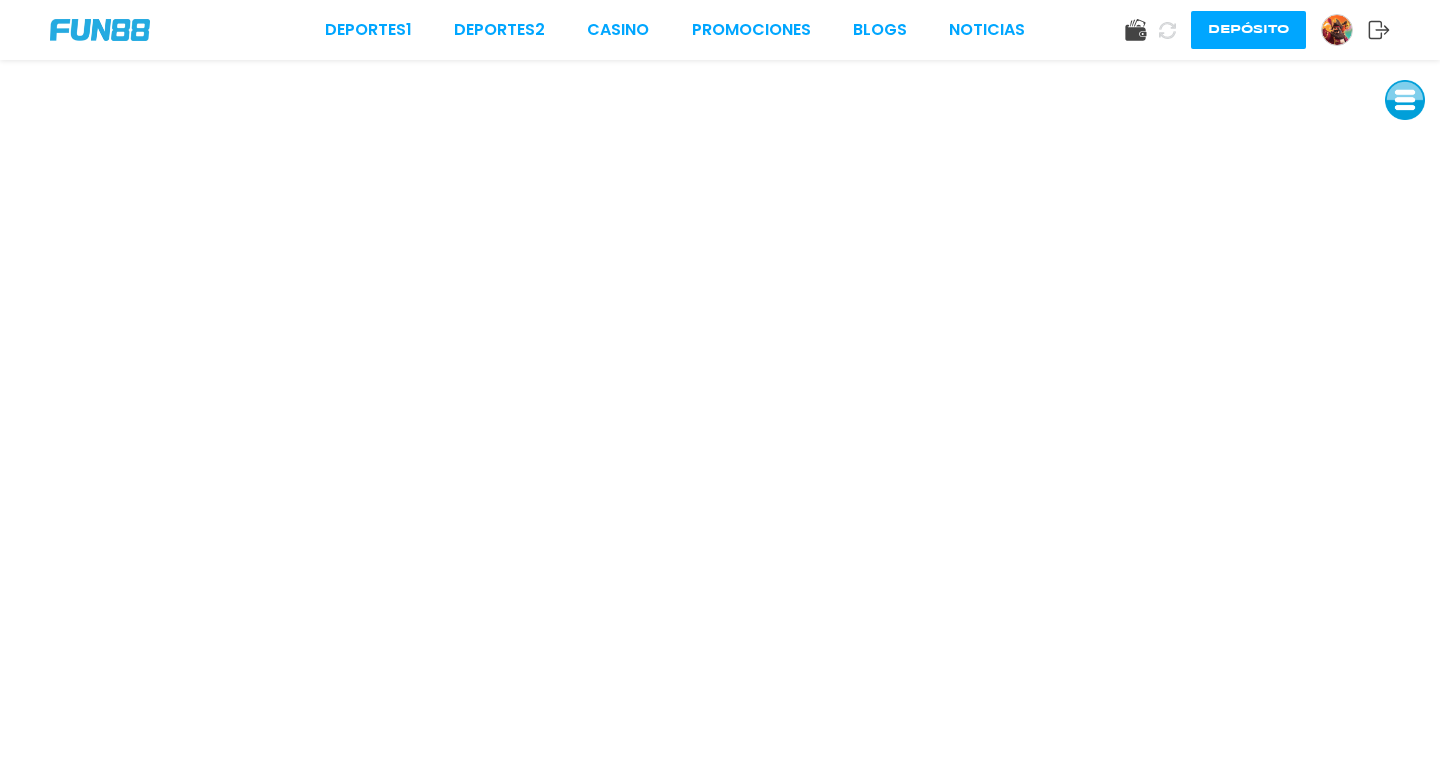 click on "Deportes  1 Deportes  2 CASINO Promociones BLOGS NOTICIAS Depósito" at bounding box center (720, 385) 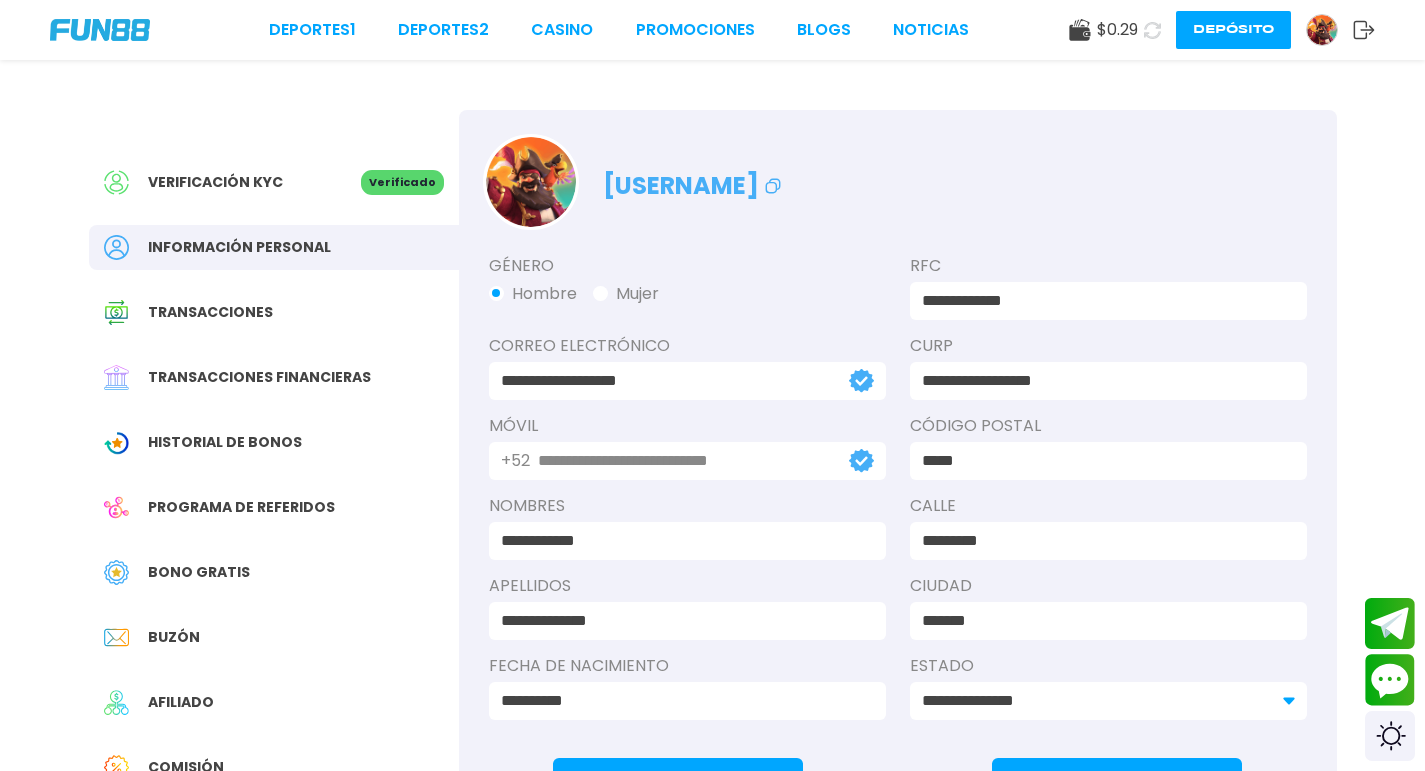 click on "Bono Gratis" at bounding box center [274, 572] 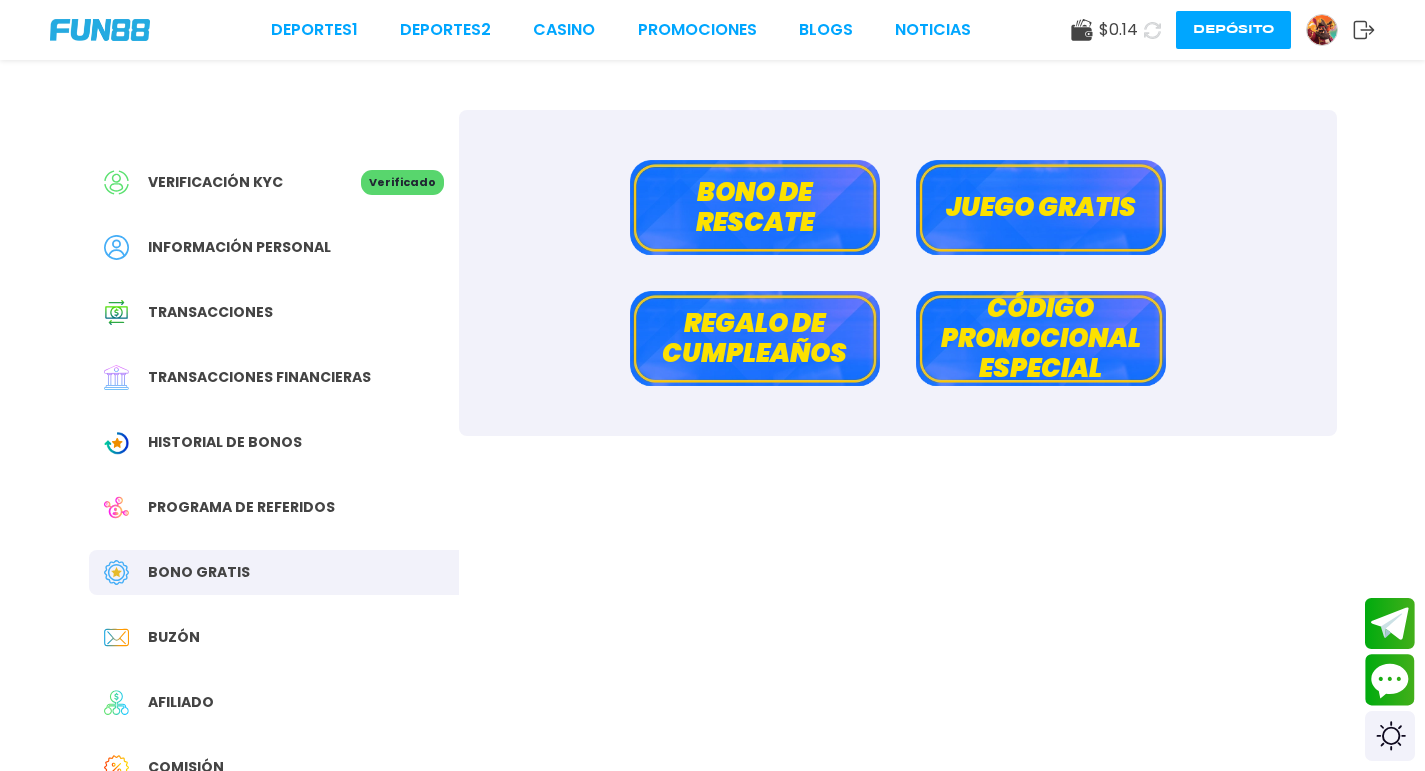 click on "Bono de rescate Juego gratis Regalo de cumpleaños Código promocional especial" at bounding box center [898, 273] 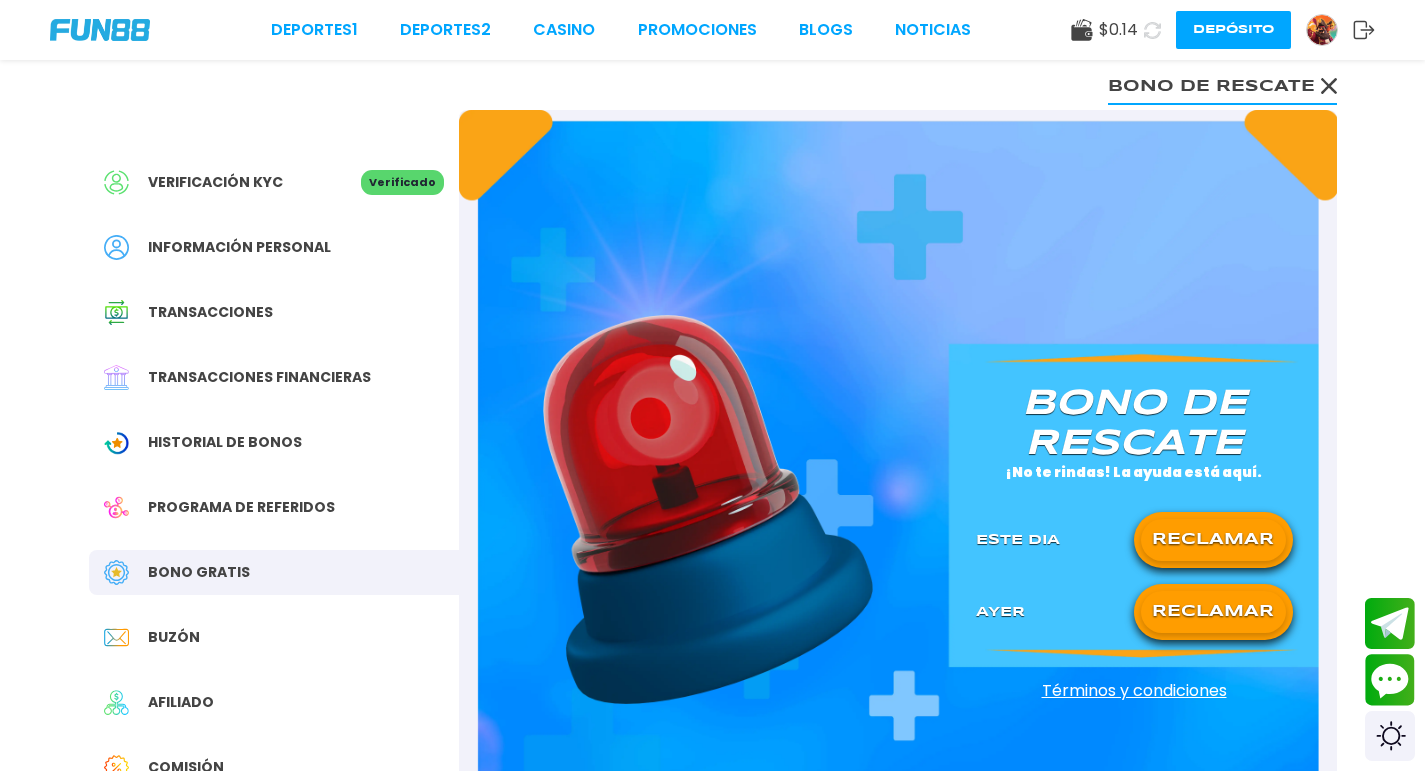 click on "RECLAMAR" at bounding box center [1213, 540] 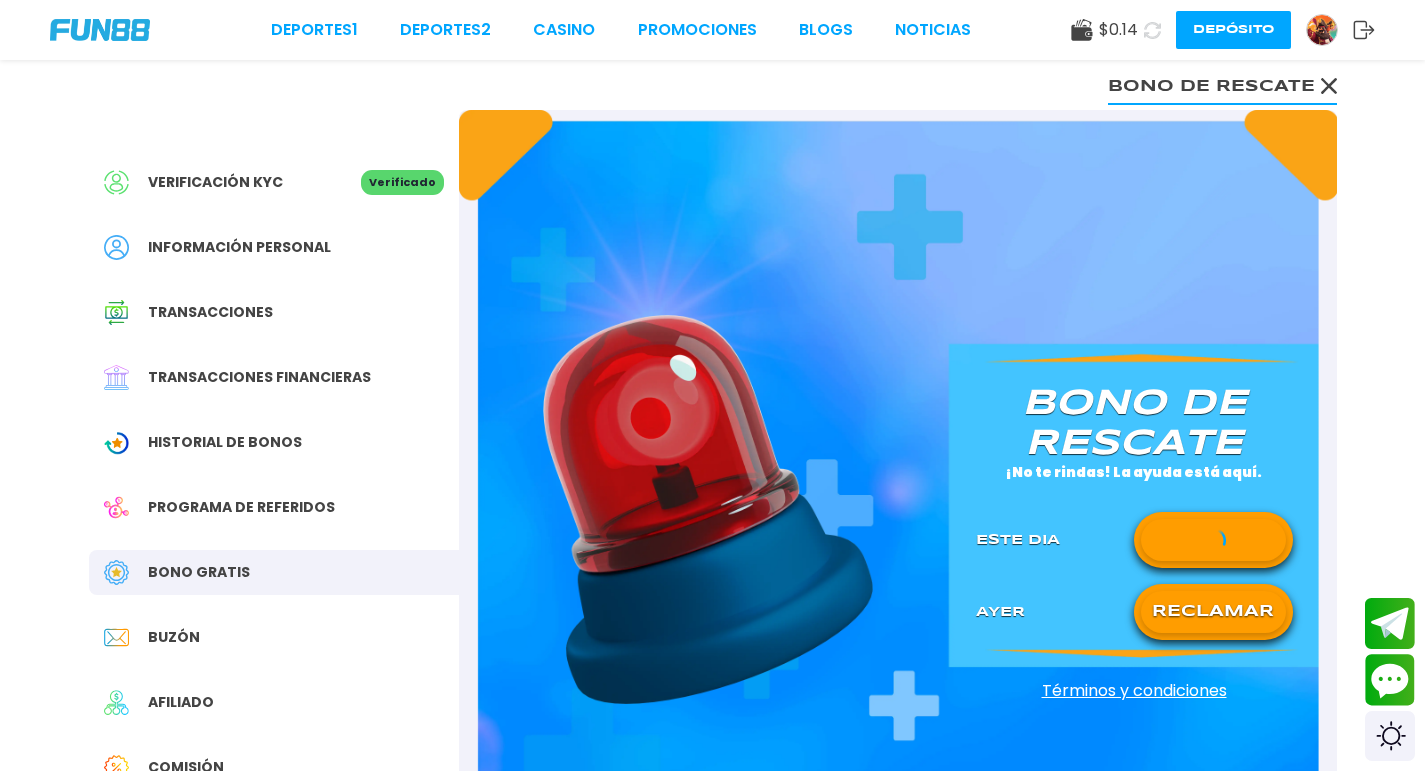 click at bounding box center [1213, 540] 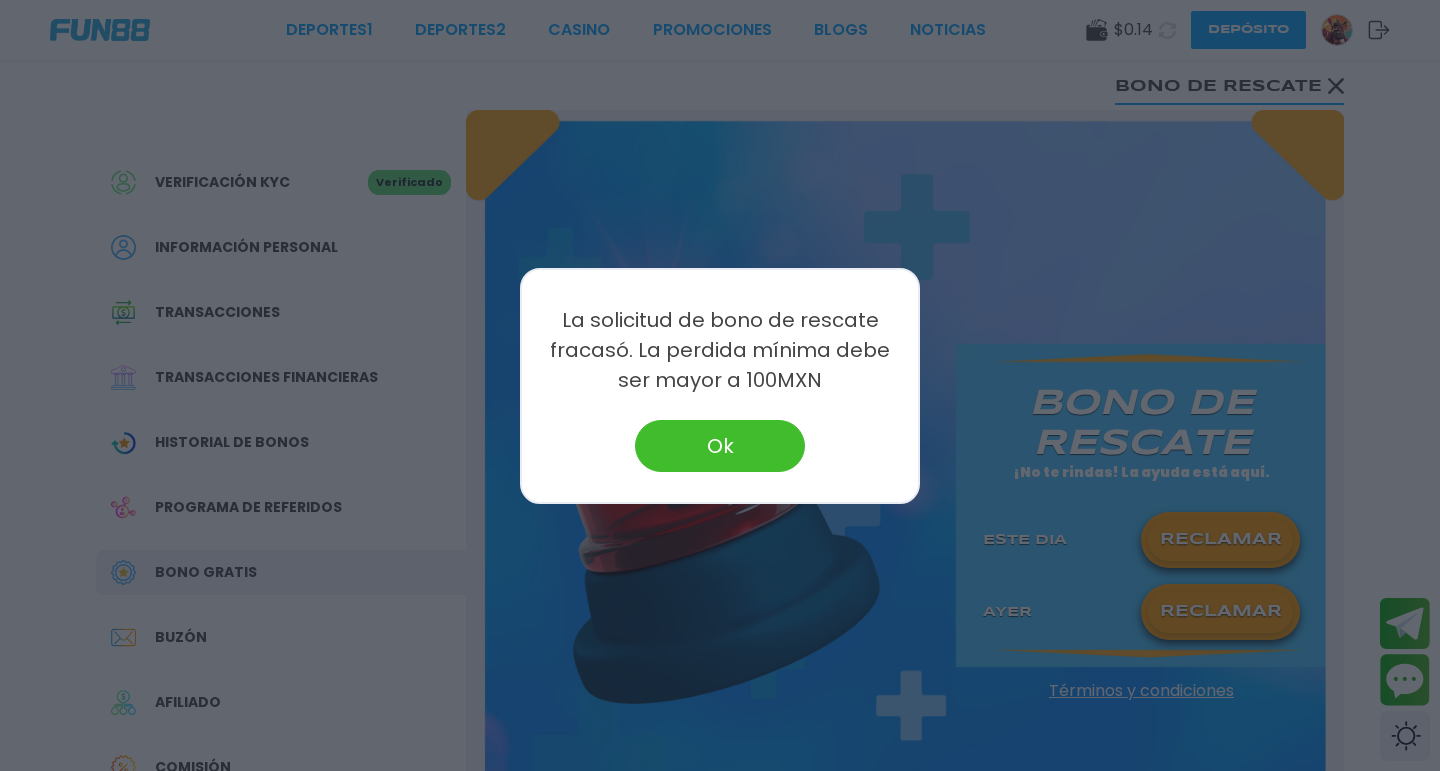 click on "Ok" at bounding box center [720, 446] 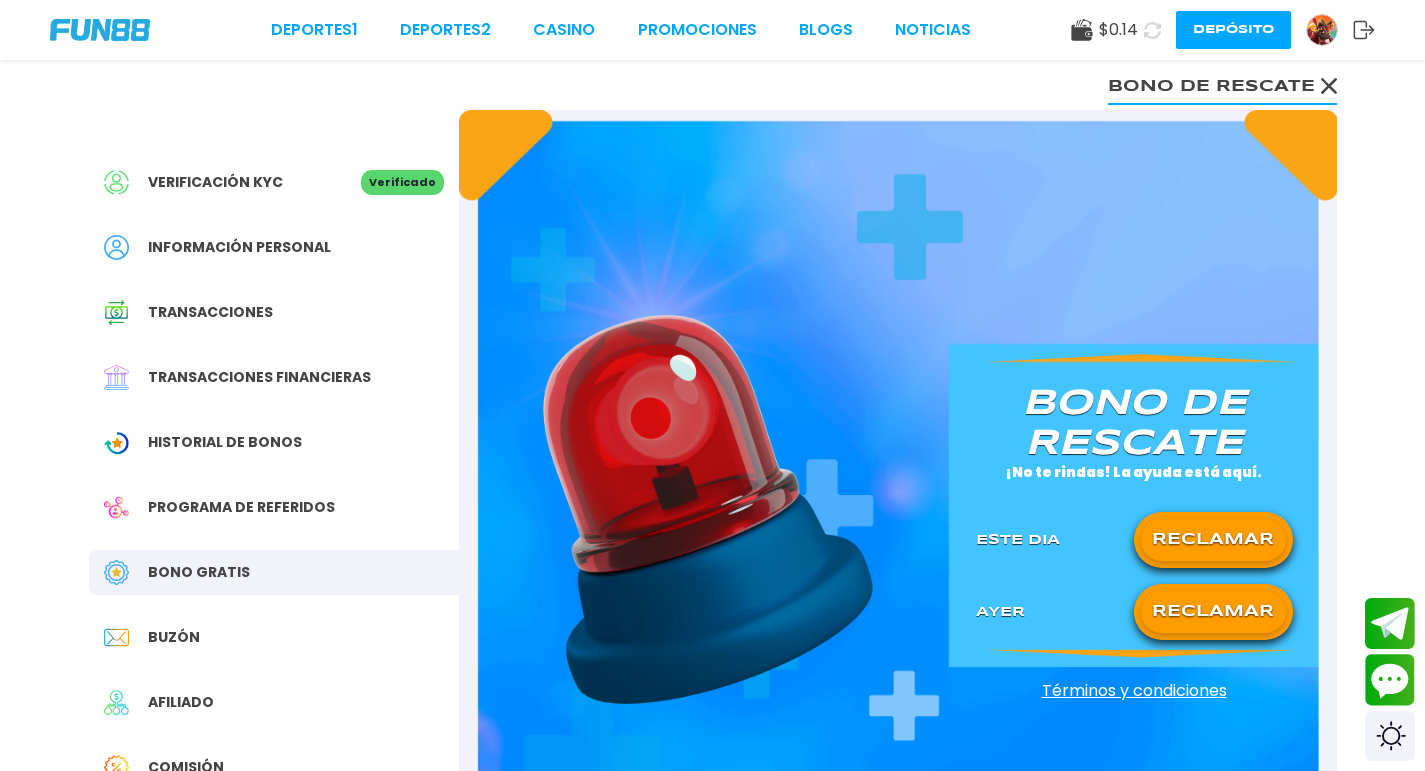 click at bounding box center (100, 30) 